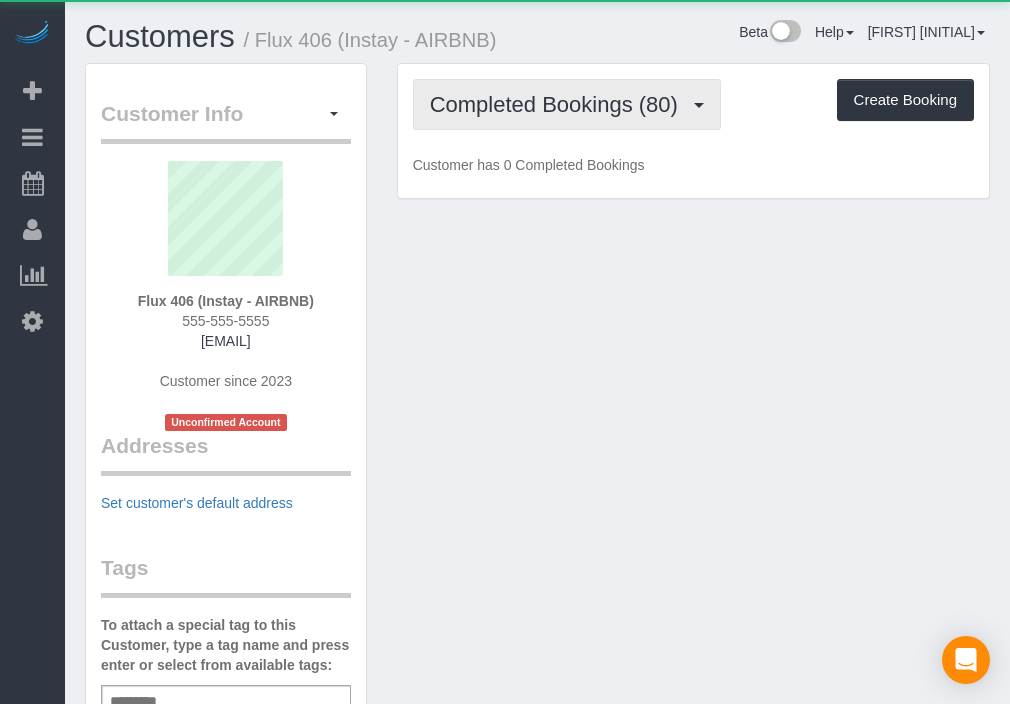scroll, scrollTop: 0, scrollLeft: 0, axis: both 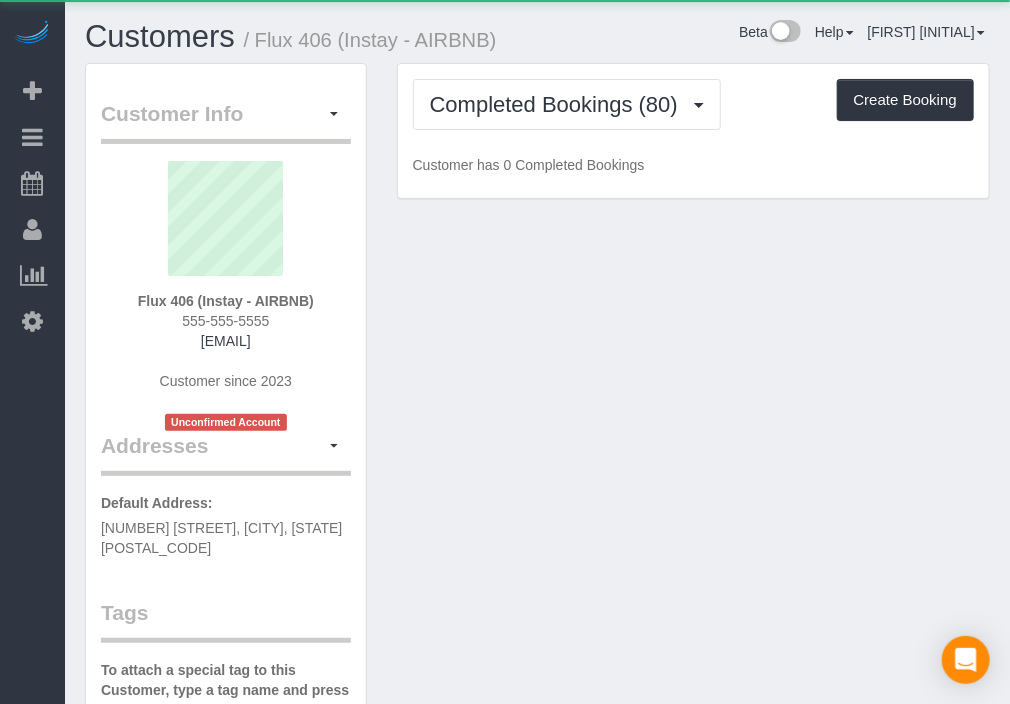 drag, startPoint x: 716, startPoint y: 55, endPoint x: 698, endPoint y: 35, distance: 26.907248 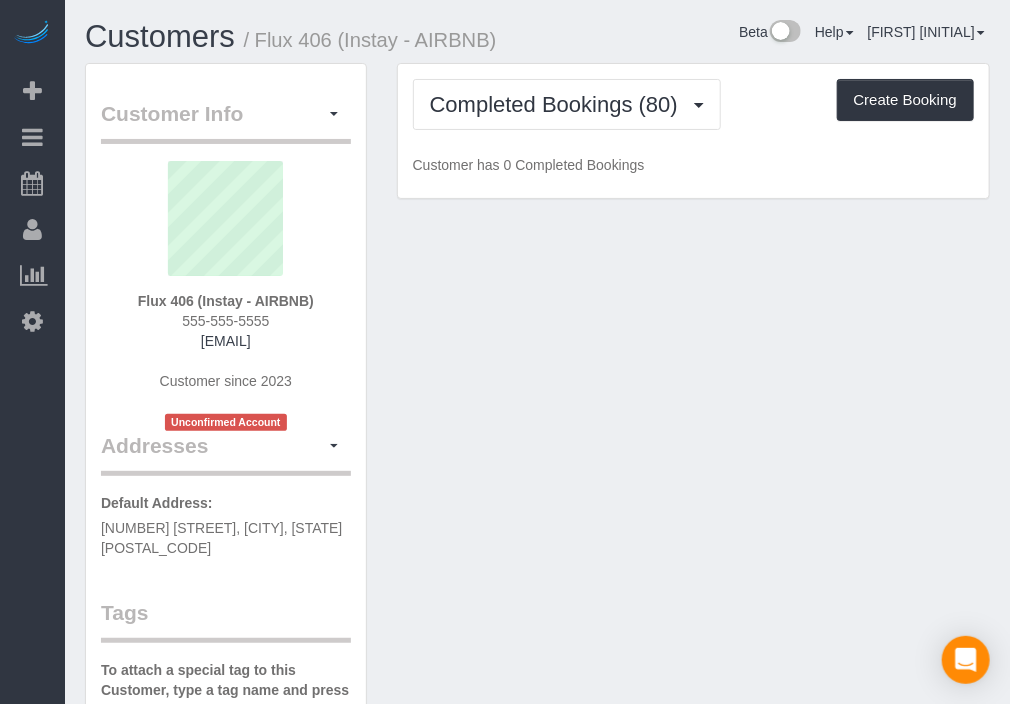 drag, startPoint x: 698, startPoint y: 35, endPoint x: 712, endPoint y: 34, distance: 14.035668 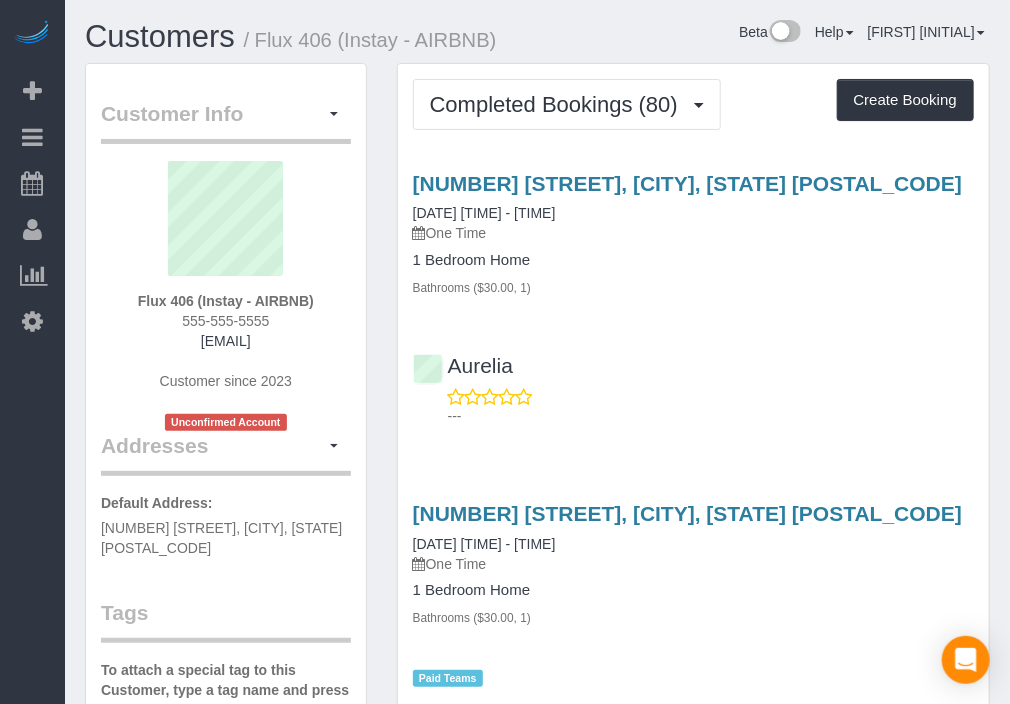 drag, startPoint x: 712, startPoint y: 34, endPoint x: 644, endPoint y: 46, distance: 69.050705 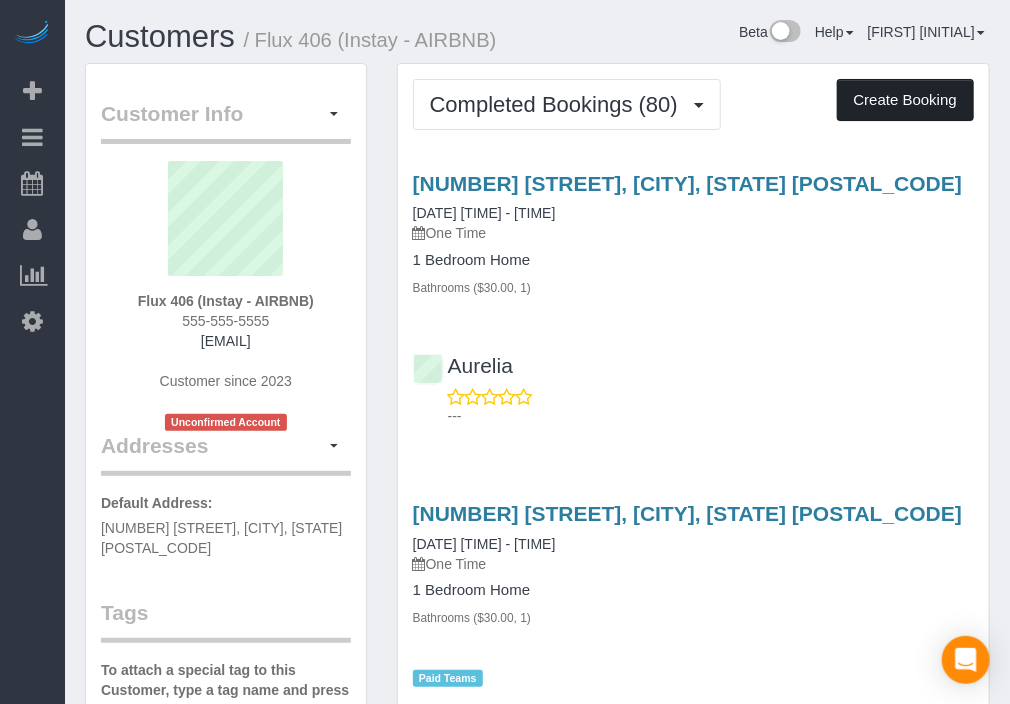 click on "Create Booking" at bounding box center (905, 100) 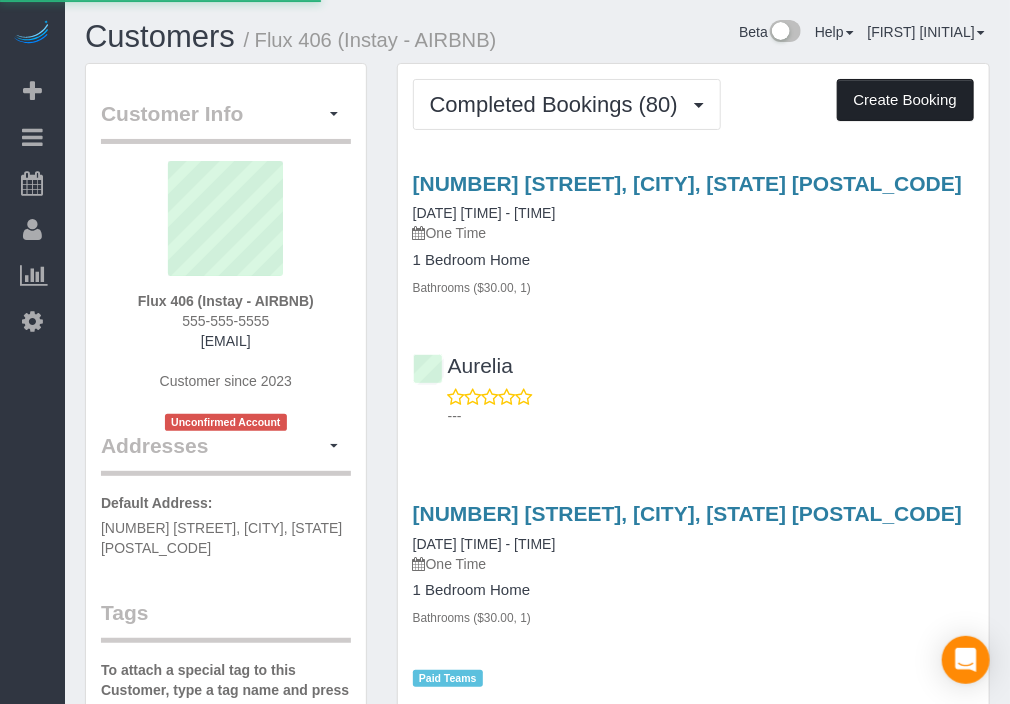 select on "IA" 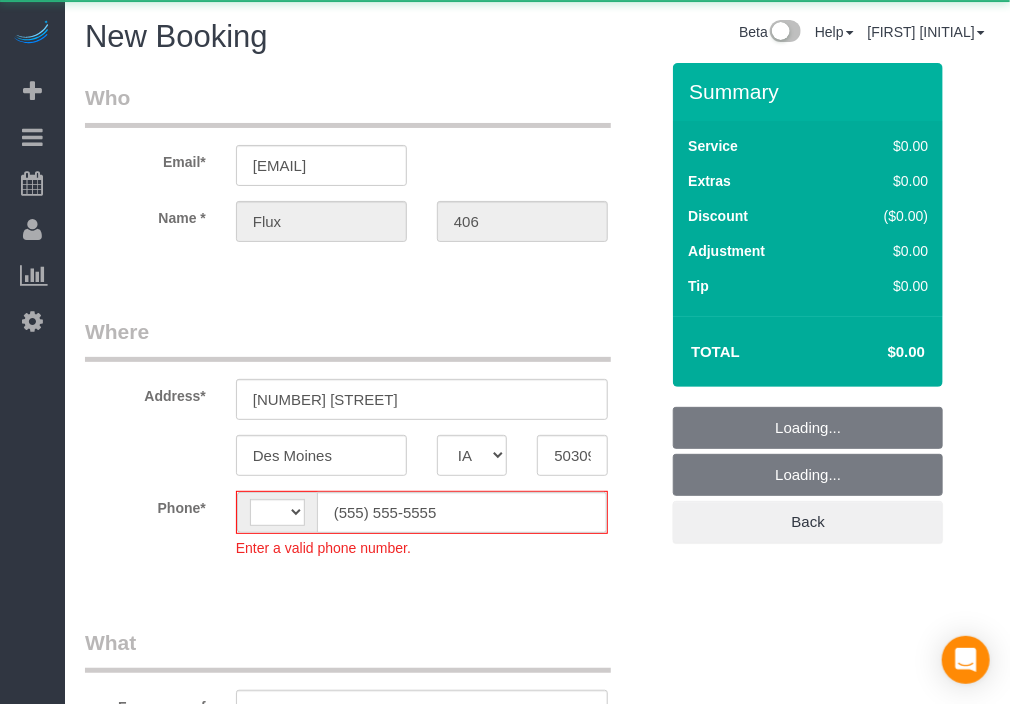 select on "string:US" 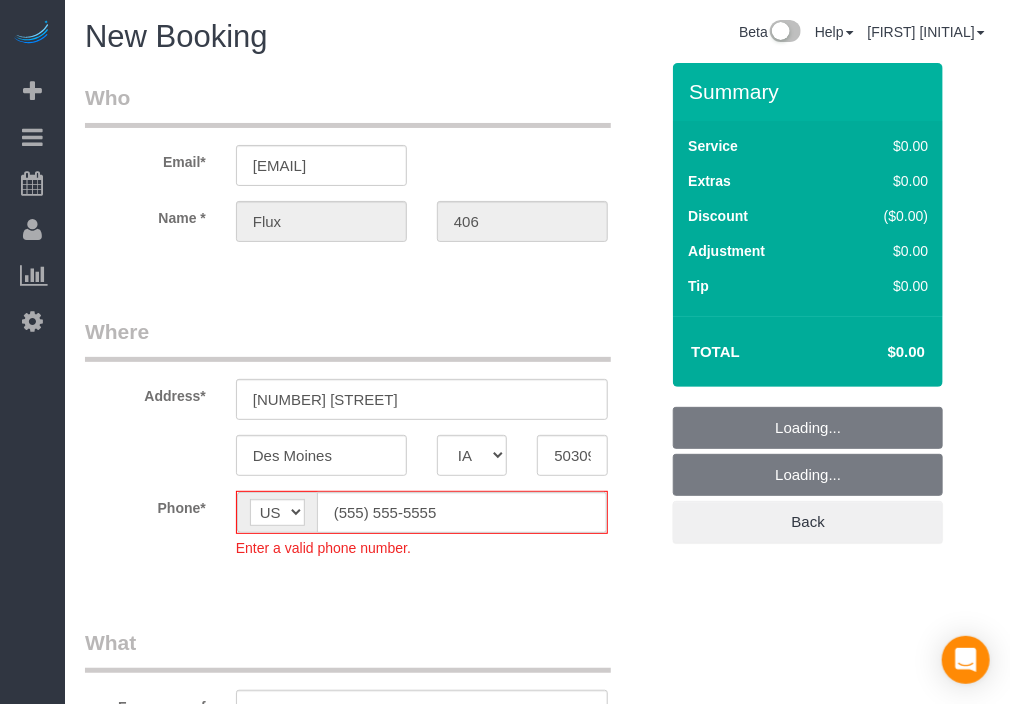 select on "object:5322" 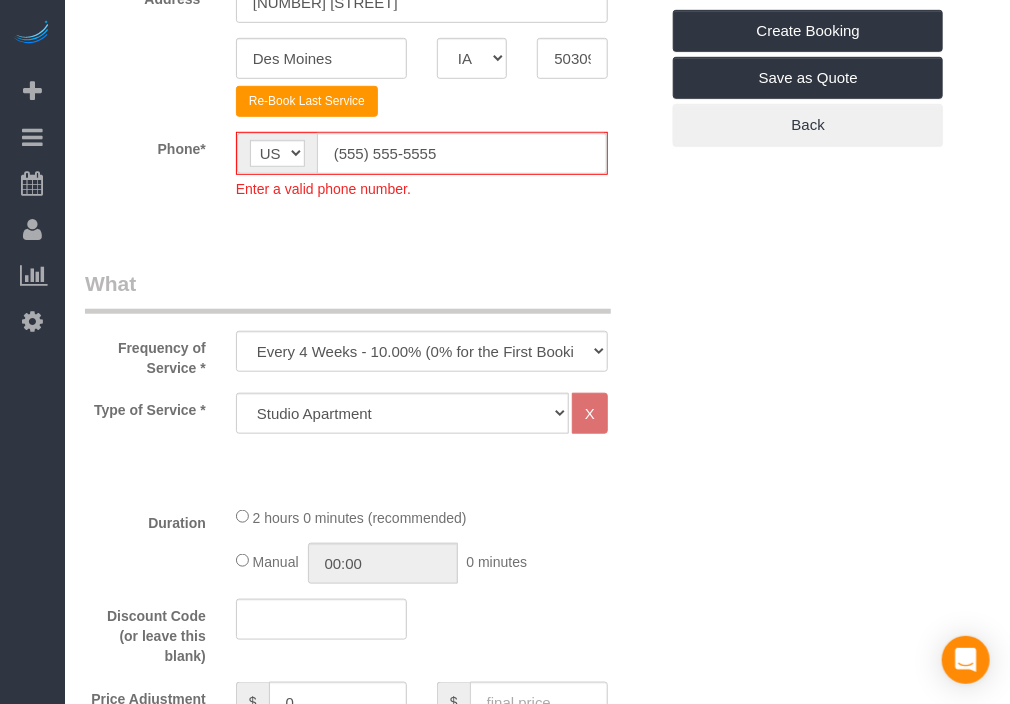 scroll, scrollTop: 400, scrollLeft: 0, axis: vertical 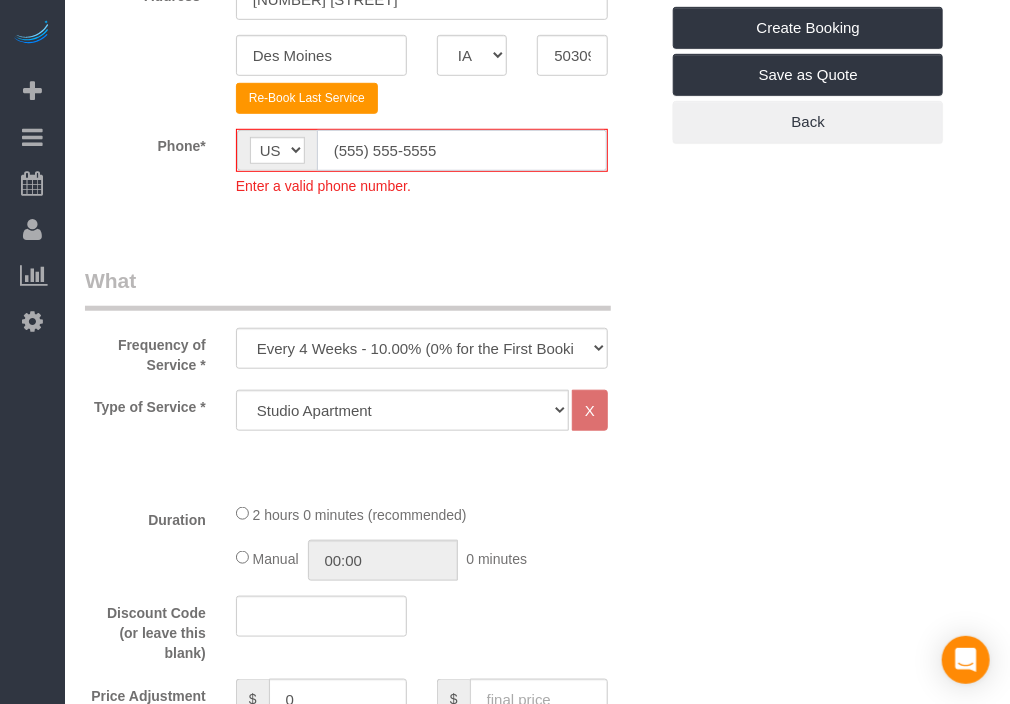 click on "(555) 555-5555" 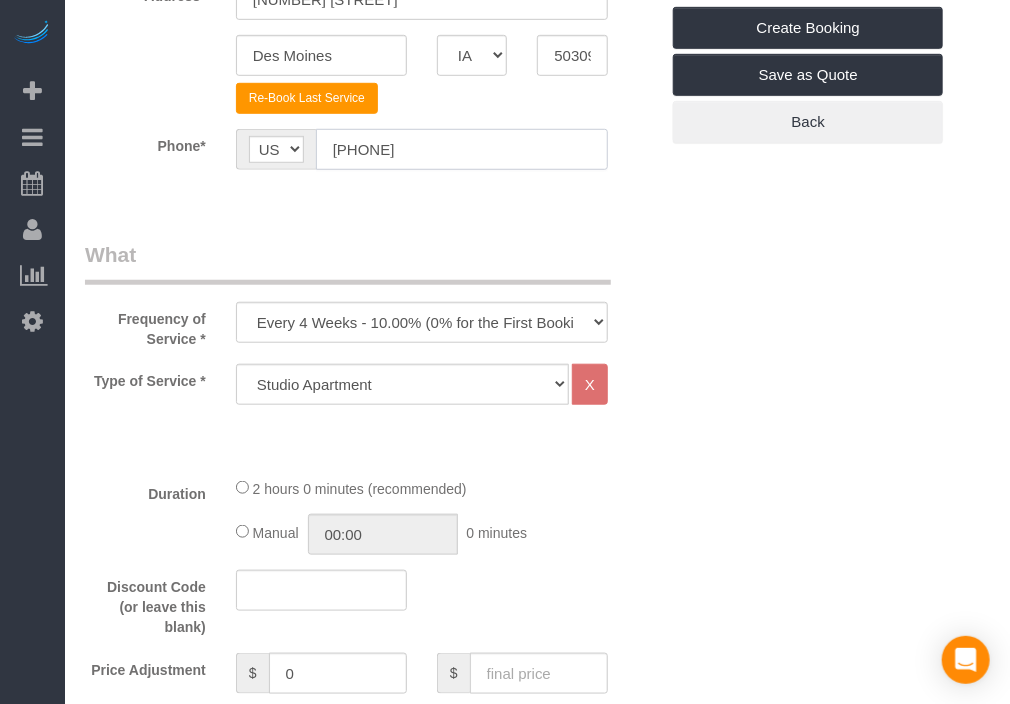 type on "[PHONE]" 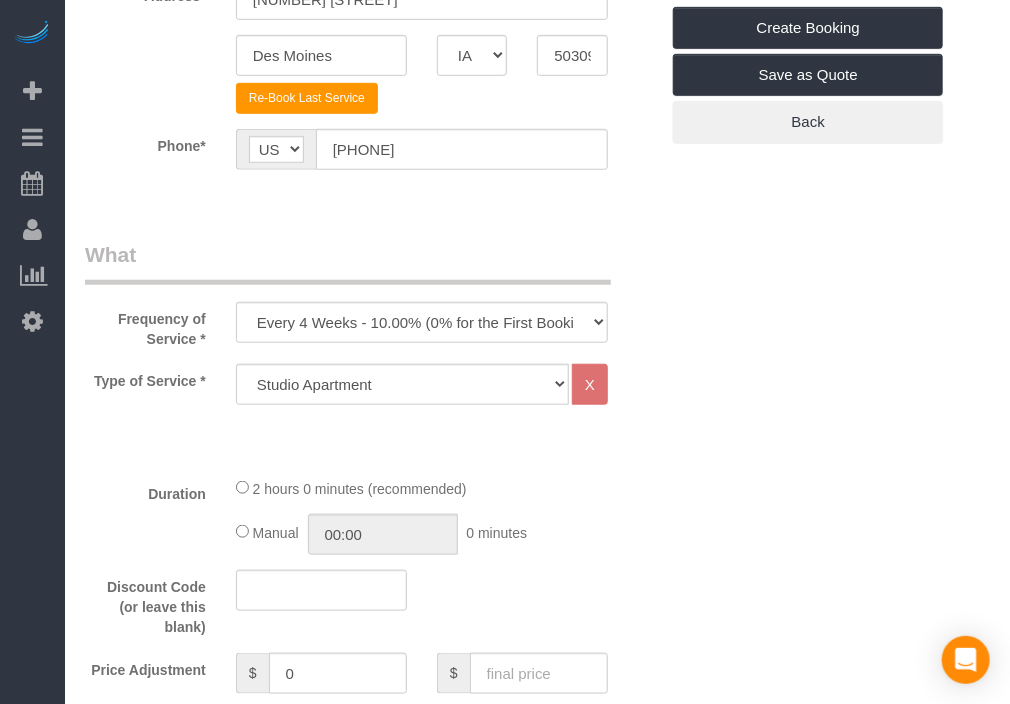 drag, startPoint x: 565, startPoint y: 203, endPoint x: 485, endPoint y: 201, distance: 80.024994 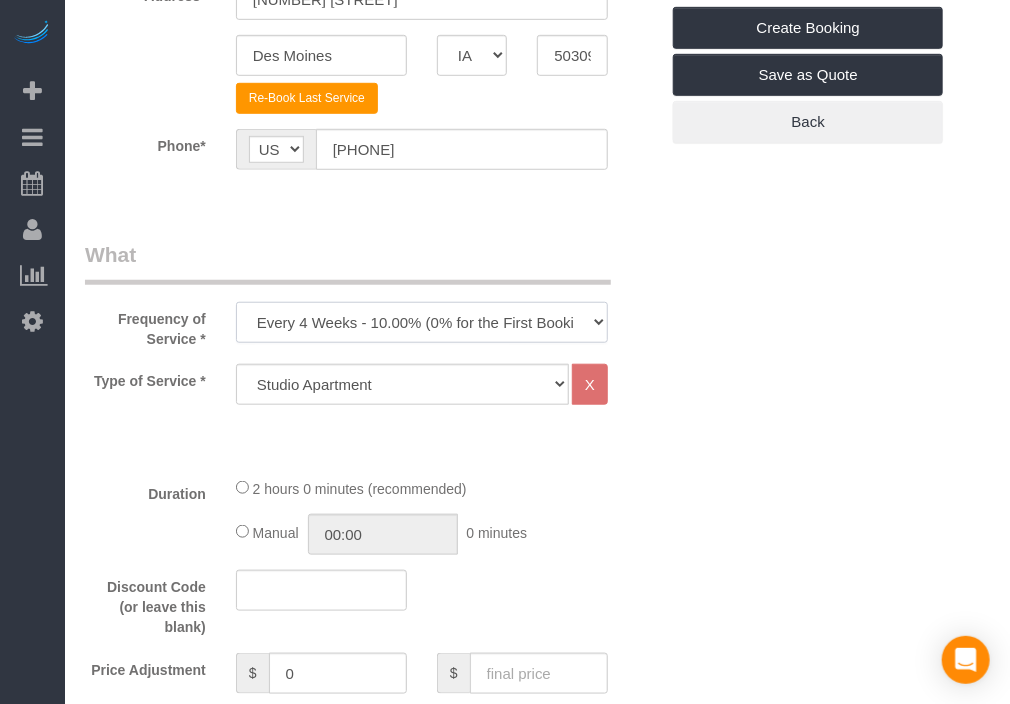 drag, startPoint x: 466, startPoint y: 314, endPoint x: 464, endPoint y: 326, distance: 12.165525 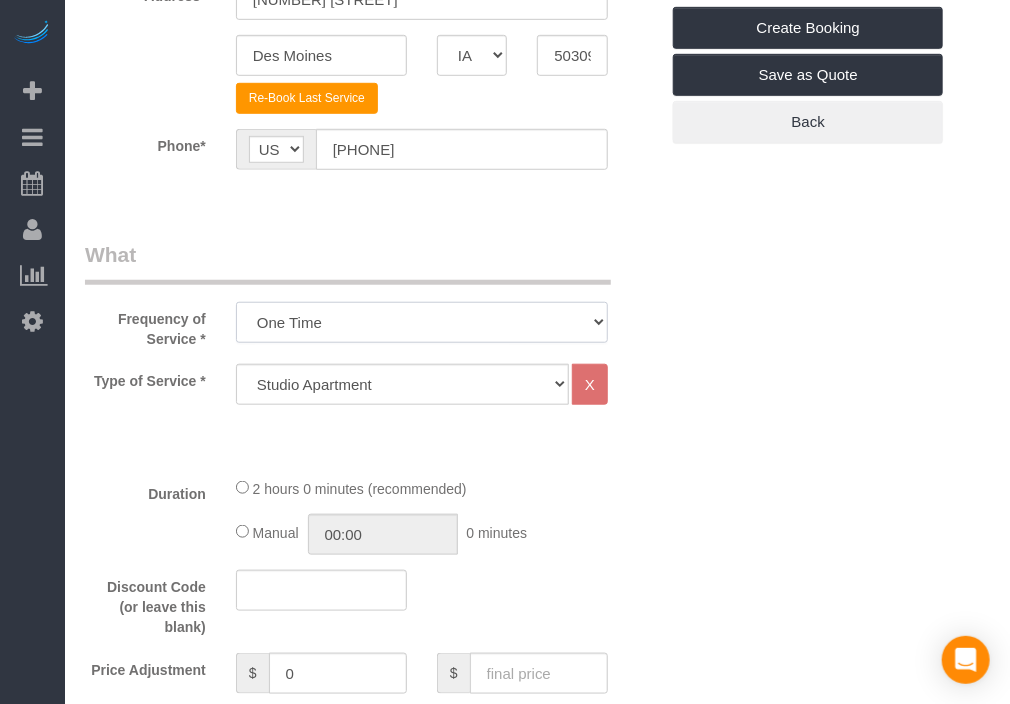 click on "Every 6 Weeks (0% for the First Booking) One Time Every 8 Weeks (0% for the First Booking) Every 4 Weeks - 10.00% (0% for the First Booking) Every 3 Weeks - 12.00% (0% for the First Booking) Every 2 Weeks - 15.00% (0% for the First Booking) Weekly - 20.00% (0% for the First Booking)" at bounding box center (422, 322) 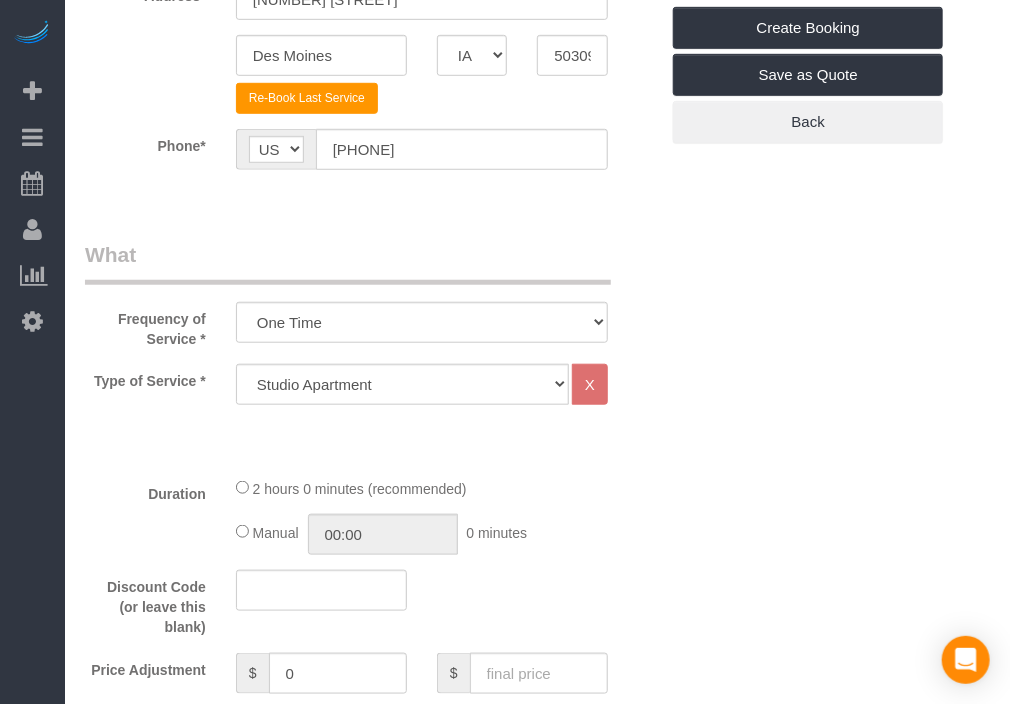 click on "Who
Email*
[EMAIL]
Name *
[OBJECT]
[NUMBER]
Where
Address*
[NUMBER] [STREET]
[CITY]
AK
AL
AR
AZ
CA
CO
CT
DC
DE
FL
GA
HI
IA
ID
IL
IN
KS
KY
LA
MA
MD
ME
MI
MN
MO
MS
MT
NC
ND
NE" at bounding box center [537, 1067] 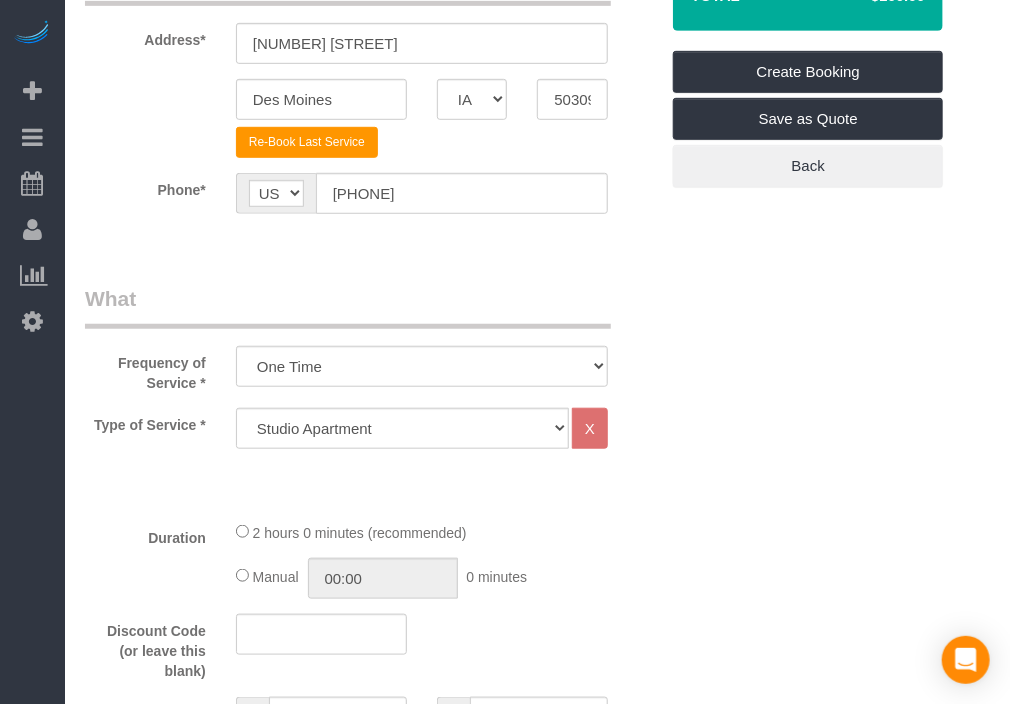 scroll, scrollTop: 300, scrollLeft: 0, axis: vertical 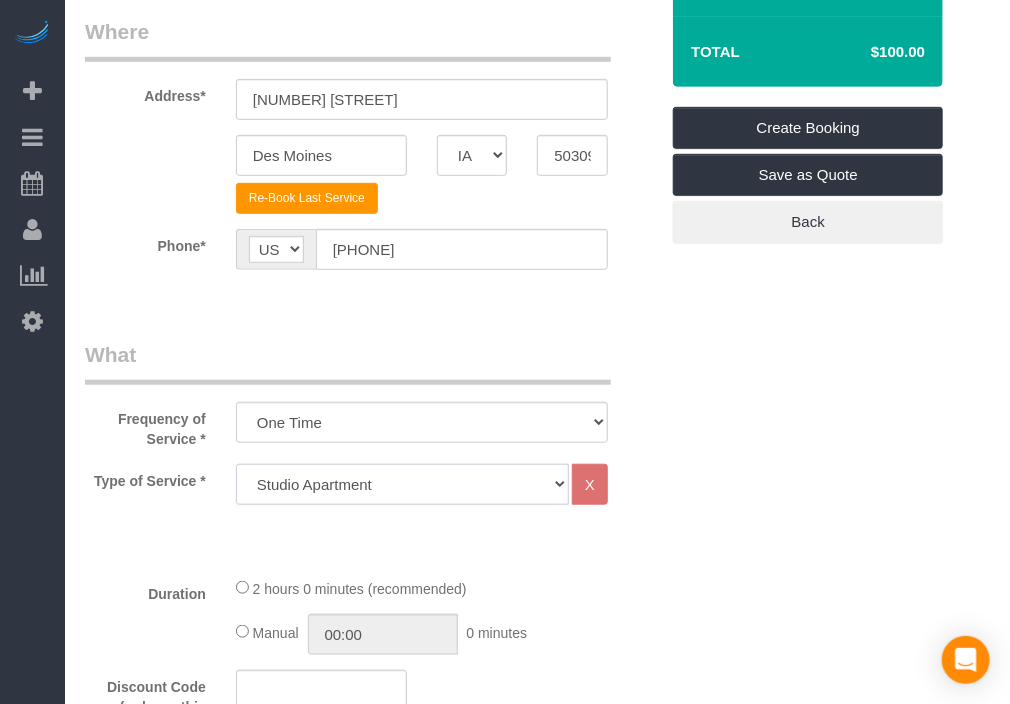 drag, startPoint x: 496, startPoint y: 471, endPoint x: 578, endPoint y: 421, distance: 96.04166 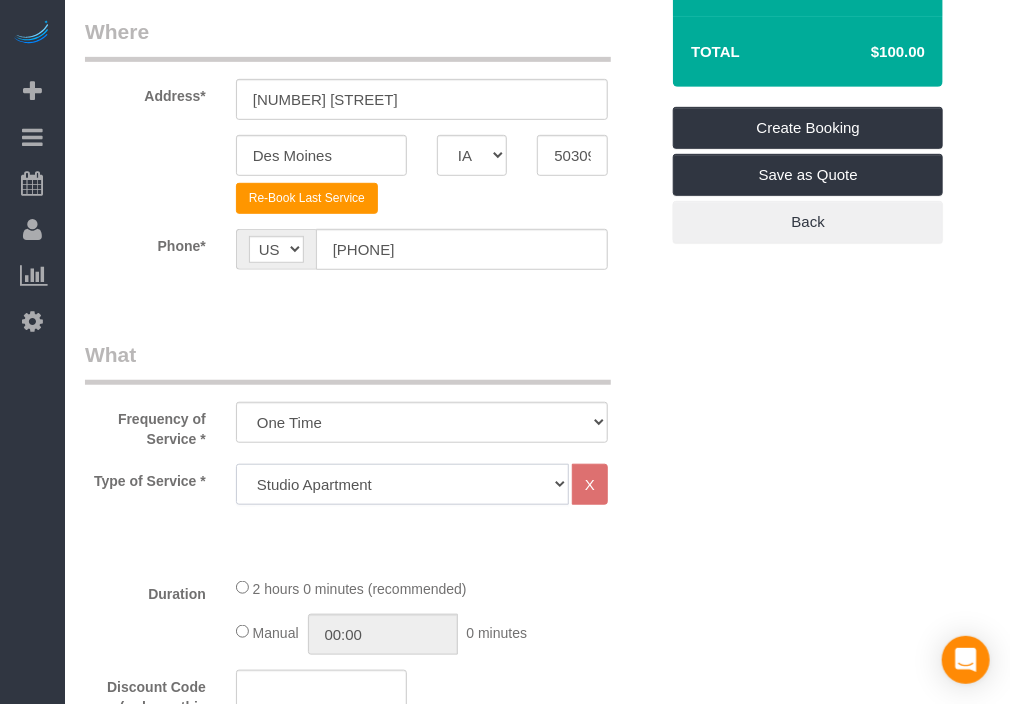 select on "25" 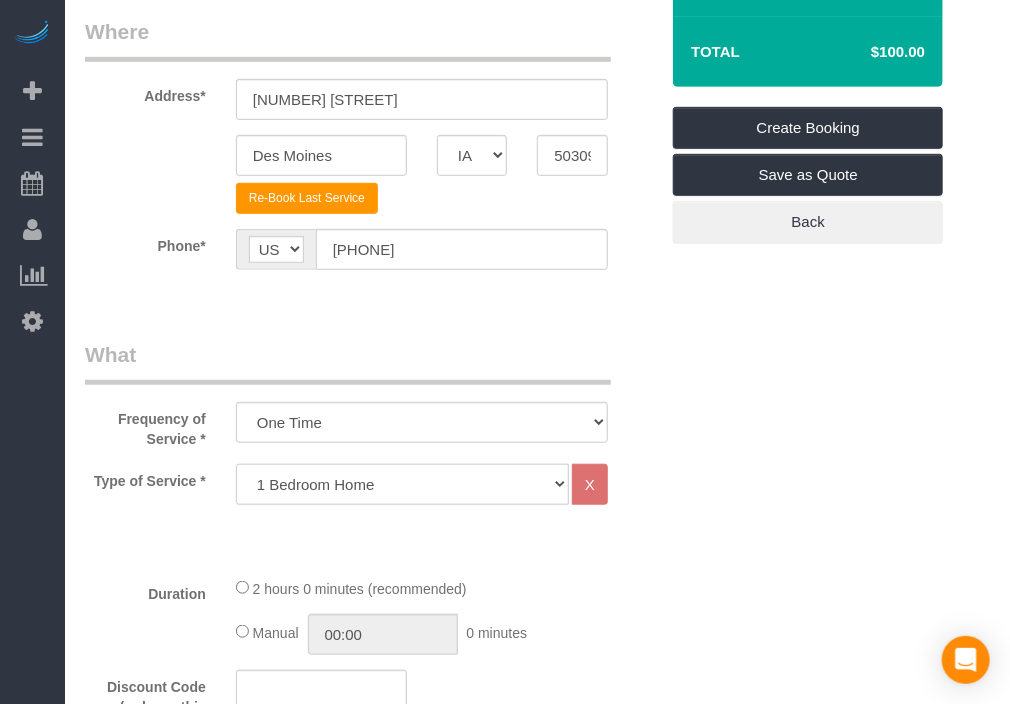 click on "Studio Apartment 1 Bedroom Home 2 Bedroom Home 3 Bedroom Home 4 Bedroom Home 5 Bedroom Home 6 Bedroom Home 7 Bedroom Home Hourly Cleaning Hazard/Emergency Cleaning General Maintenance" 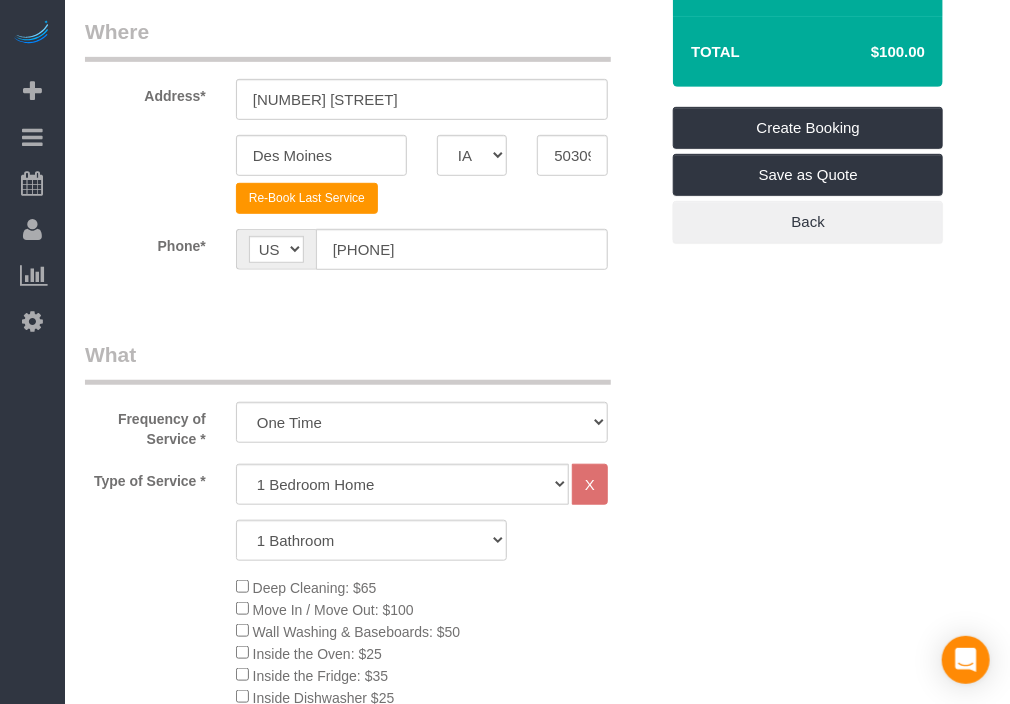 click on "Who
Email*
[EMAIL]
Name *
[OBJECT]
[NUMBER]
Where
Address*
[NUMBER] [STREET]
[CITY]
AK
AL
AR
AZ
CA
CO
CT
DC
DE
FL
GA
HI
IA
ID
IL
IN
KS
KY
LA
MA
MD
ME
MI
MN
MO
MS
MT
NC
ND
NE" at bounding box center (537, 1414) 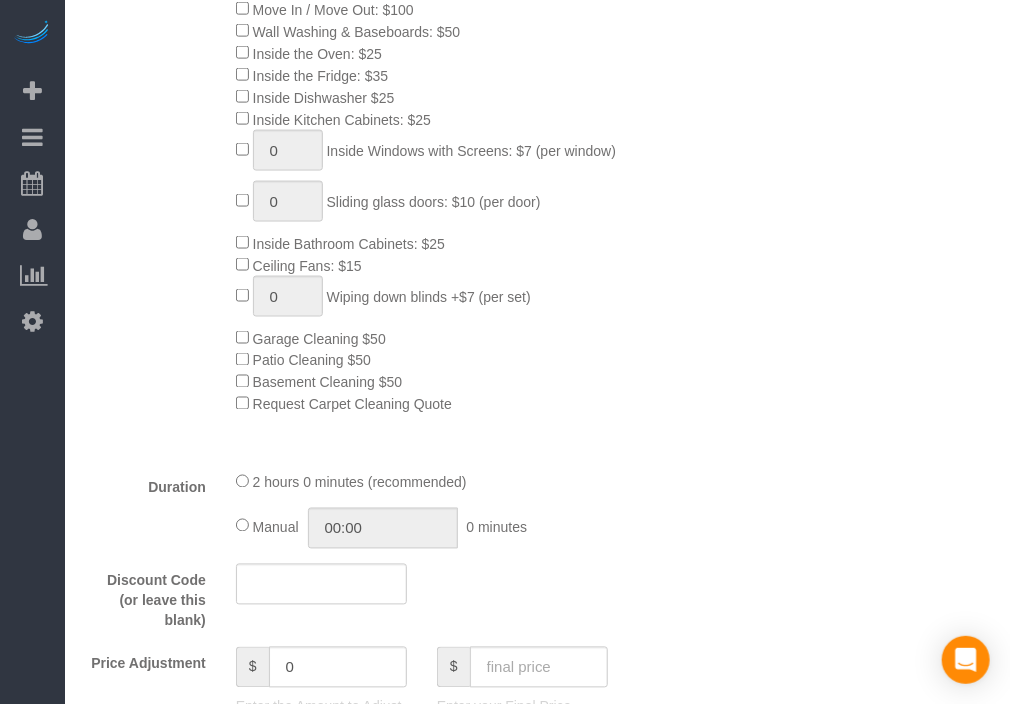 scroll, scrollTop: 1500, scrollLeft: 0, axis: vertical 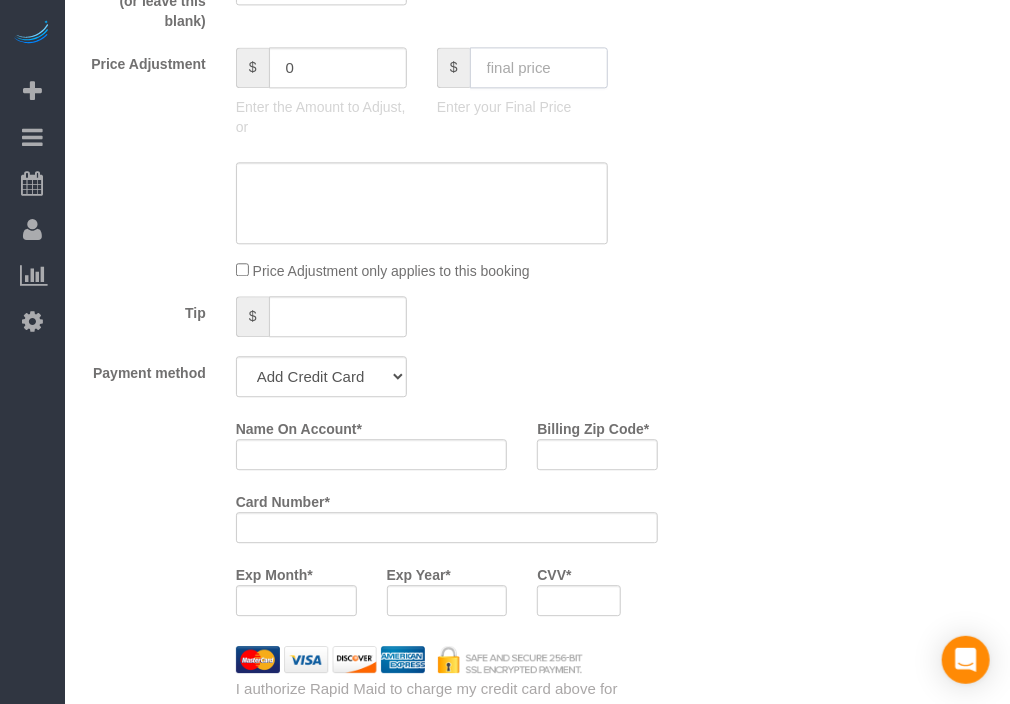 click 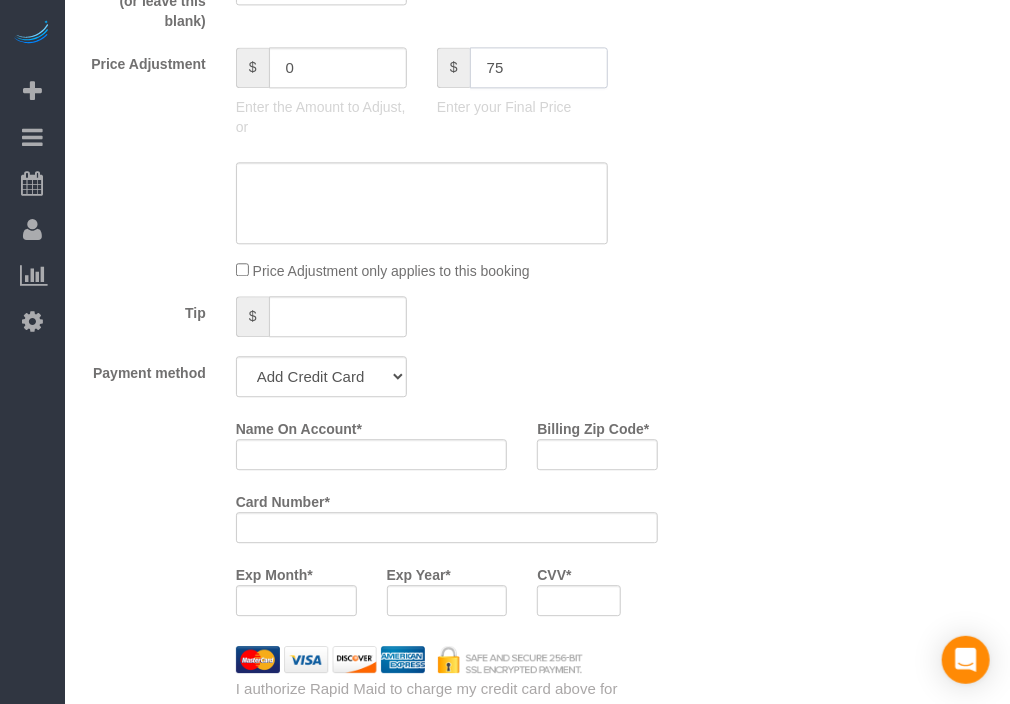 type on "75" 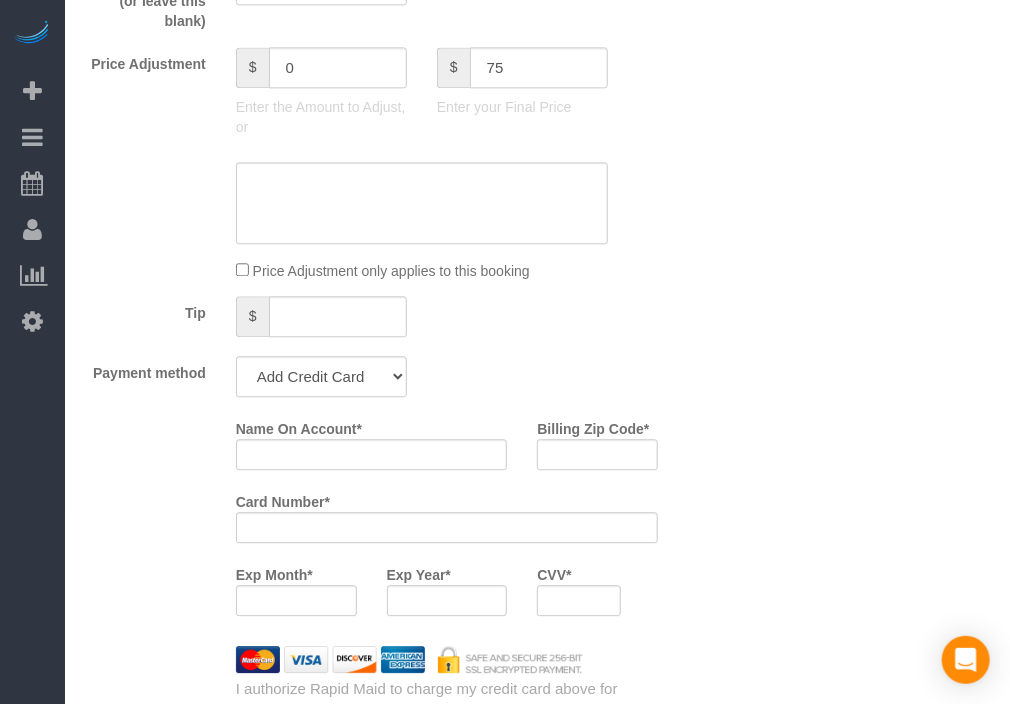 click on "Who
Email*
[EMAIL]
Name *
[OBJECT]
[NUMBER]
Where
Address*
[NUMBER] [STREET]
[CITY]
AK
AL
AR
AZ
CA
CO
CT
DC
DE
FL
GA
HI
IA
ID
IL
IN
KS
KY
LA
MA
MD
ME
MI
MN
MO
MS
MT
NC
ND
NE" at bounding box center [537, 214] 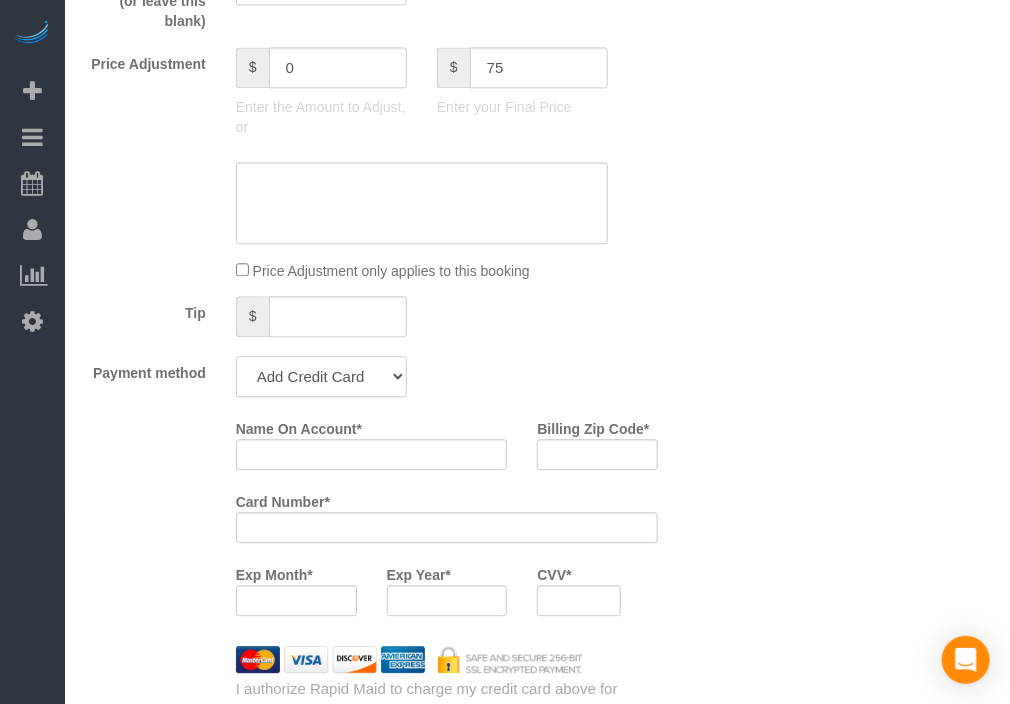 click on "Add Credit Card Cash Check Paypal" 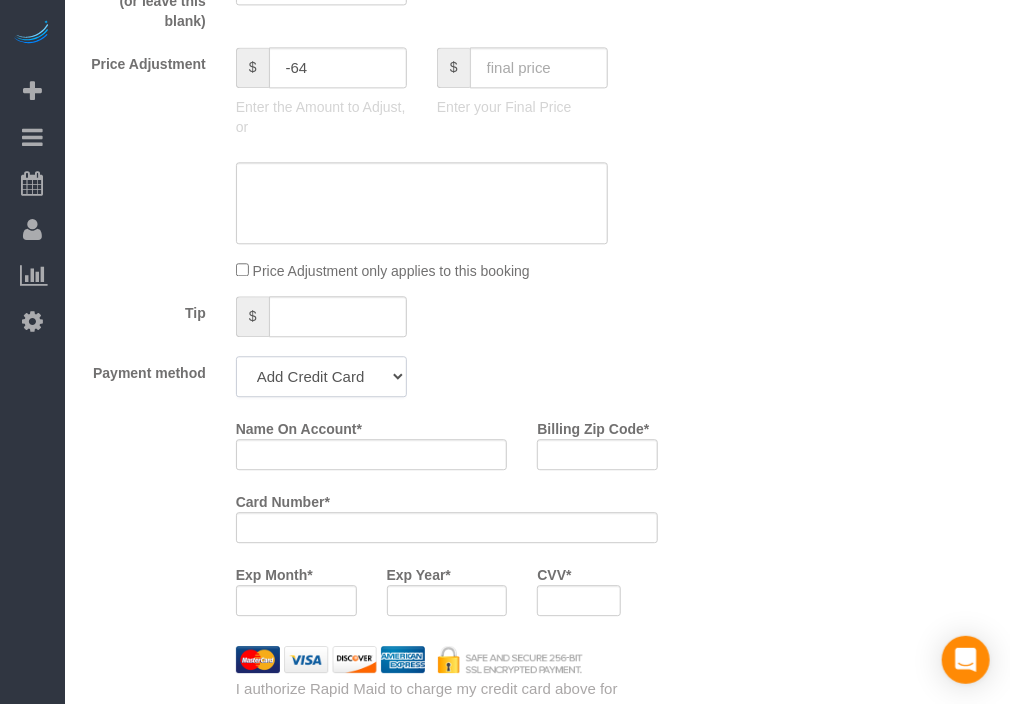 select on "string:check" 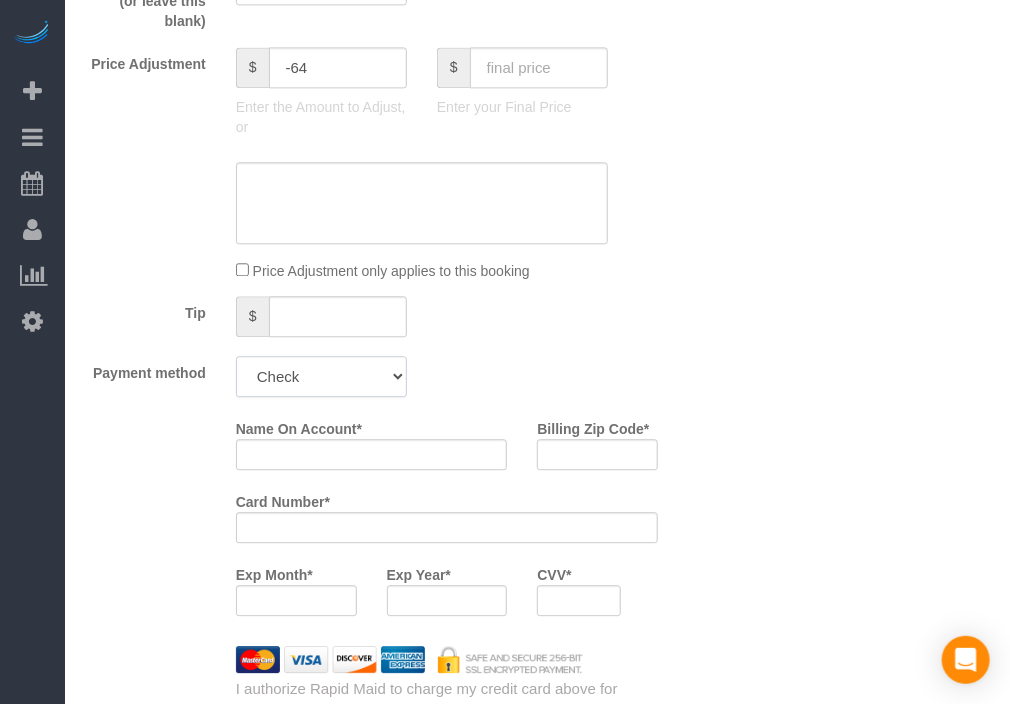 click on "Add Credit Card Cash Check Paypal" 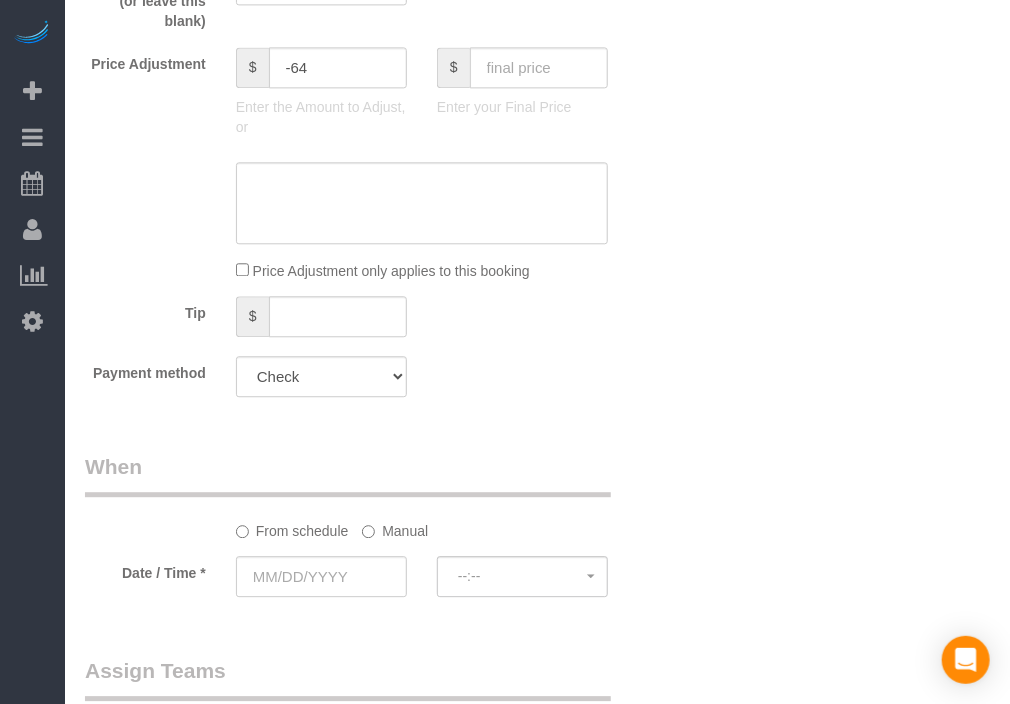 drag, startPoint x: 672, startPoint y: 379, endPoint x: 540, endPoint y: 381, distance: 132.01515 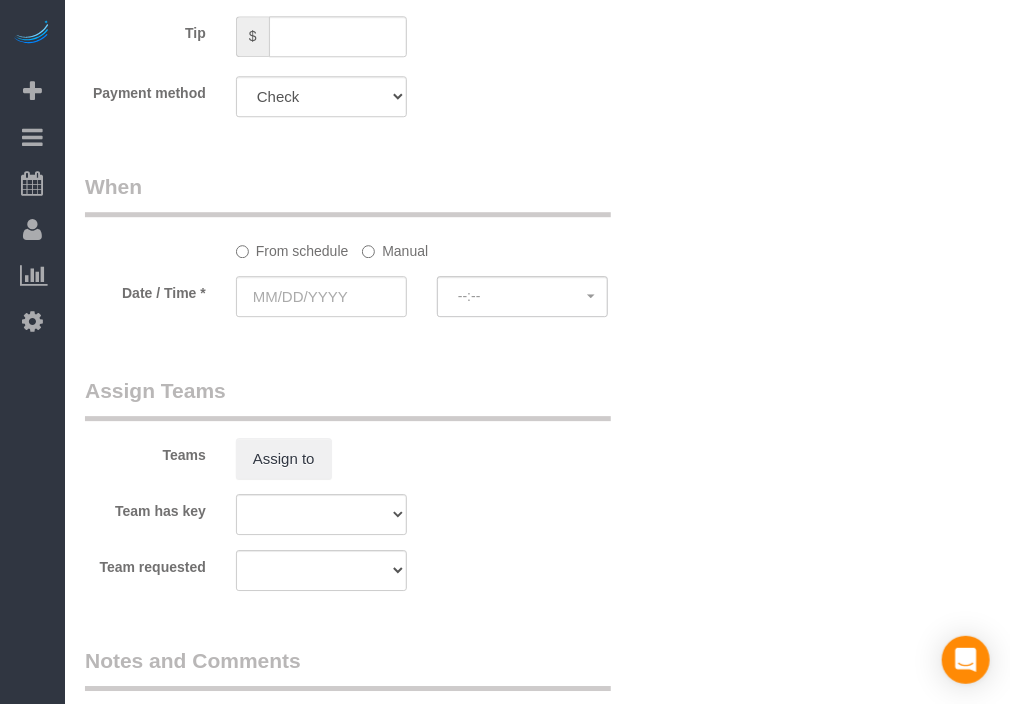 scroll, scrollTop: 1800, scrollLeft: 0, axis: vertical 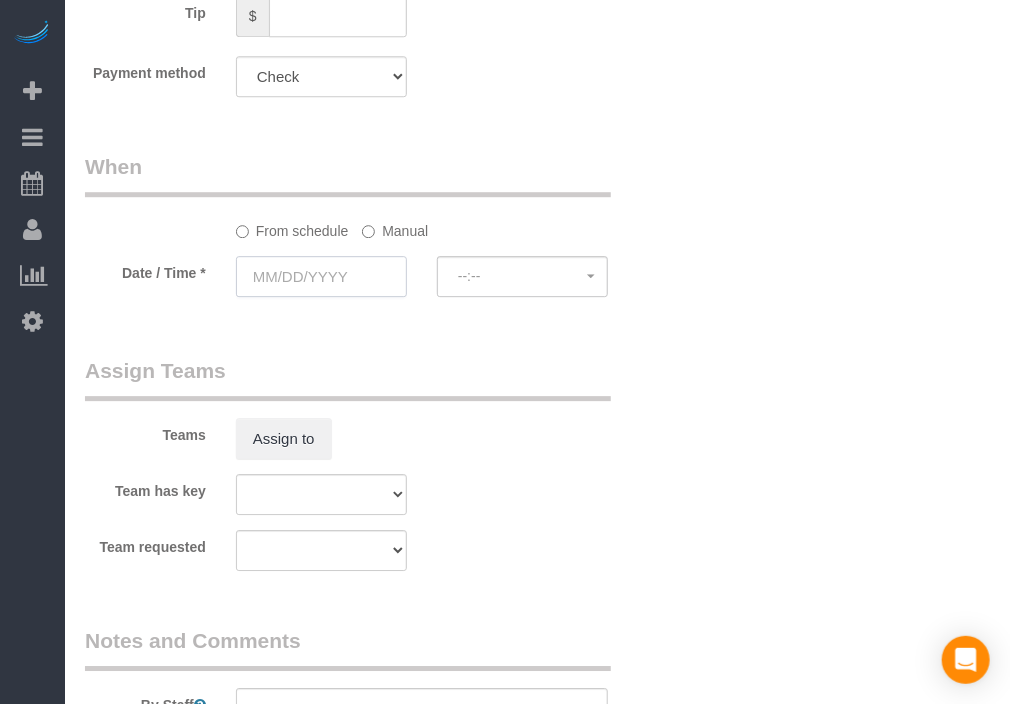 click at bounding box center (321, 276) 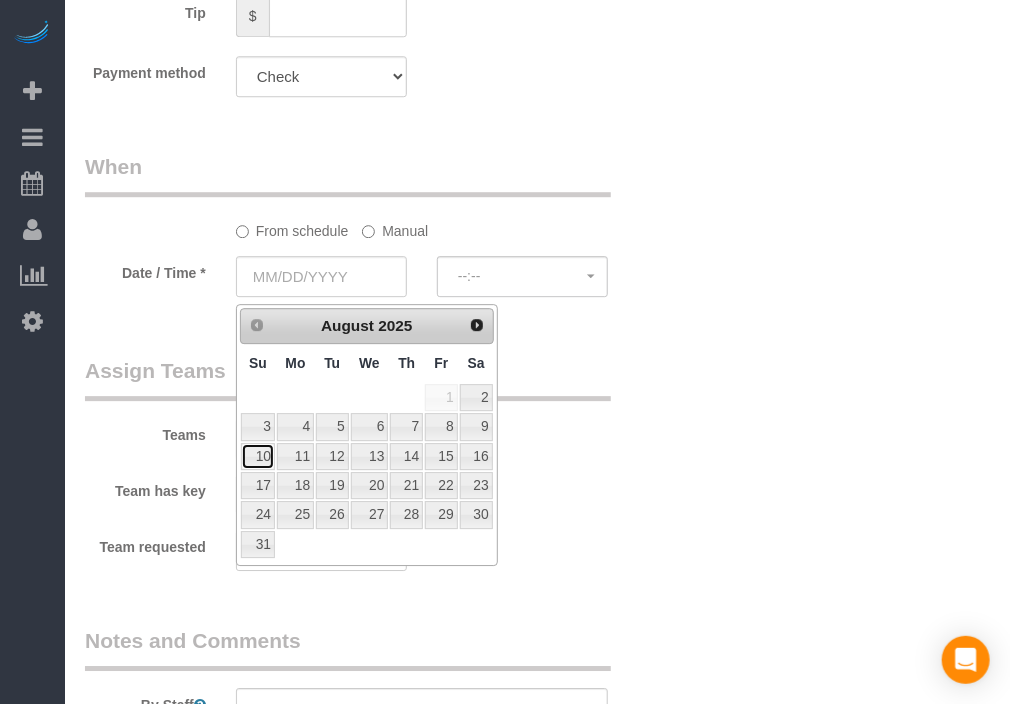 click on "10" at bounding box center [258, 456] 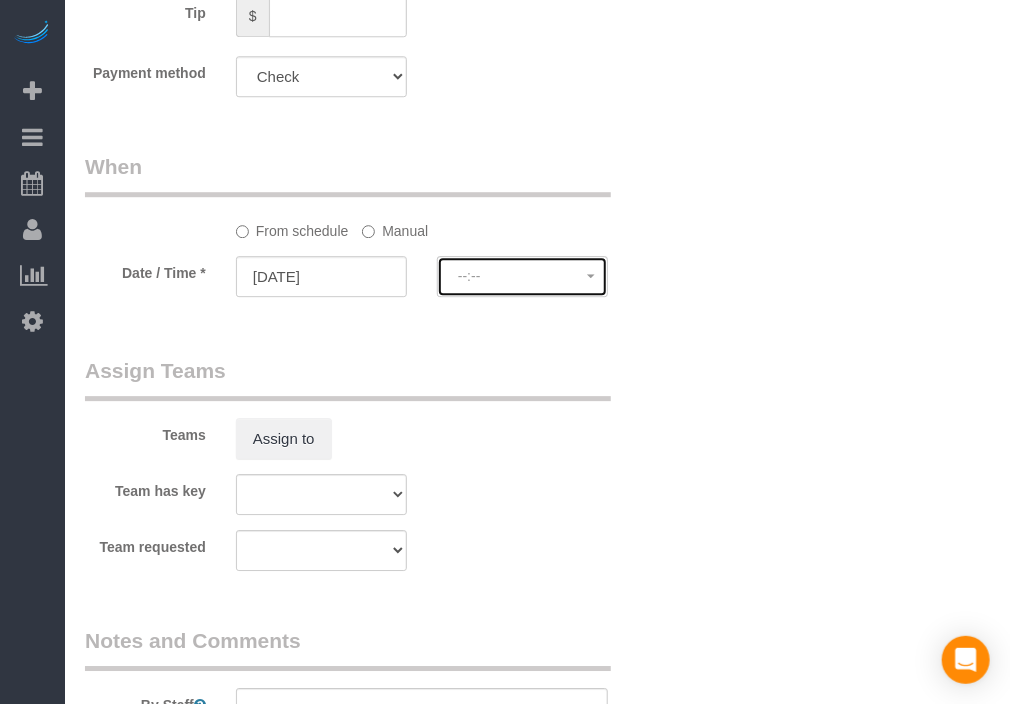 click on "--:--" 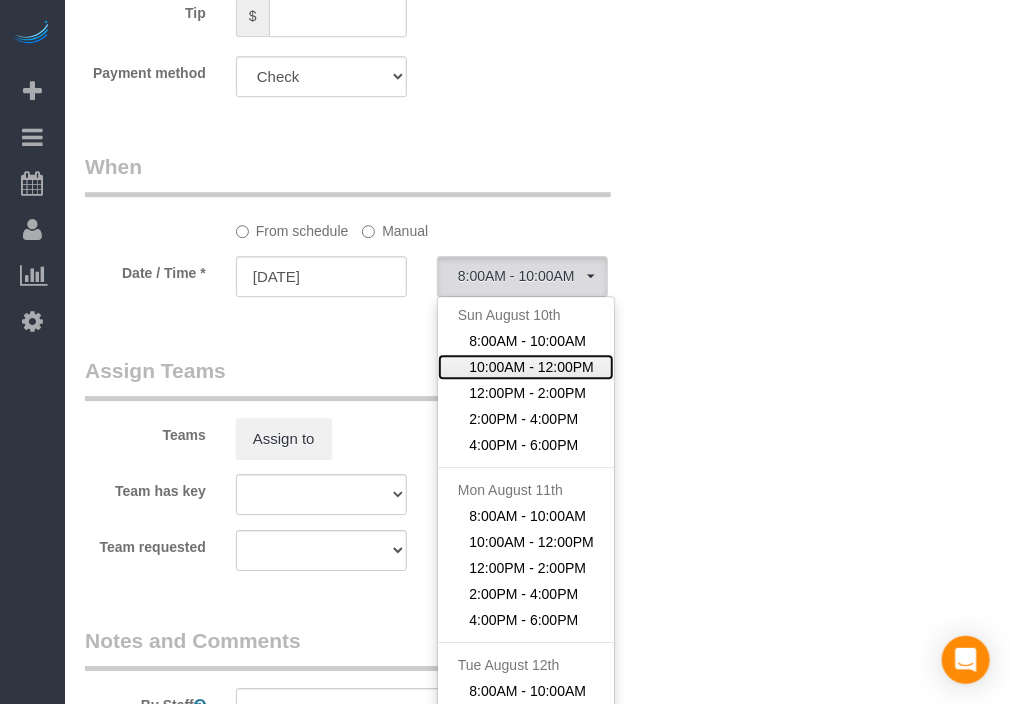 click on "10:00AM - 12:00PM" 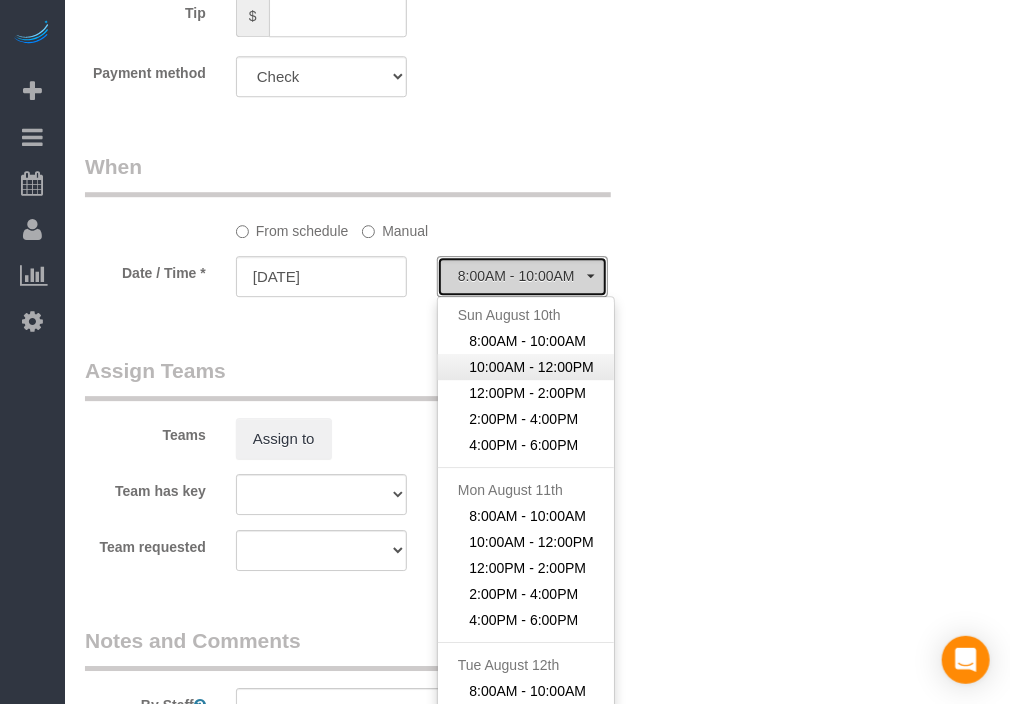 select on "spot2" 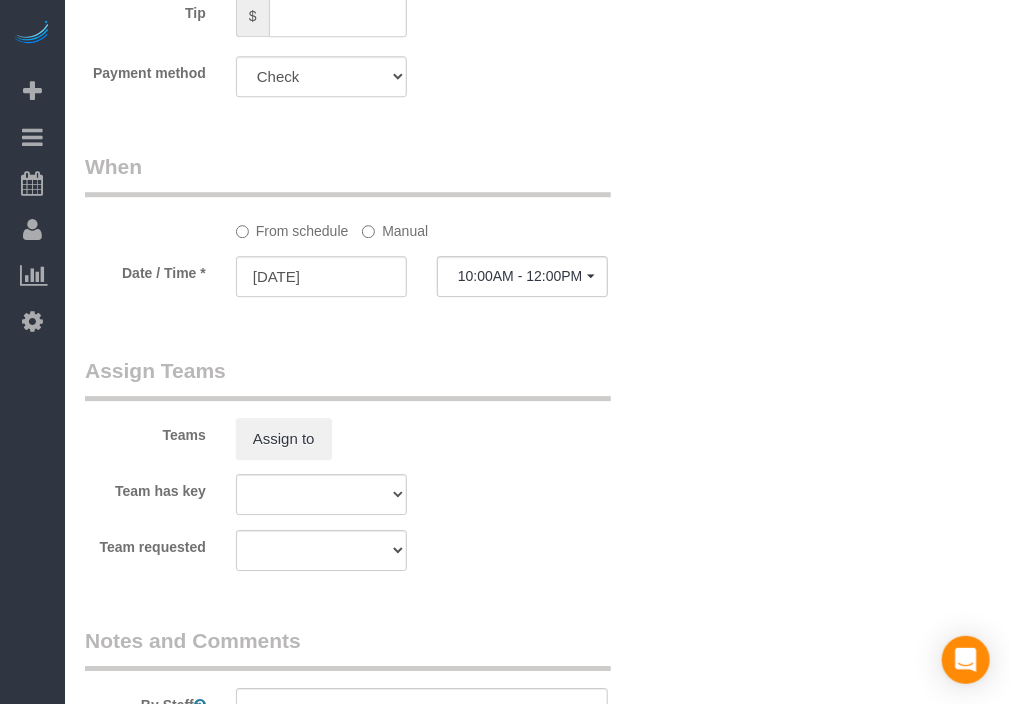 click on "Teams
Assign to" at bounding box center (371, 408) 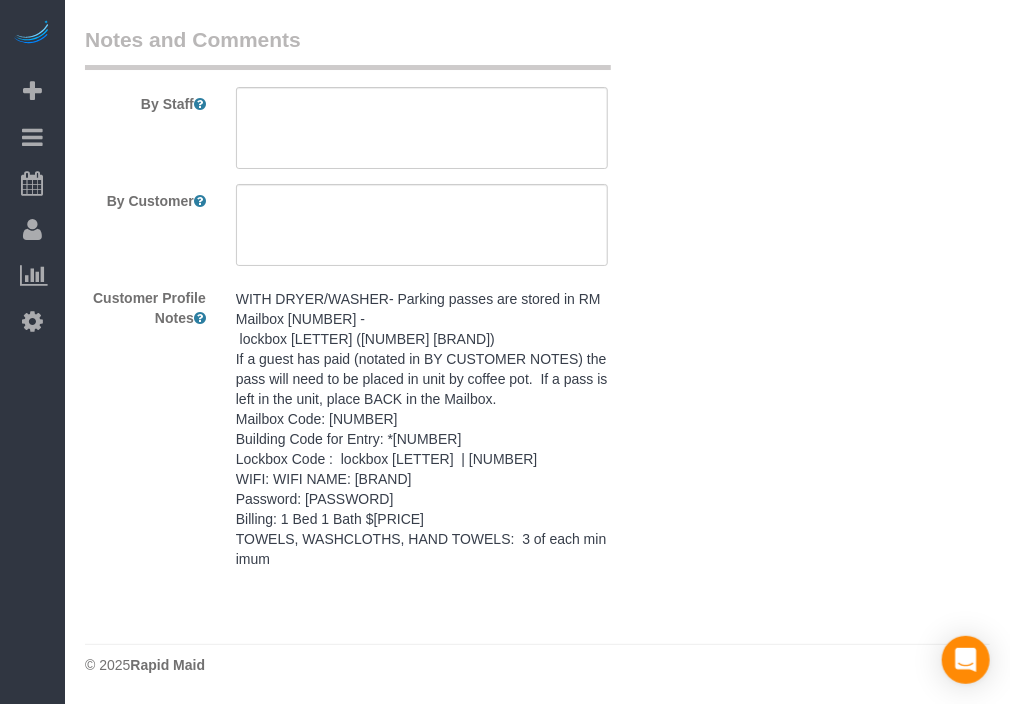 click on "WITH DRYER/WASHER- Parking passes are stored in RM Mailbox [NUMBER] -
lockbox [LETTER] ([NUMBER] [BRAND])
If a guest has paid (notated in BY CUSTOMER NOTES) the pass will need to be placed in unit by coffee pot.  If a pass is left in the unit, place BACK in the Mailbox.
Mailbox Code: [NUMBER]
Building Code for Entry: *[NUMBER]
Lockbox Code :  lockbox [LETTER]  | [NUMBER]
WIFI: WIFI NAME: [BRAND]
Password: [PASSWORD]
Billing: 1 Bed 1 Bath $[PRICE]
TOWELS, WASHCLOTHS, HAND TOWELS:  3 of each minimum" at bounding box center [422, 429] 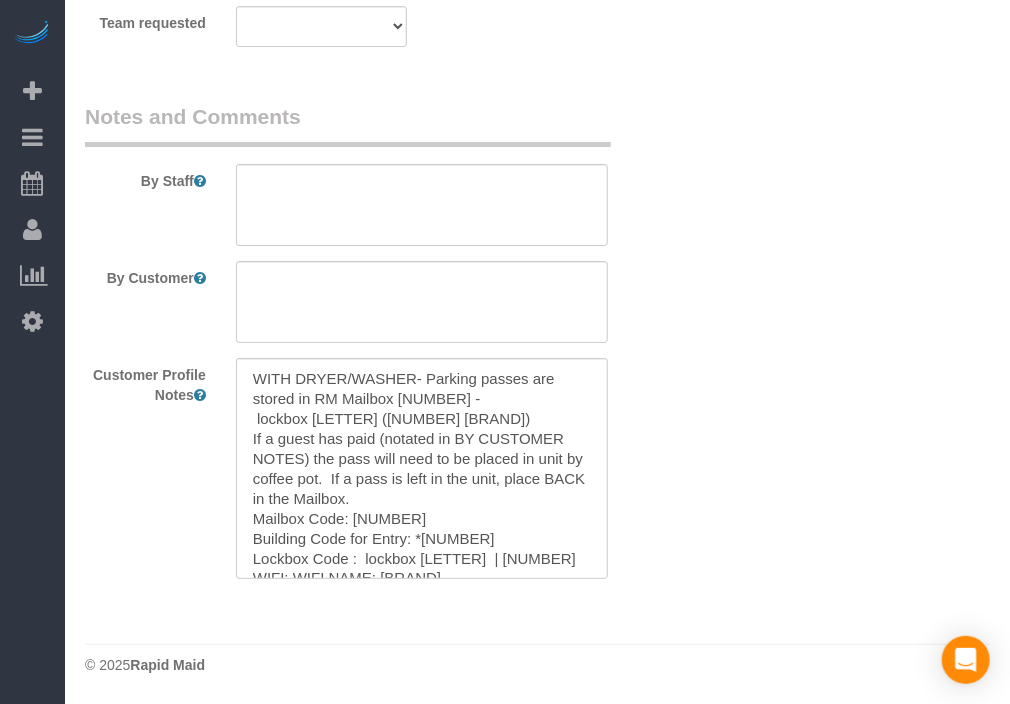 scroll, scrollTop: 2330, scrollLeft: 0, axis: vertical 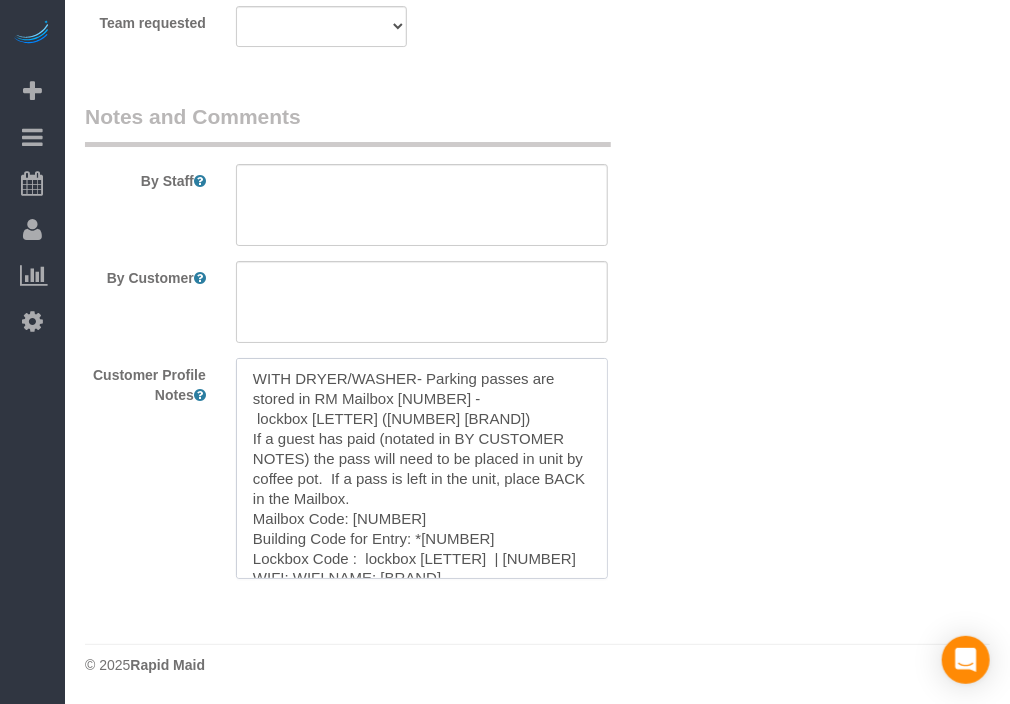 click on "WITH DRYER/WASHER- Parking passes are stored in RM Mailbox [NUMBER] -
lockbox [LETTER] ([NUMBER] [BRAND])
If a guest has paid (notated in BY CUSTOMER NOTES) the pass will need to be placed in unit by coffee pot.  If a pass is left in the unit, place BACK in the Mailbox.
Mailbox Code: [NUMBER]
Building Code for Entry: *[NUMBER]
Lockbox Code :  lockbox [LETTER]  | [NUMBER]
WIFI: WIFI NAME: [BRAND]
Password: [PASSWORD]
Billing: 1 Bed 1 Bath $[PRICE]
TOWELS, WASHCLOTHS, HAND TOWELS:  3 of each minimum" at bounding box center (422, 468) 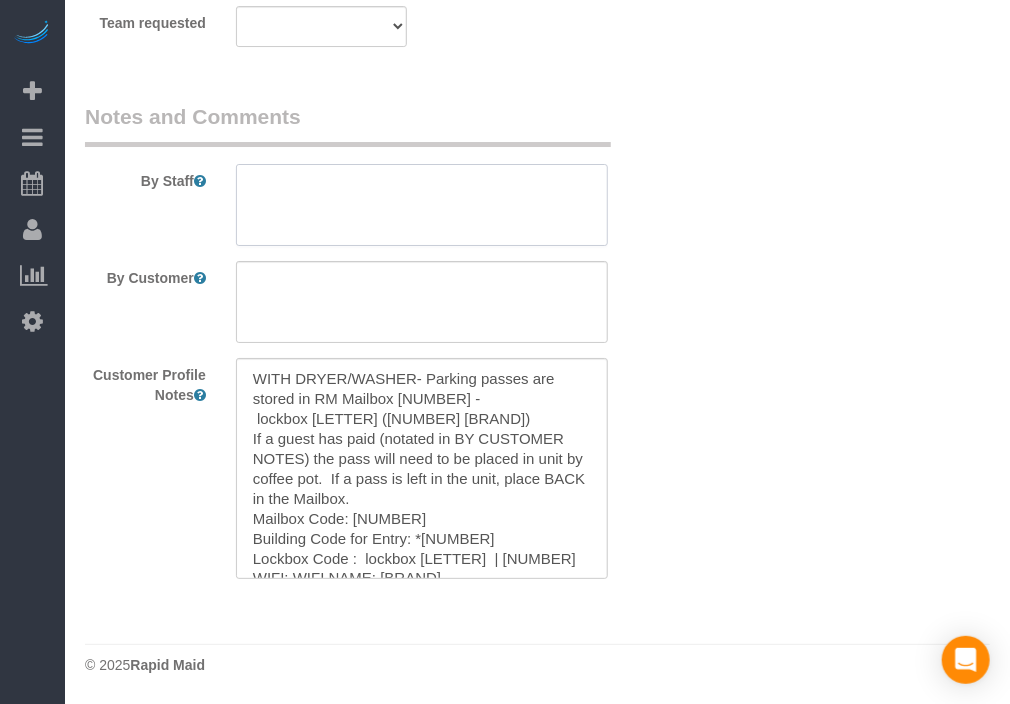 click at bounding box center [422, 205] 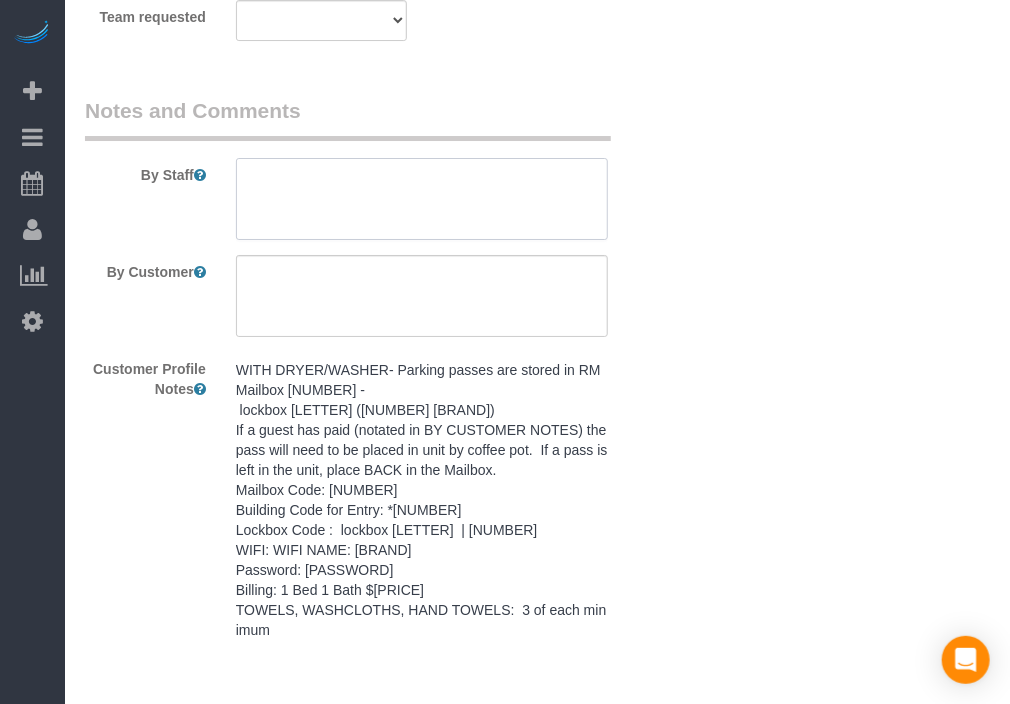 paste on "WITH DRYER/WASHER- Parking passes are stored in RM Mailbox [NUMBER] -
lockbox [LETTER] ([NUMBER] [BRAND])
If a guest has paid (notated in BY CUSTOMER NOTES) the pass will need to be placed in unit by coffee pot.  If a pass is left in the unit, place BACK in the Mailbox.
Mailbox Code: [NUMBER]
Building Code for Entry: *[NUMBER]
Lockbox Code :  lockbox [LETTER]  | [NUMBER]
WIFI: WIFI NAME: [BRAND]
Password: [PASSWORD]
Billing: 1 Bed 1 Bath $[PRICE]
TOWELS, WASHCLOTHS, HAND TOWELS:  3 of each minimum" 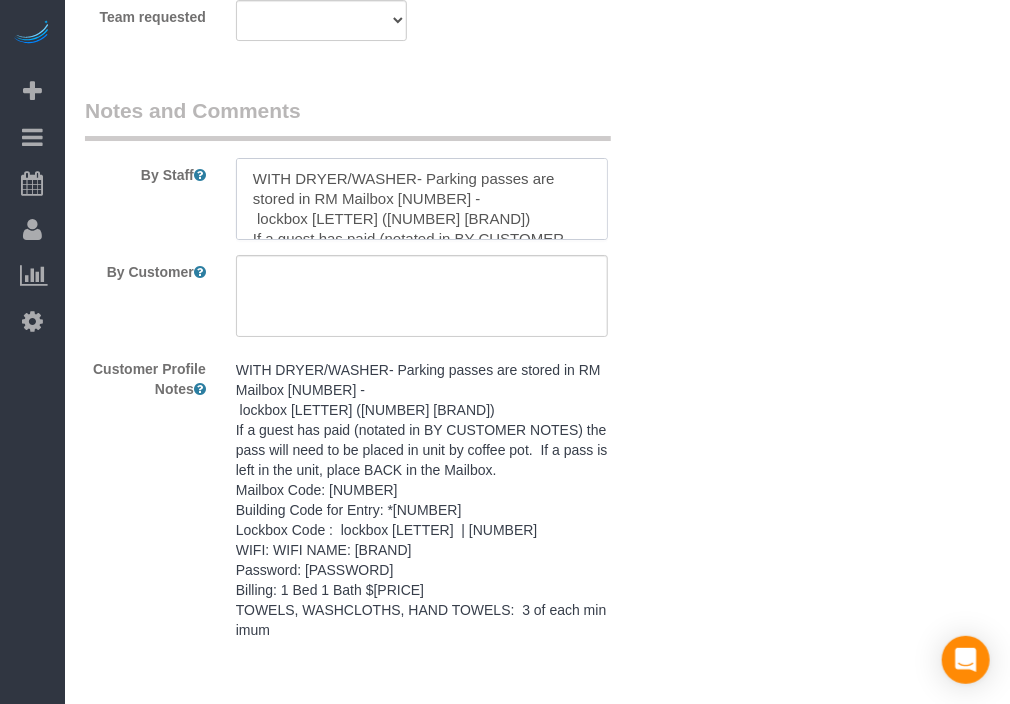 scroll, scrollTop: 227, scrollLeft: 0, axis: vertical 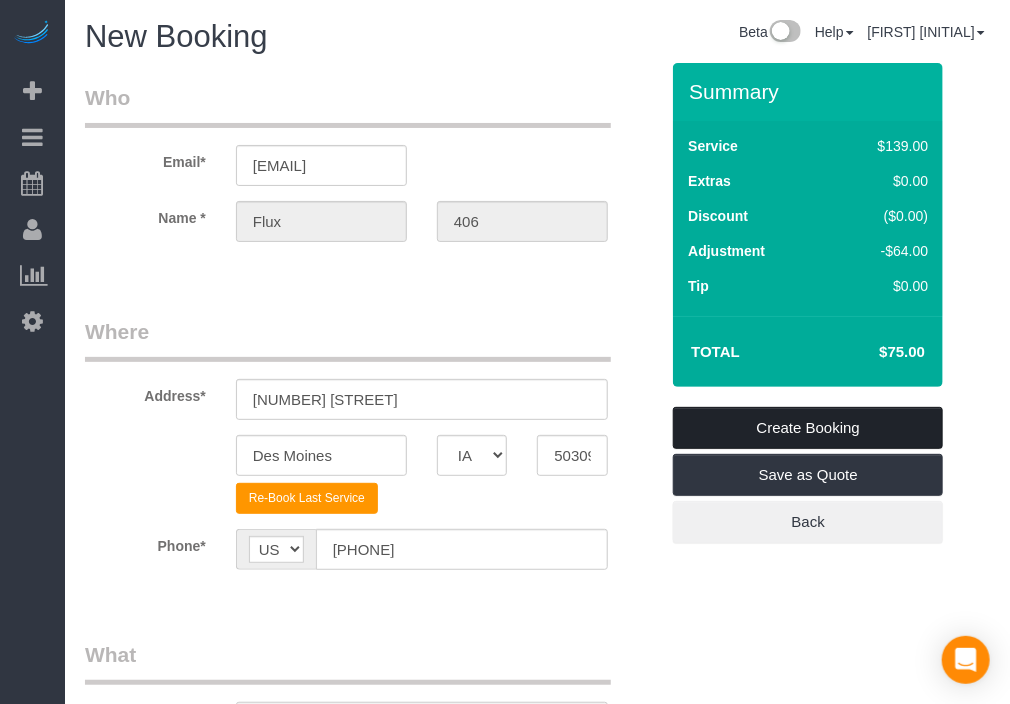 type on "WITH DRYER/WASHER- Parking passes are stored in RM Mailbox [NUMBER] -
lockbox [LETTER] ([NUMBER] [BRAND])
If a guest has paid (notated in BY CUSTOMER NOTES) the pass will need to be placed in unit by coffee pot.  If a pass is left in the unit, place BACK in the Mailbox.
Mailbox Code: [NUMBER]
Building Code for Entry: *[NUMBER]
Lockbox Code :  lockbox [LETTER]  | [NUMBER]
WIFI: WIFI NAME: [BRAND]
Password: [PASSWORD]
Billing: 1 Bed 1 Bath $[PRICE]
TOWELS, WASHCLOTHS, HAND TOWELS:  3 of each minimum" 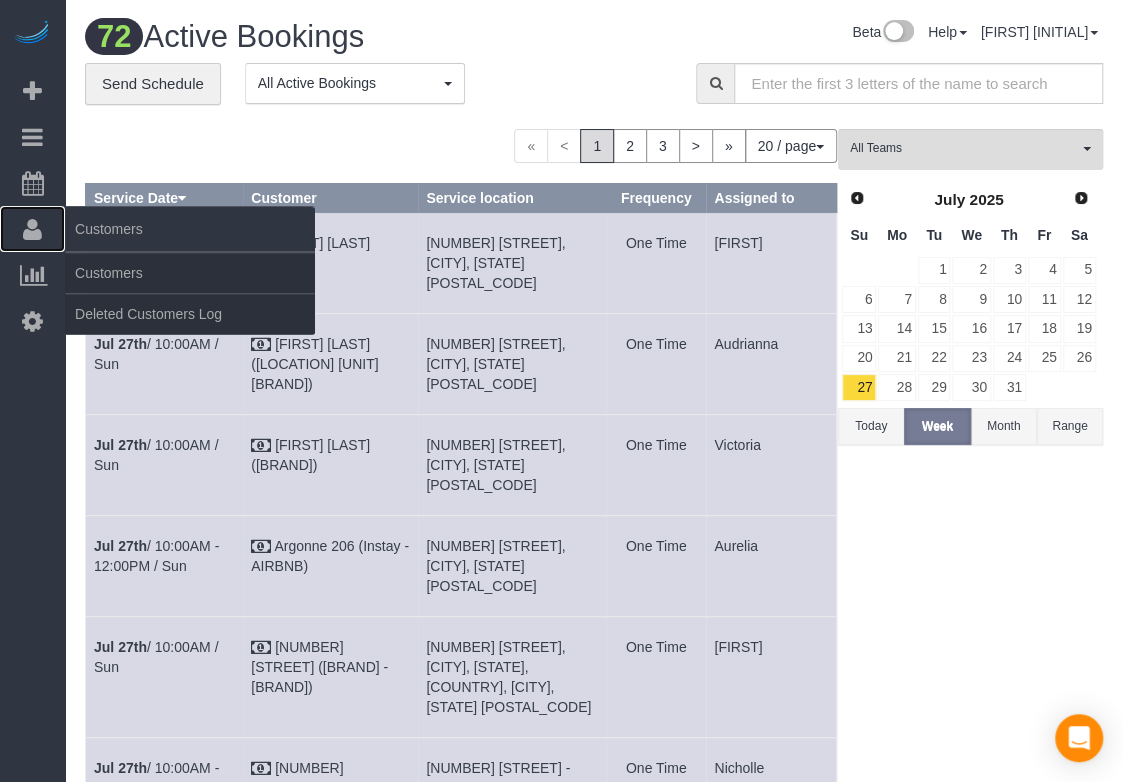 drag, startPoint x: 48, startPoint y: 217, endPoint x: 165, endPoint y: 223, distance: 117.15375 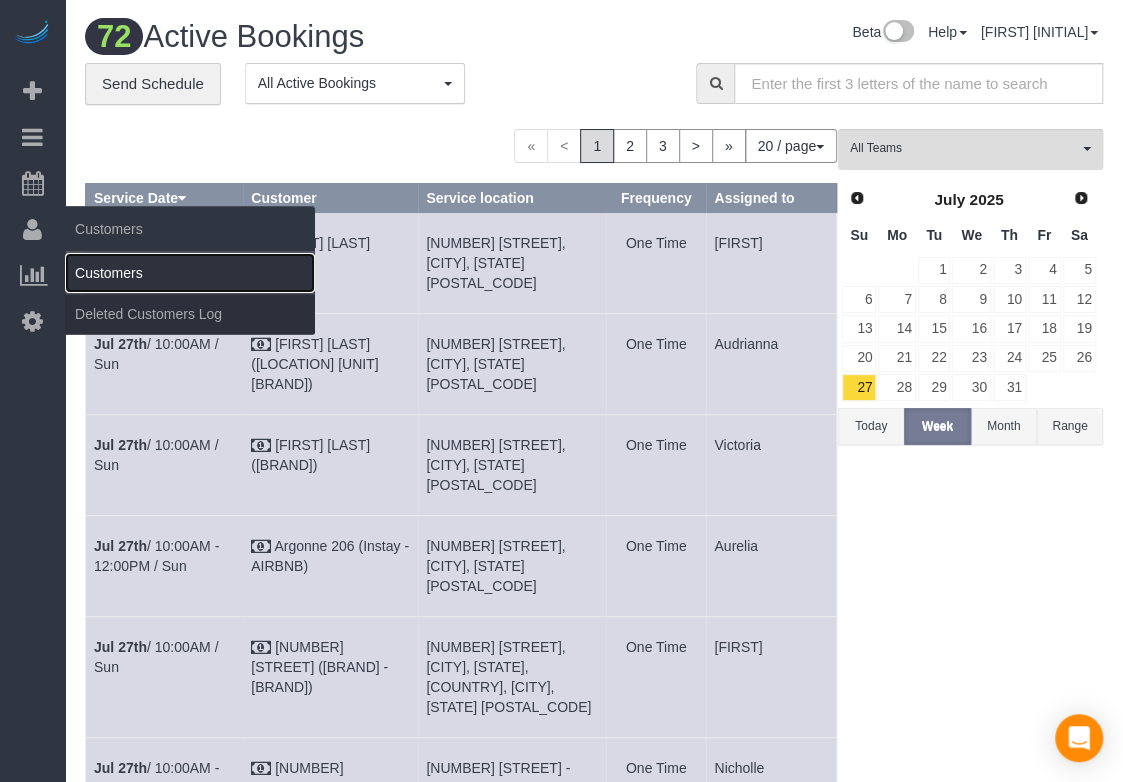 click on "Customers" at bounding box center (190, 273) 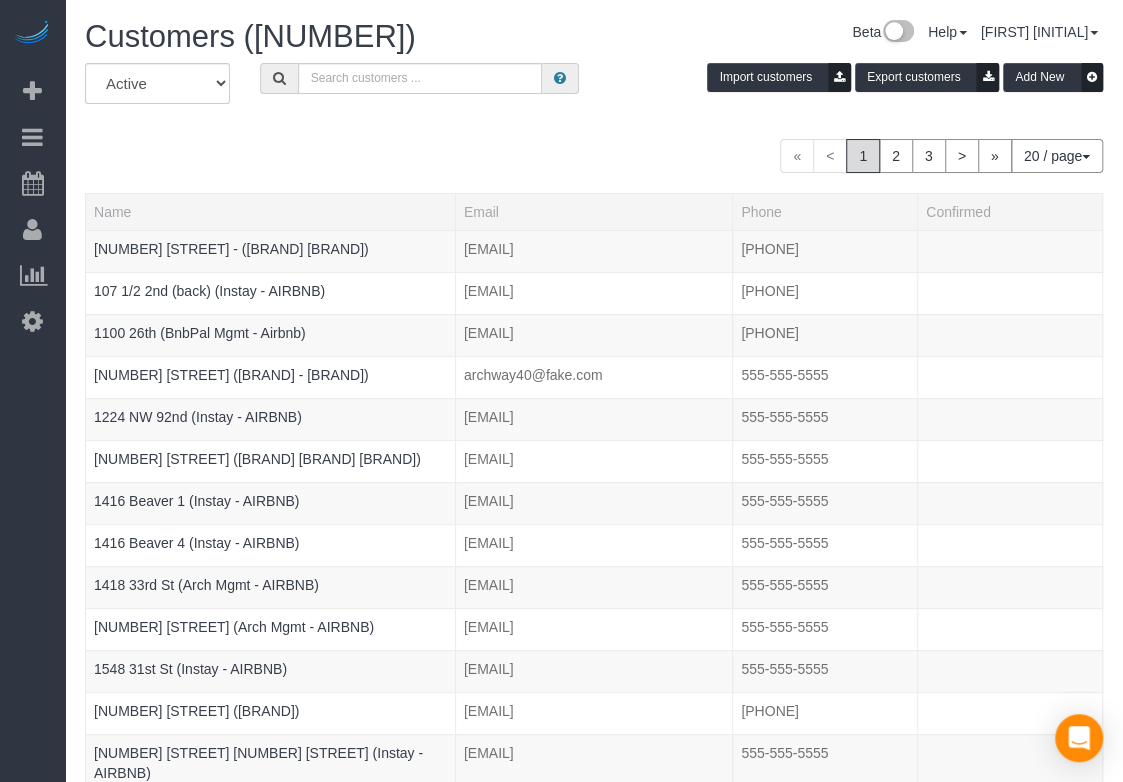 drag, startPoint x: 329, startPoint y: 58, endPoint x: 330, endPoint y: 85, distance: 27.018513 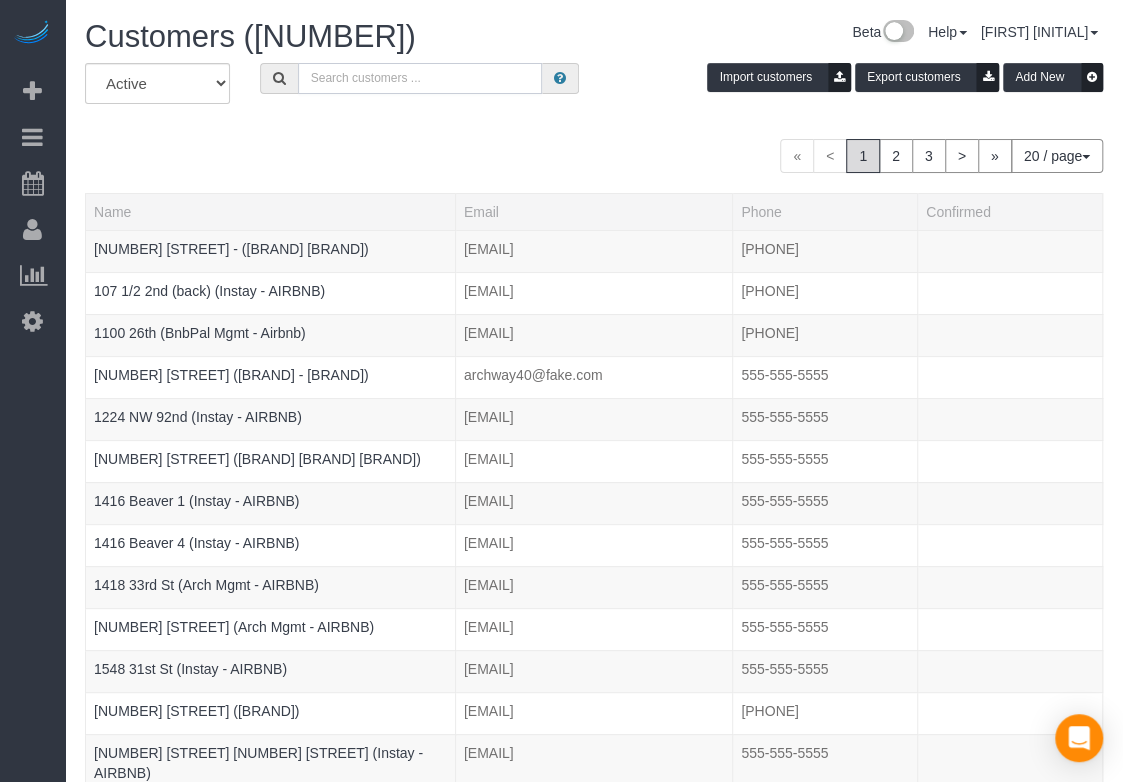 click at bounding box center [420, 78] 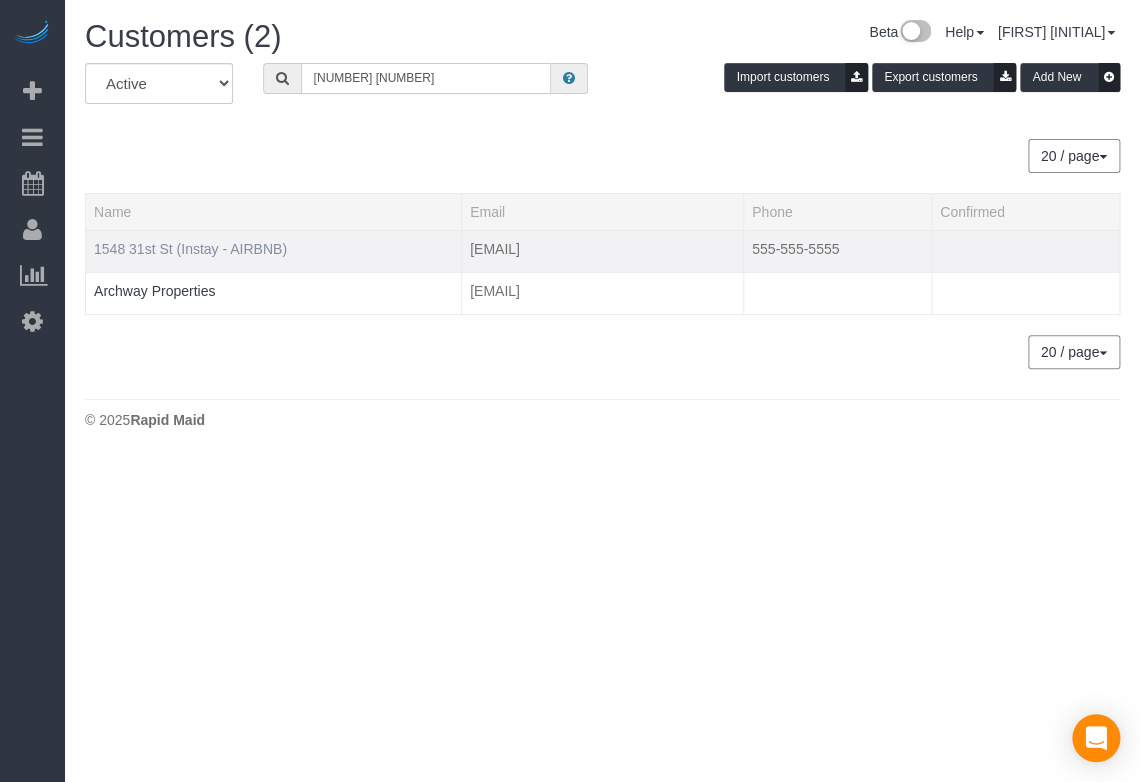 type on "[NUMBER] [NUMBER]" 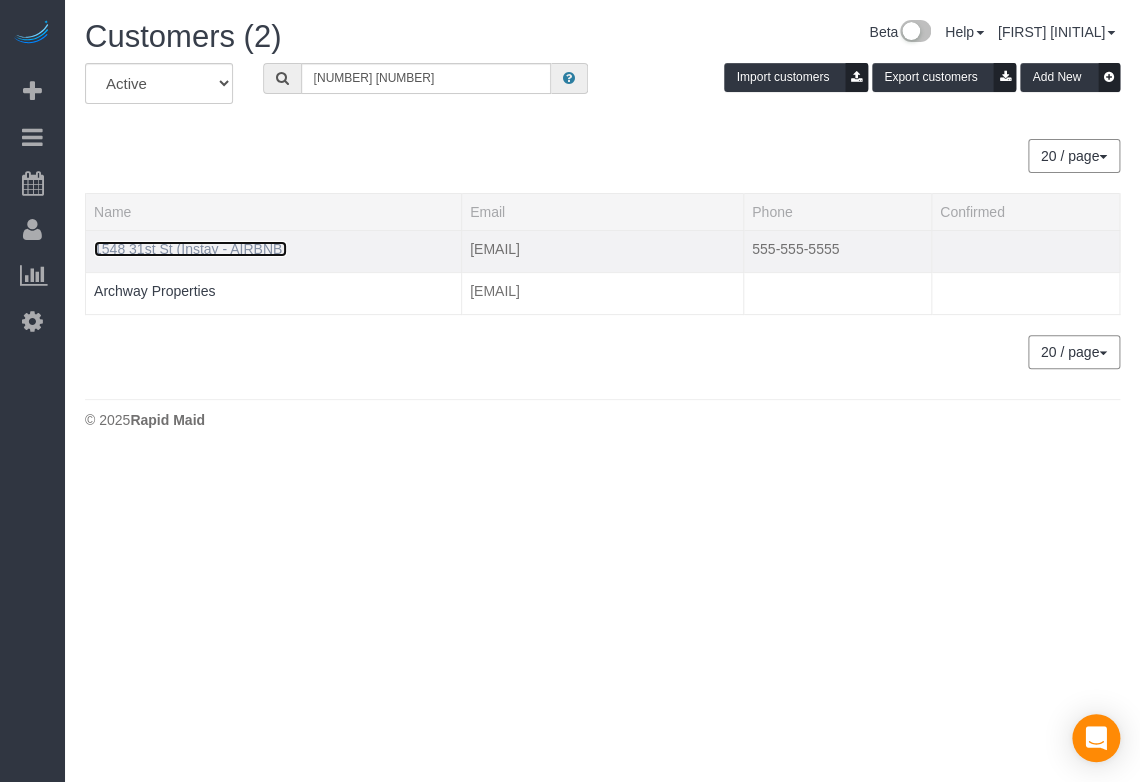 click on "1548 31st St (Instay - AIRBNB)" at bounding box center (190, 249) 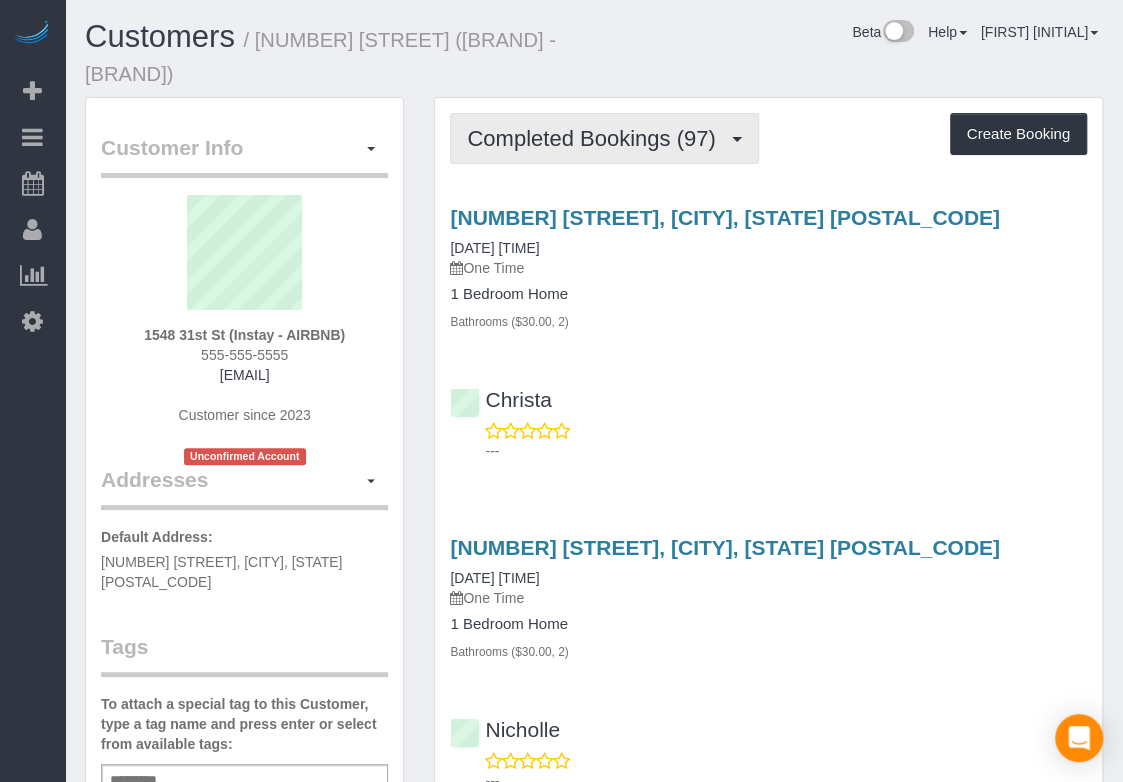 click on "Completed Bookings (97)" at bounding box center (596, 138) 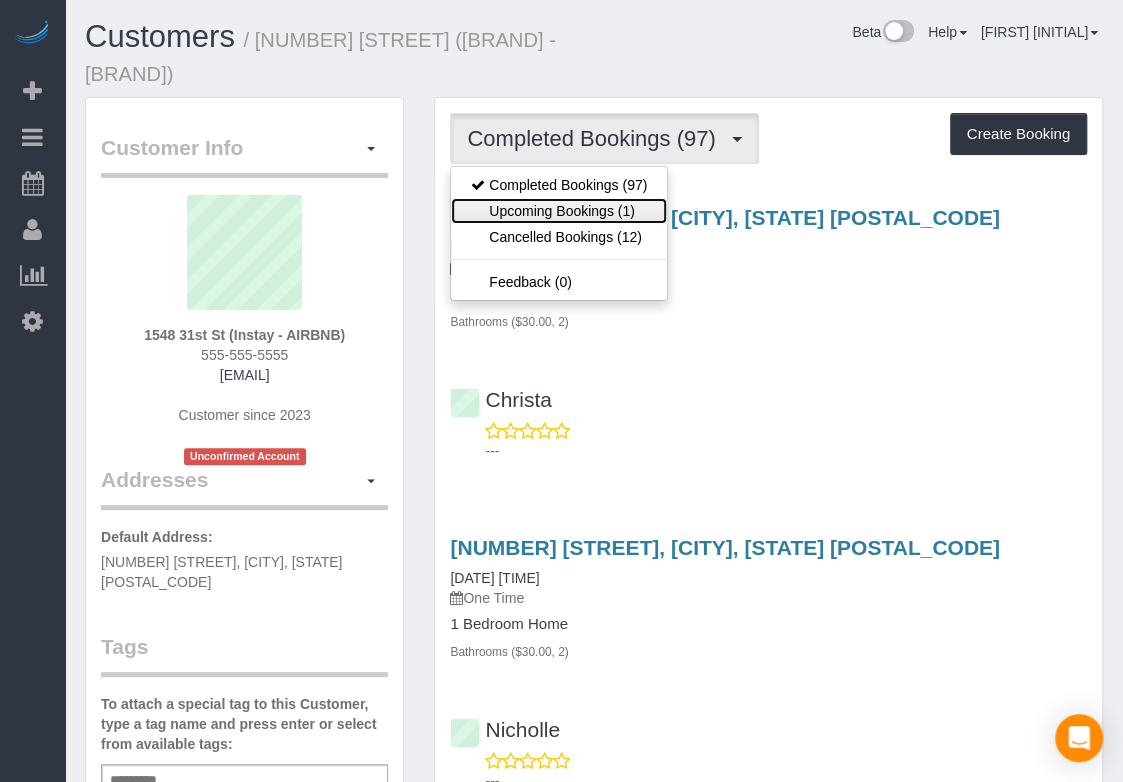 click on "Upcoming Bookings (1)" at bounding box center (559, 211) 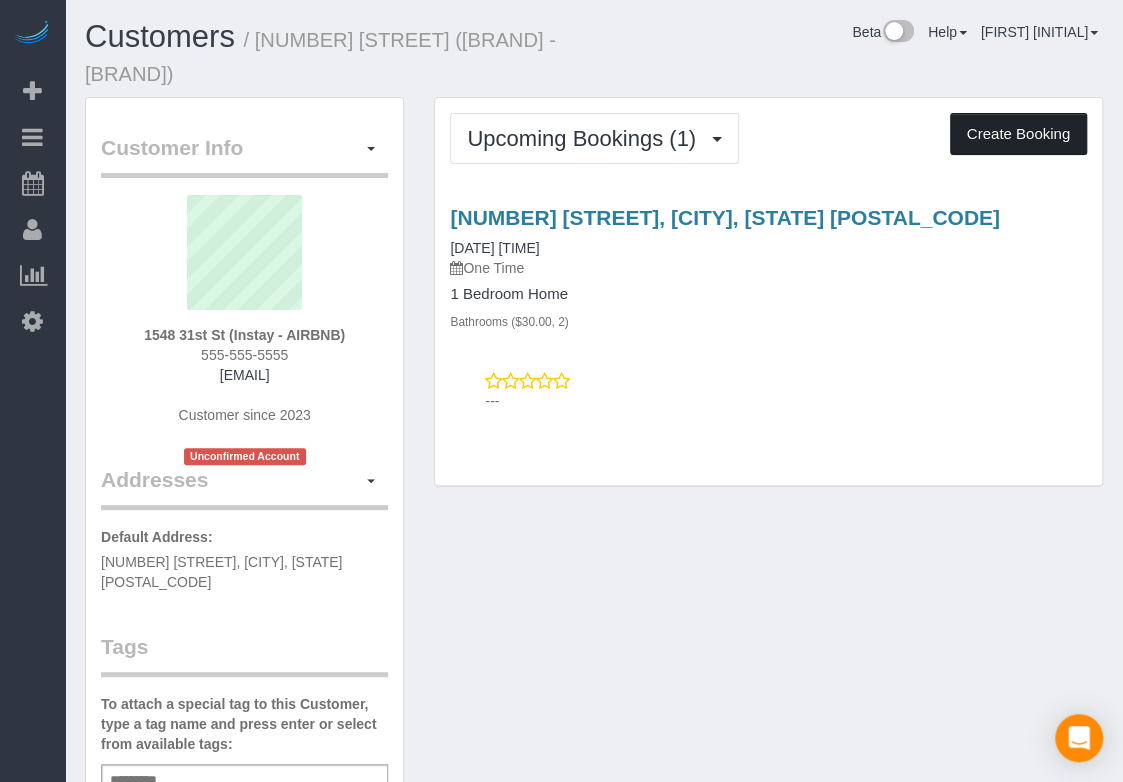 click on "Create Booking" at bounding box center (1018, 134) 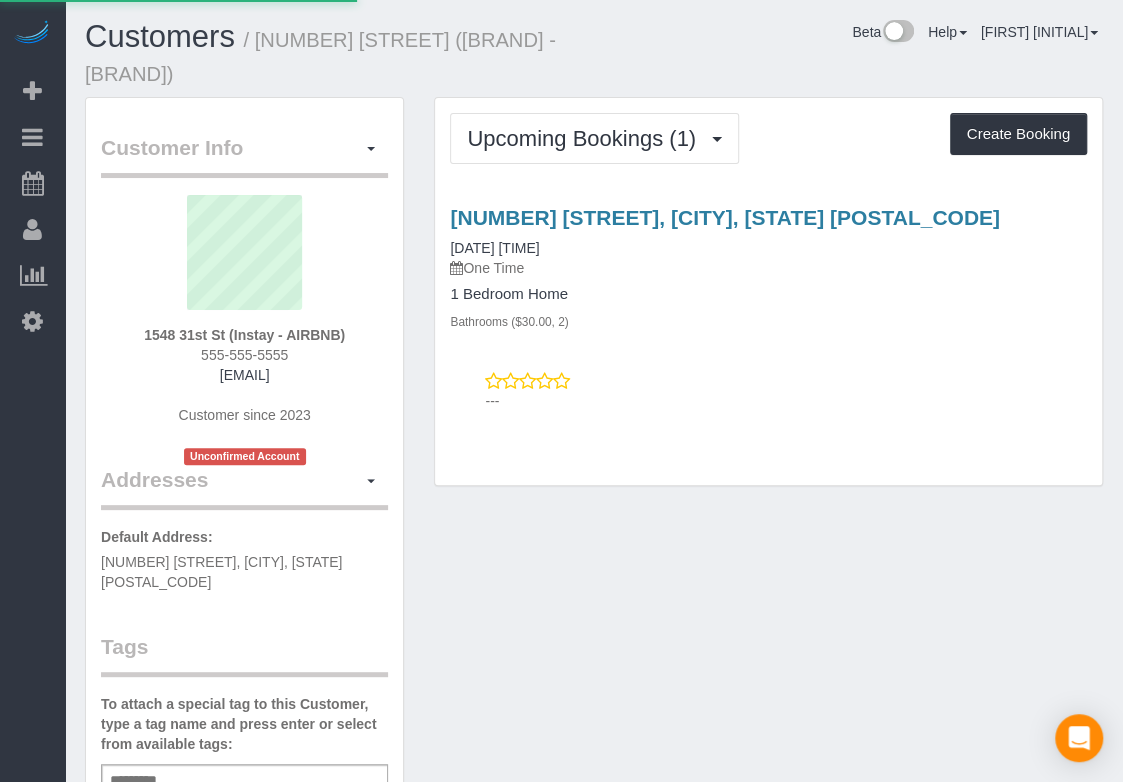 select on "IA" 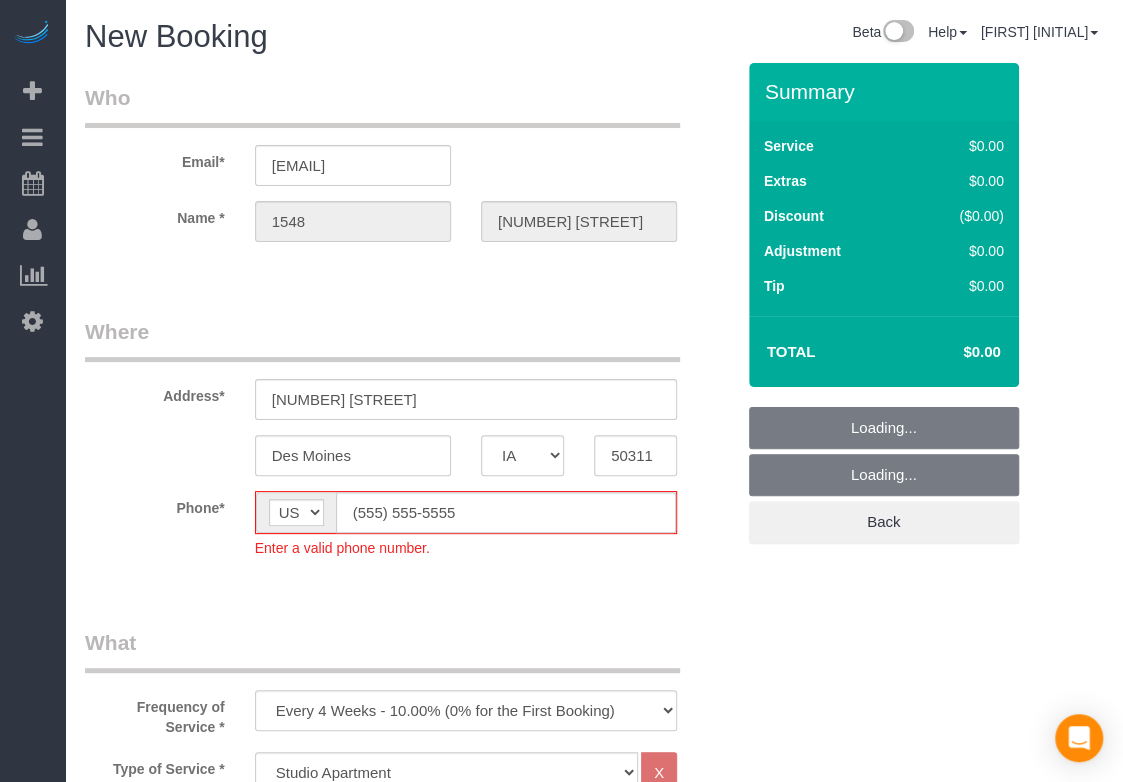select on "object:7504" 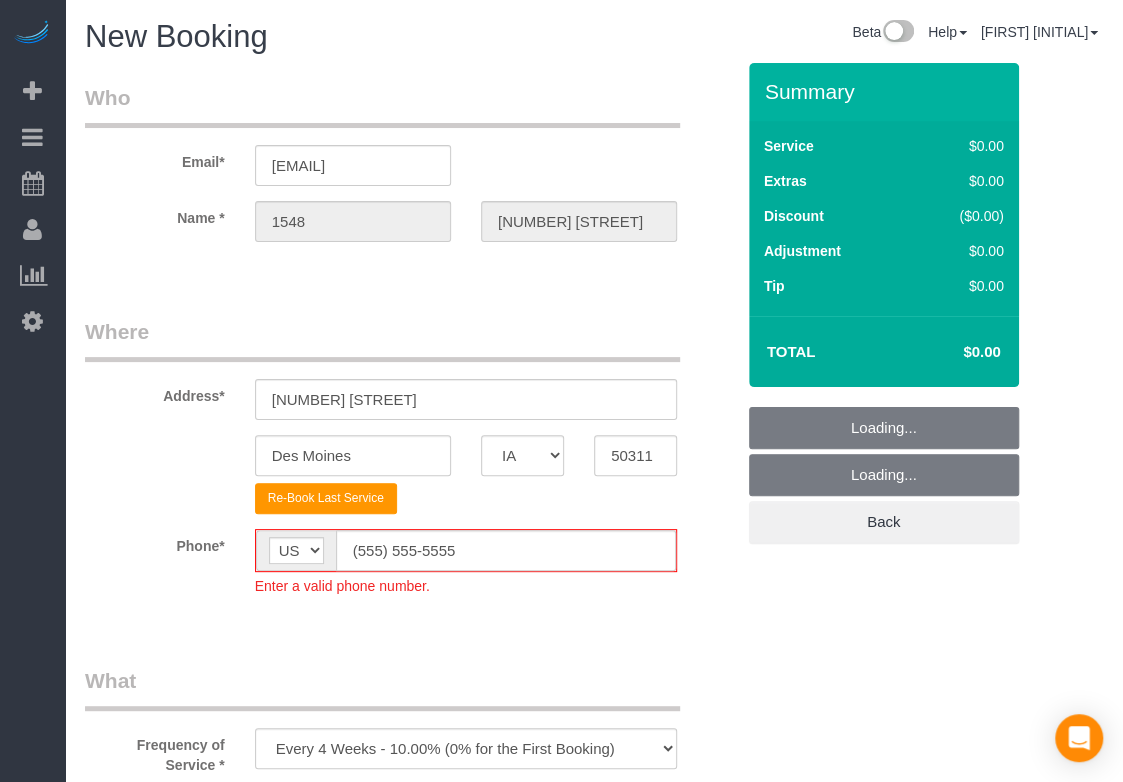 click on "[COUNTRY_LIST] ([PHONE])" 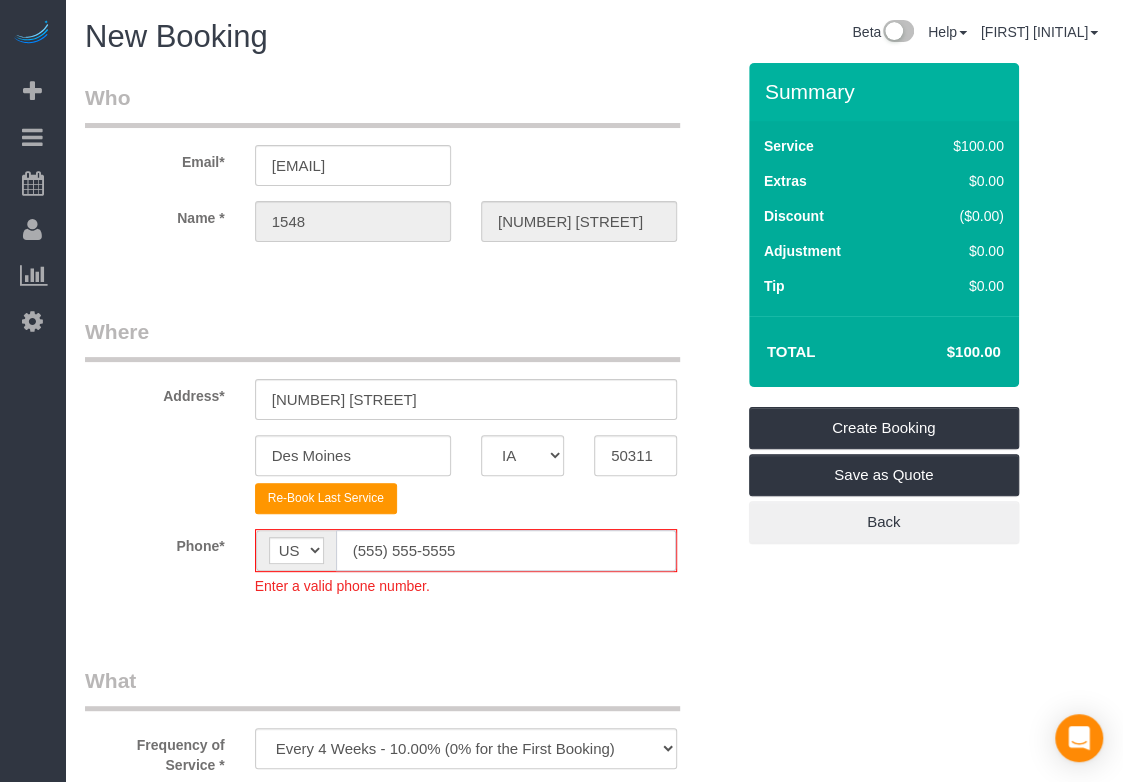 click on "(555) 555-5555" 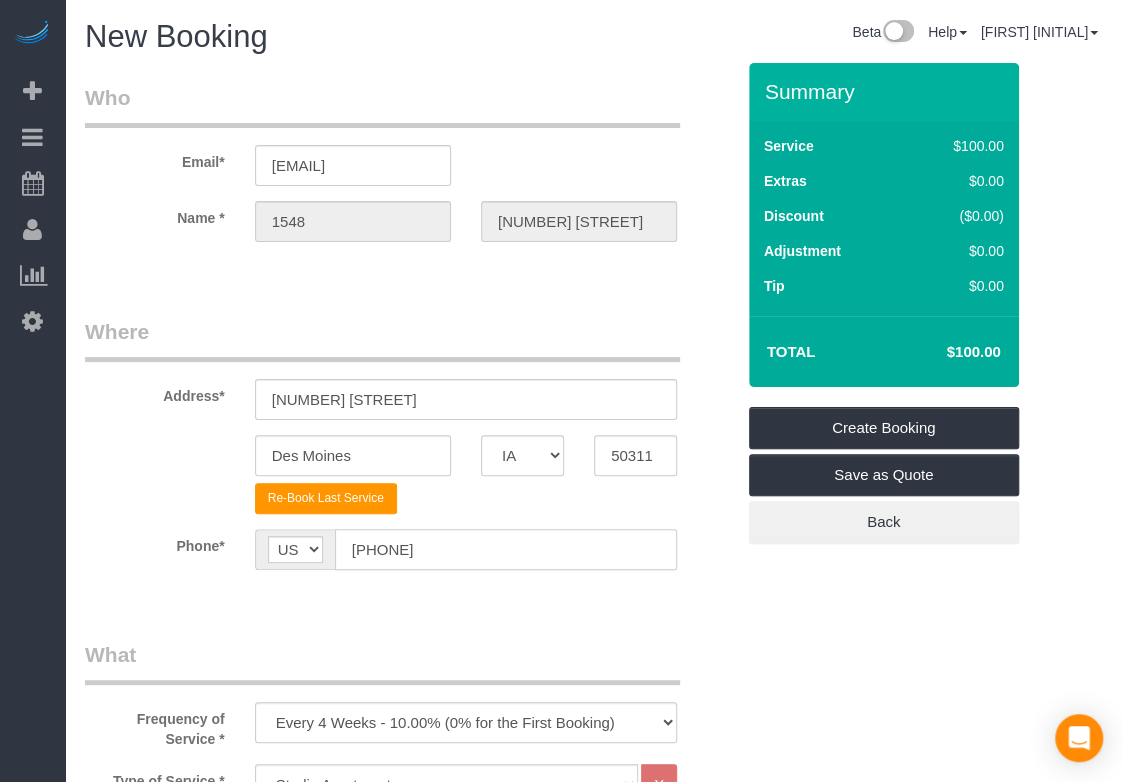 type on "[PHONE]" 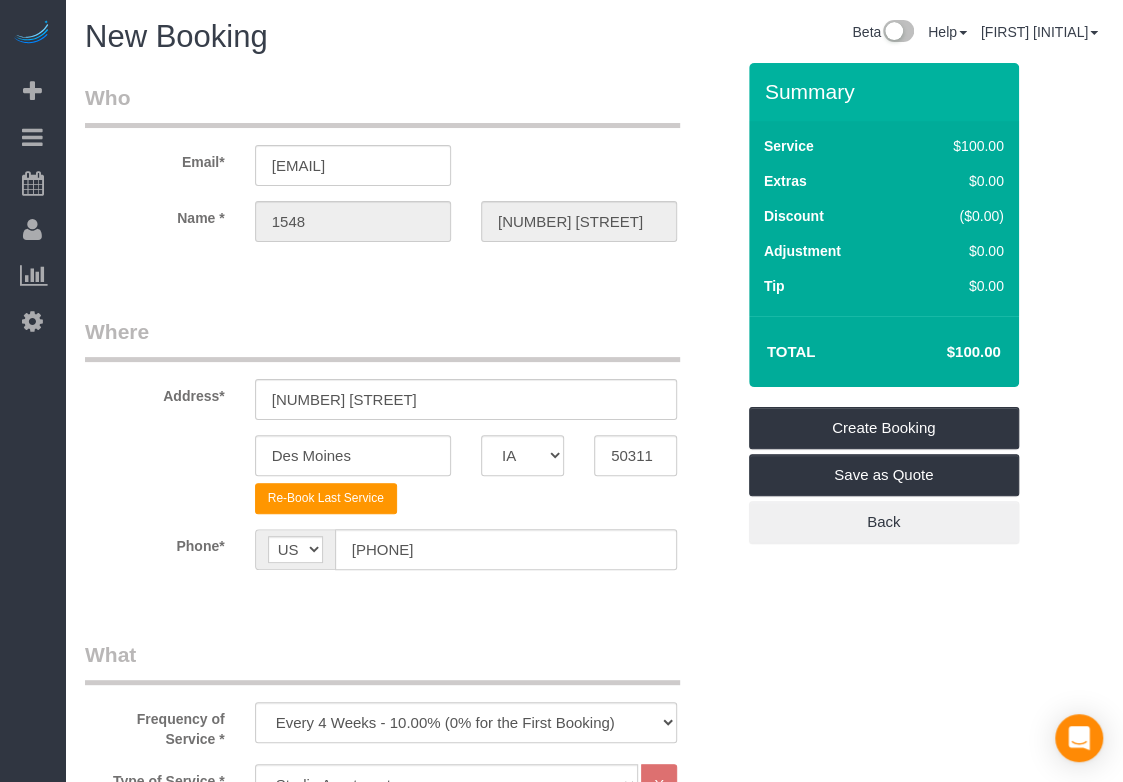 drag, startPoint x: 833, startPoint y: 616, endPoint x: 751, endPoint y: 599, distance: 83.74366 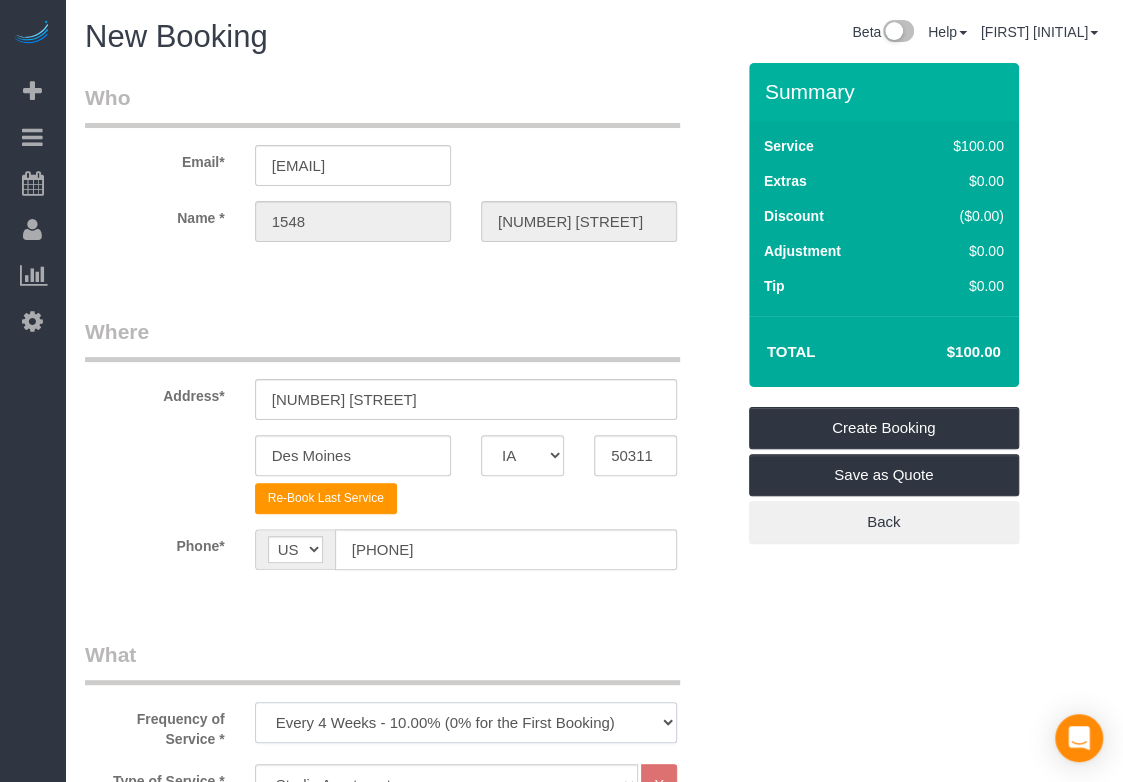 click on "Every 6 Weeks (0% for the First Booking) One Time Every 8 Weeks (0% for the First Booking) Every 4 Weeks - 10.00% (0% for the First Booking) Every 3 Weeks - 12.00% (0% for the First Booking) Every 2 Weeks - 15.00% (0% for the First Booking) Weekly - 20.00% (0% for the First Booking)" at bounding box center [466, 722] 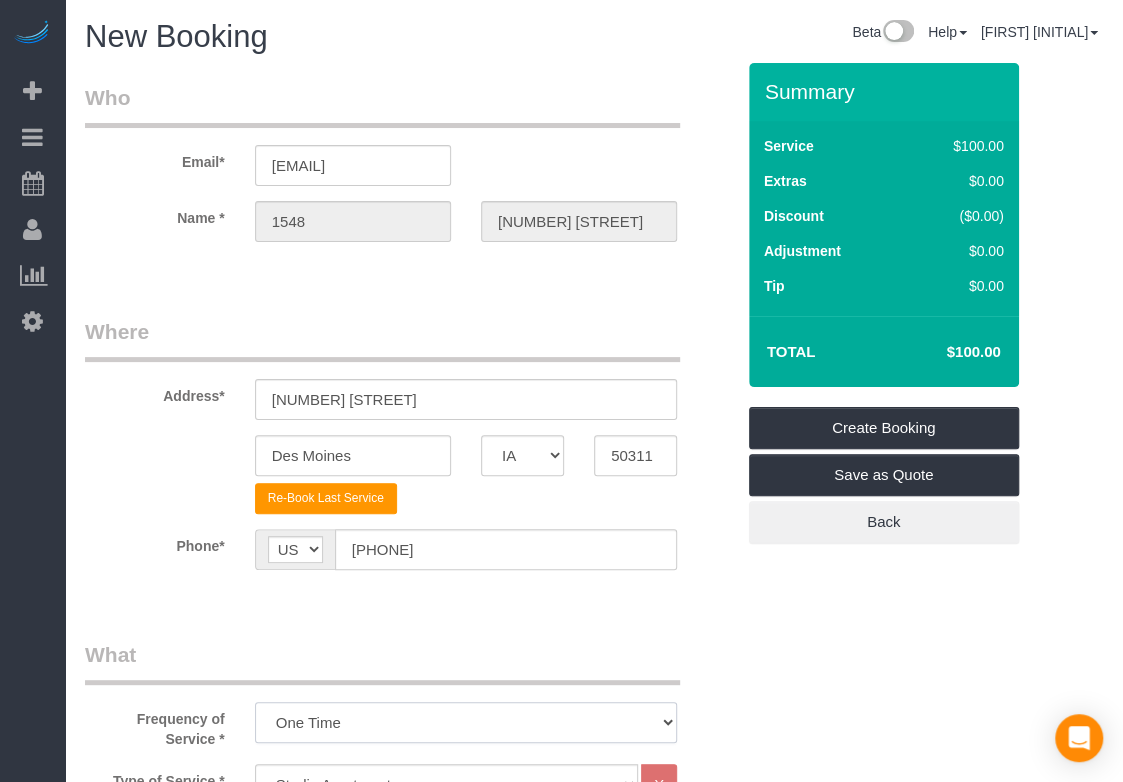 click on "Every 6 Weeks (0% for the First Booking) One Time Every 8 Weeks (0% for the First Booking) Every 4 Weeks - 10.00% (0% for the First Booking) Every 3 Weeks - 12.00% (0% for the First Booking) Every 2 Weeks - 15.00% (0% for the First Booking) Weekly - 20.00% (0% for the First Booking)" at bounding box center [466, 722] 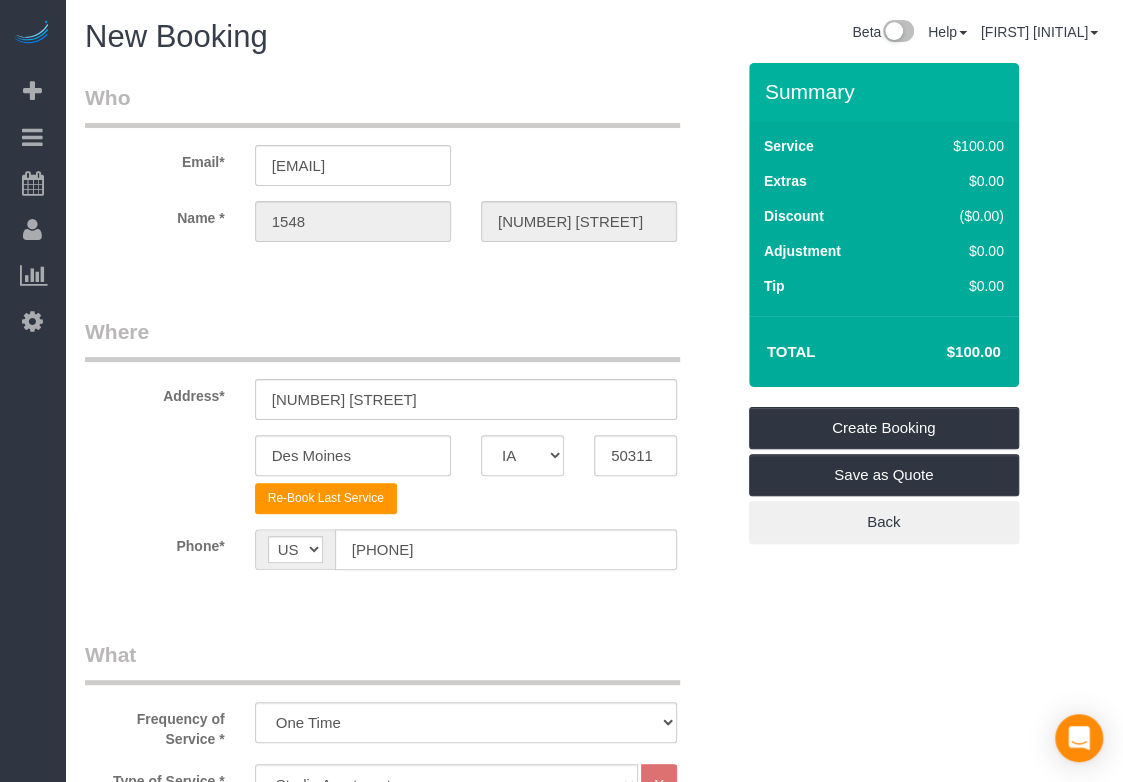click on "Who
Email*
[EMAIL]
Name *
[NUMBER]
[STREET]
Where
Address*
[NUMBER] [STREET]
[CITY]
AK
AL
AR
AZ
CA
CO
CT
DC
DE
FL
GA
HI
IA
ID
IL
IN
KS
KY
LA
MA
MD
ME
MI
MN
MO
MS
MT
NC
ND
NE
NH" at bounding box center (594, 1519) 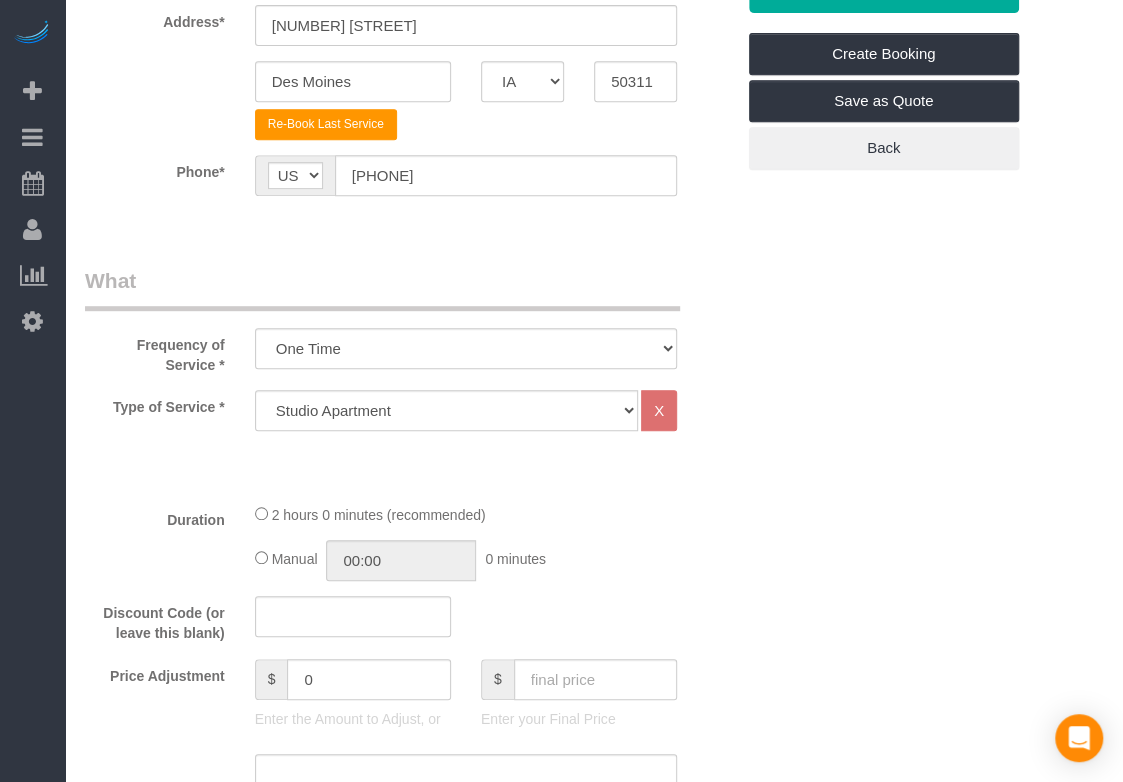 scroll, scrollTop: 666, scrollLeft: 0, axis: vertical 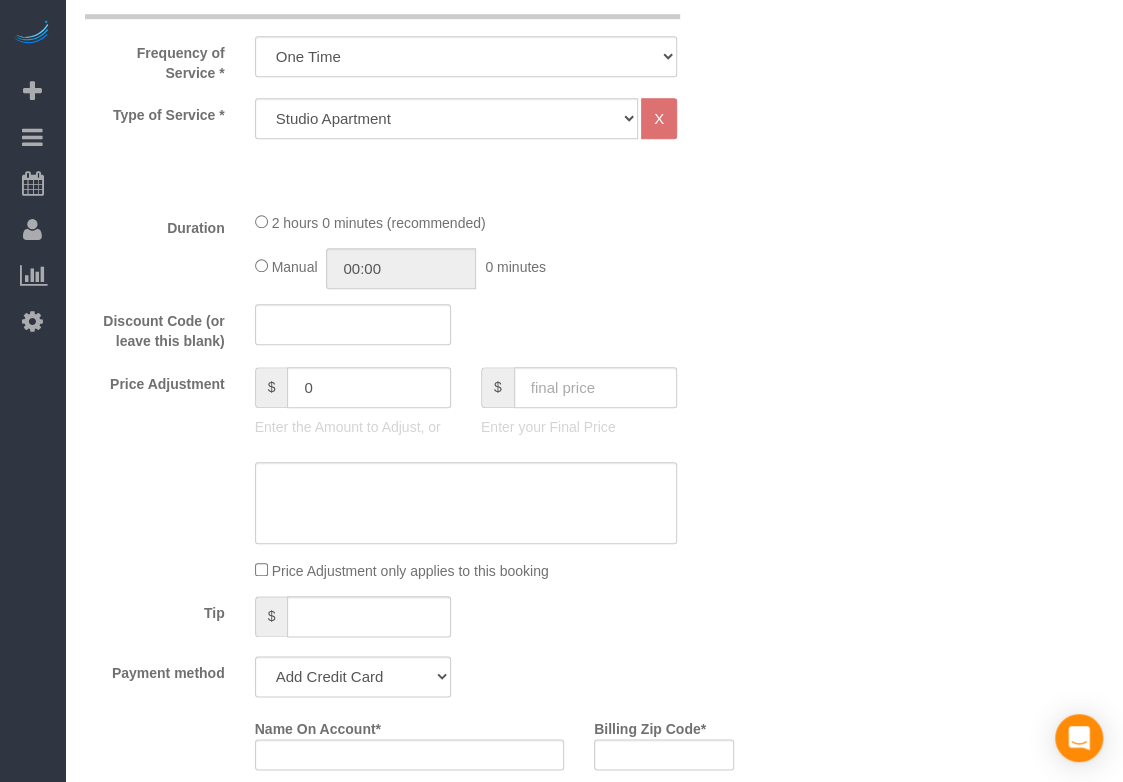 drag, startPoint x: 584, startPoint y: 189, endPoint x: 472, endPoint y: 195, distance: 112.1606 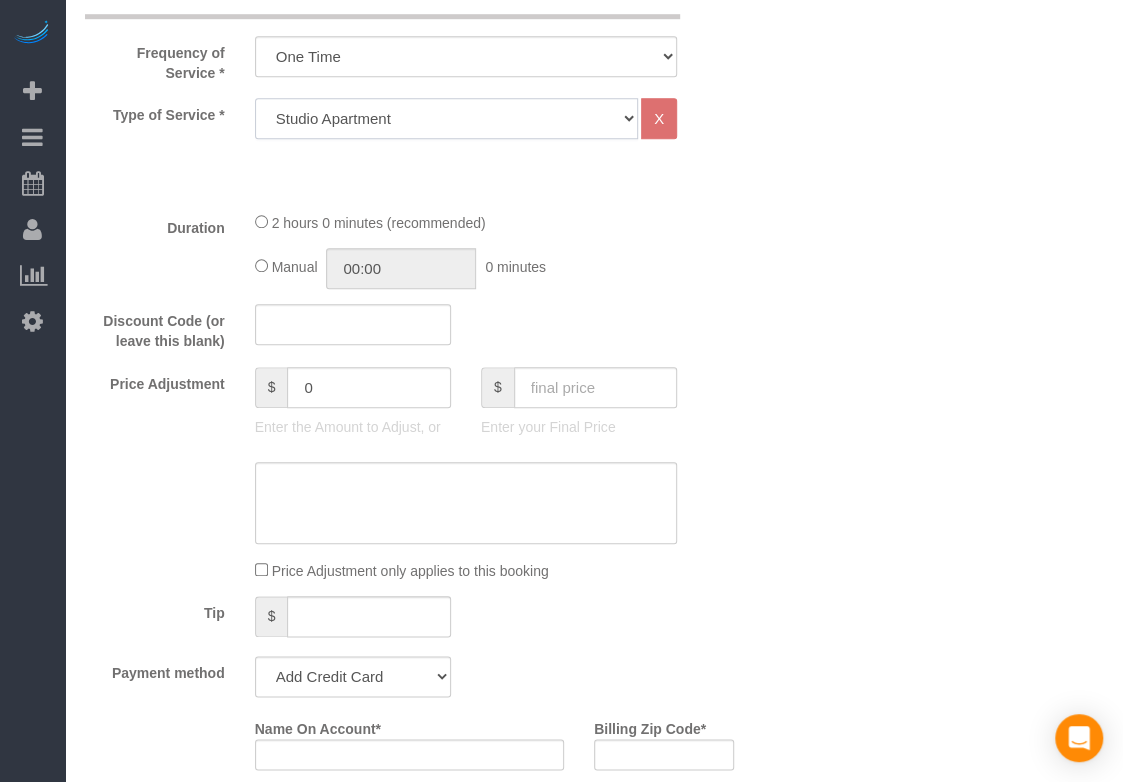 click on "Studio Apartment 1 Bedroom Home 2 Bedroom Home 3 Bedroom Home 4 Bedroom Home 5 Bedroom Home 6 Bedroom Home 7 Bedroom Home Hourly Cleaning Hazard/Emergency Cleaning General Maintenance" 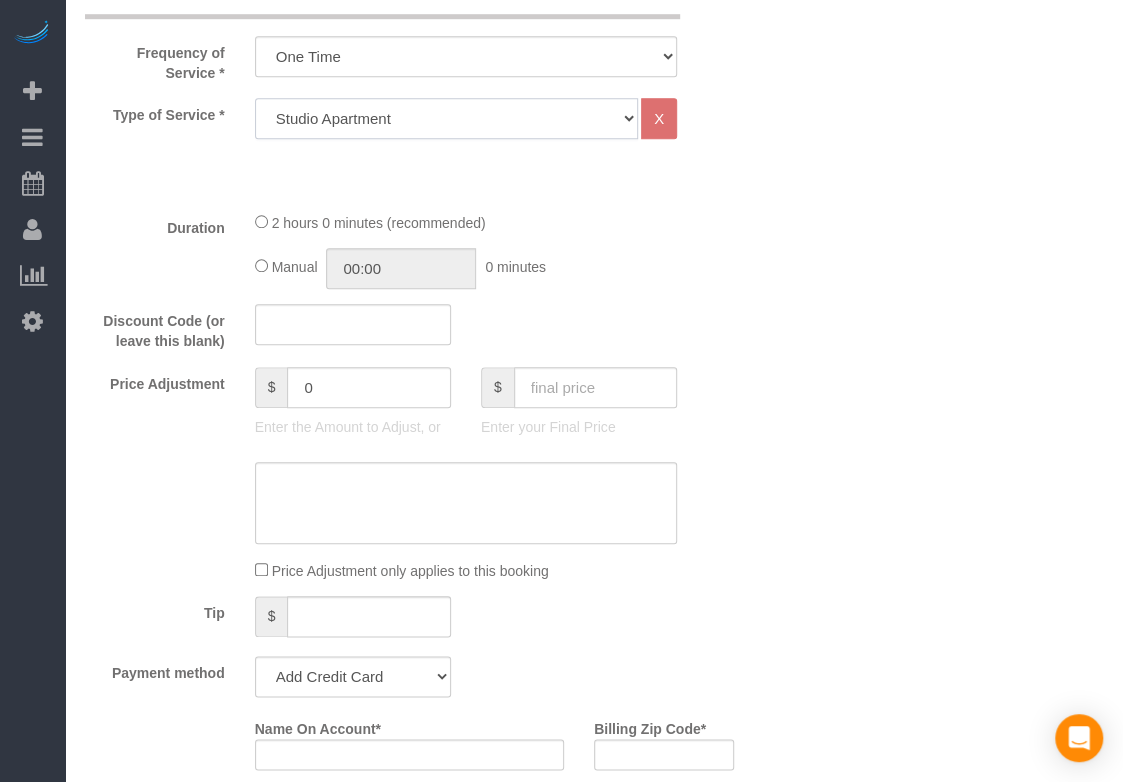 select on "26" 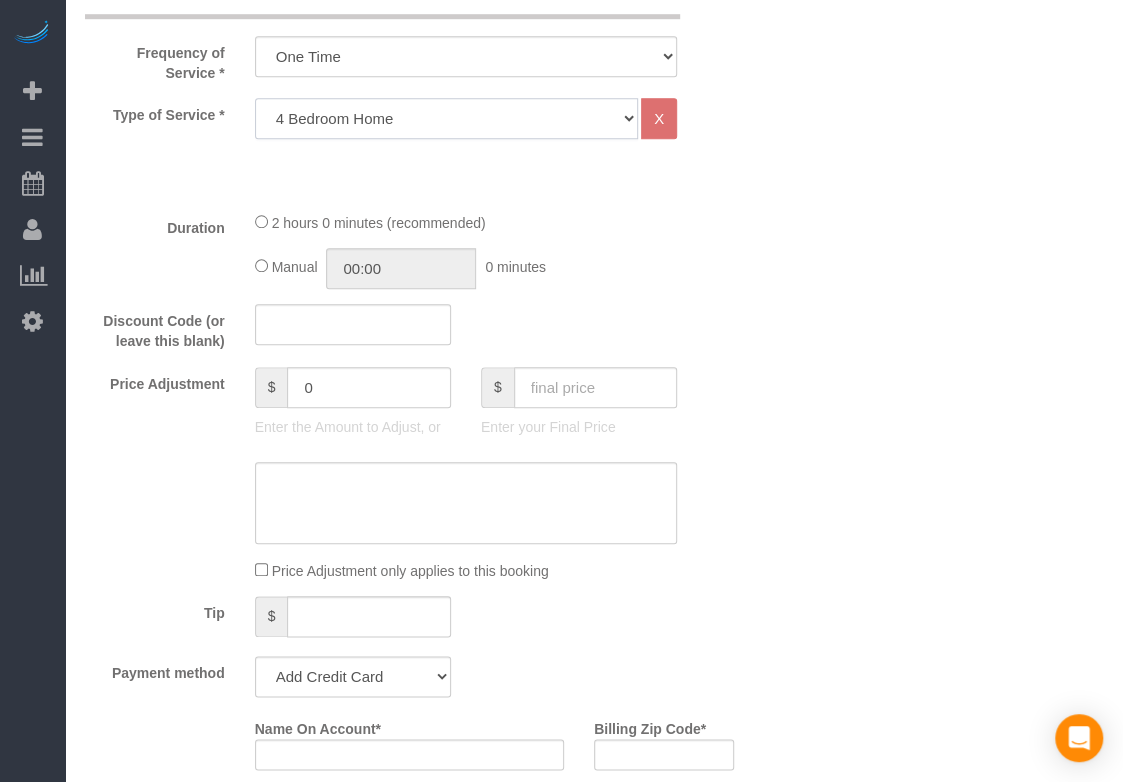 click on "Studio Apartment 1 Bedroom Home 2 Bedroom Home 3 Bedroom Home 4 Bedroom Home 5 Bedroom Home 6 Bedroom Home 7 Bedroom Home Hourly Cleaning Hazard/Emergency Cleaning General Maintenance" 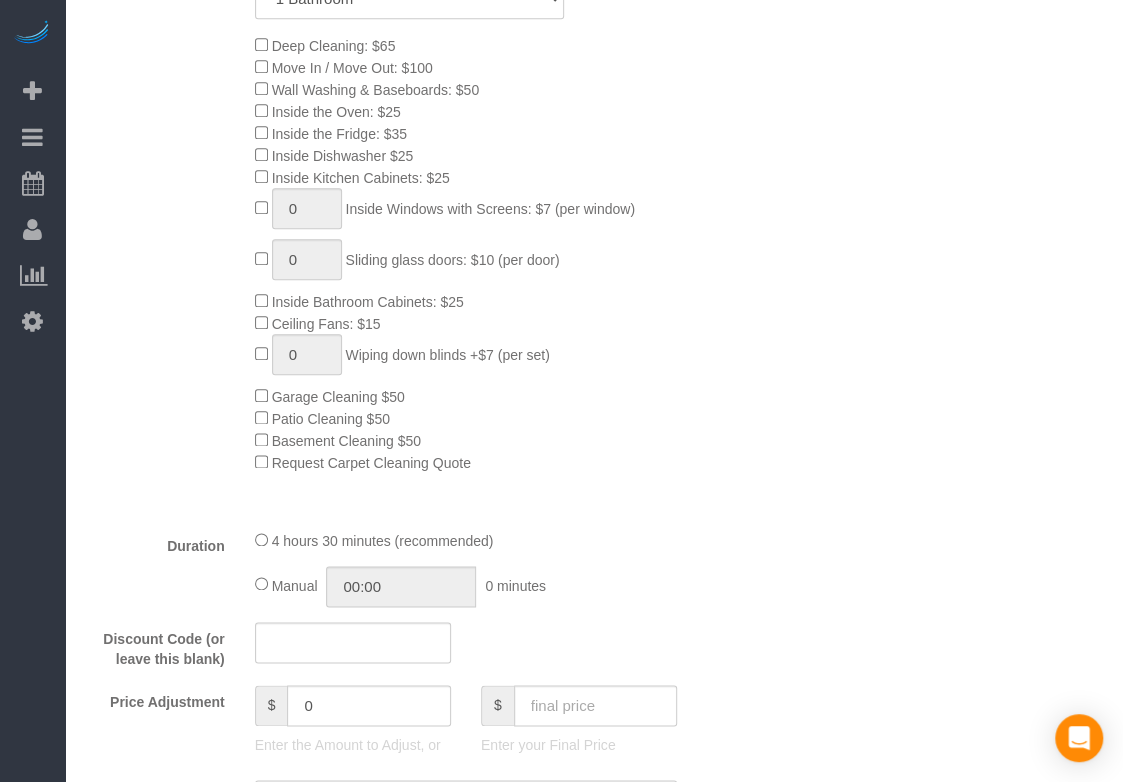 scroll, scrollTop: 1111, scrollLeft: 0, axis: vertical 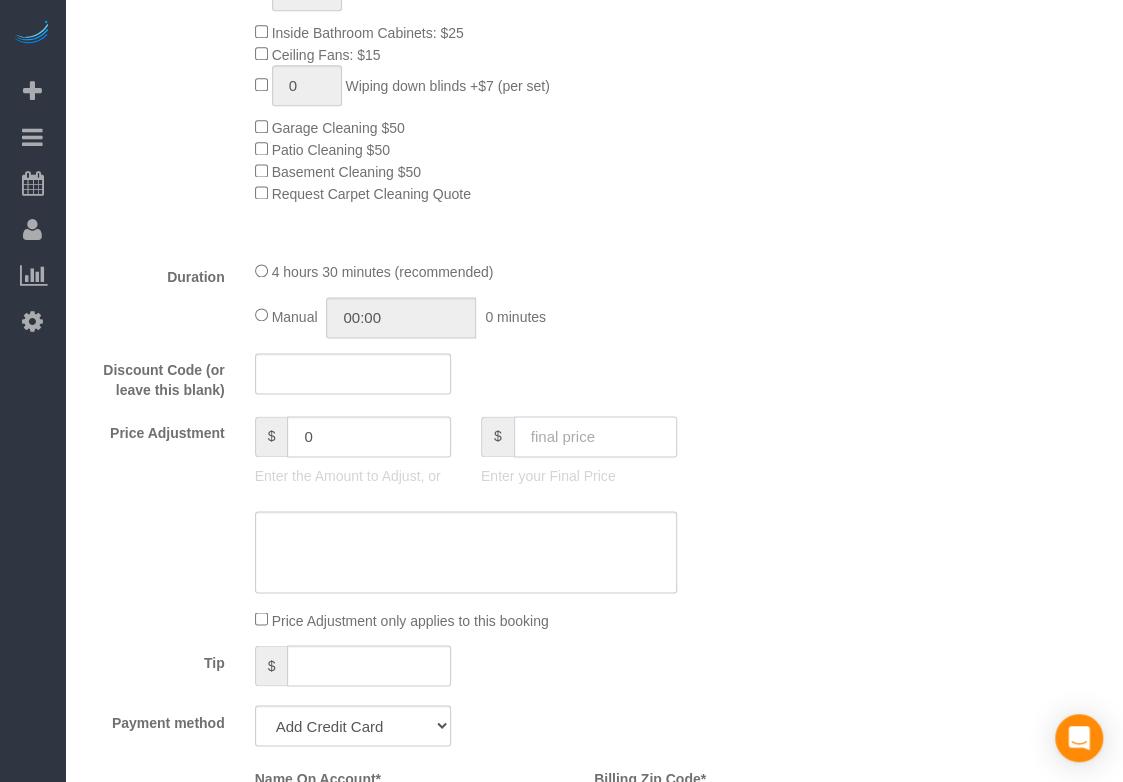drag, startPoint x: 622, startPoint y: 448, endPoint x: 533, endPoint y: 427, distance: 91.44397 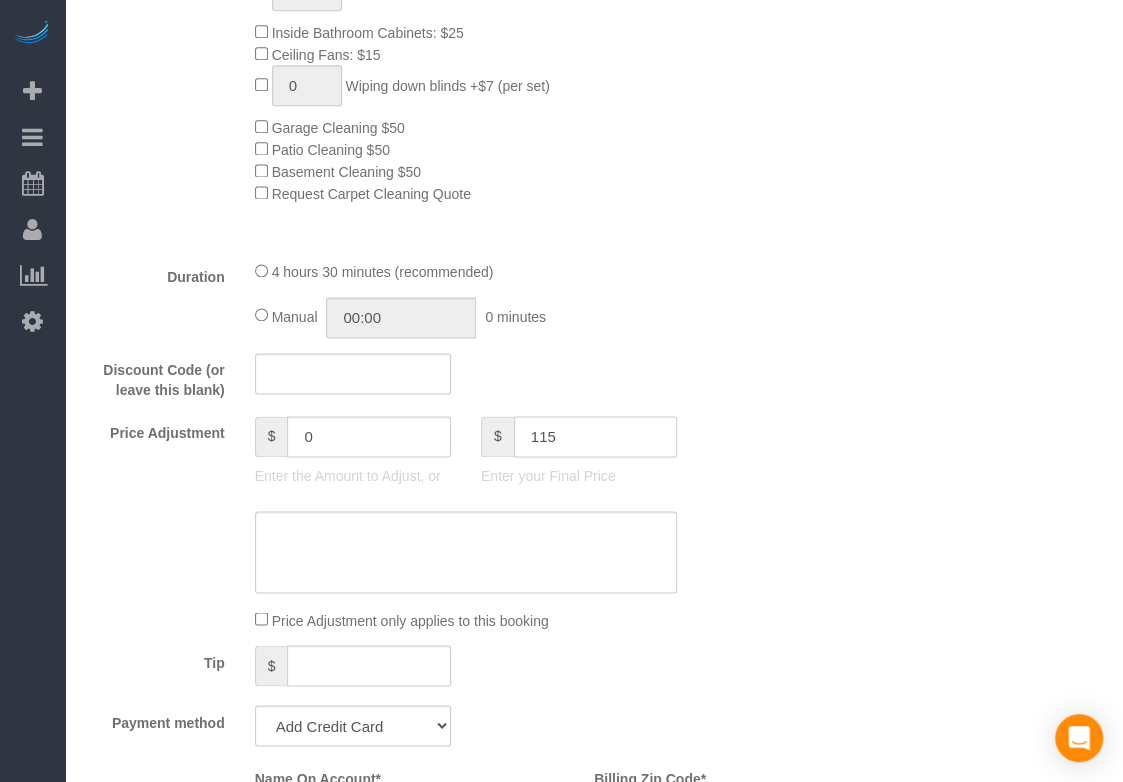 type on "115" 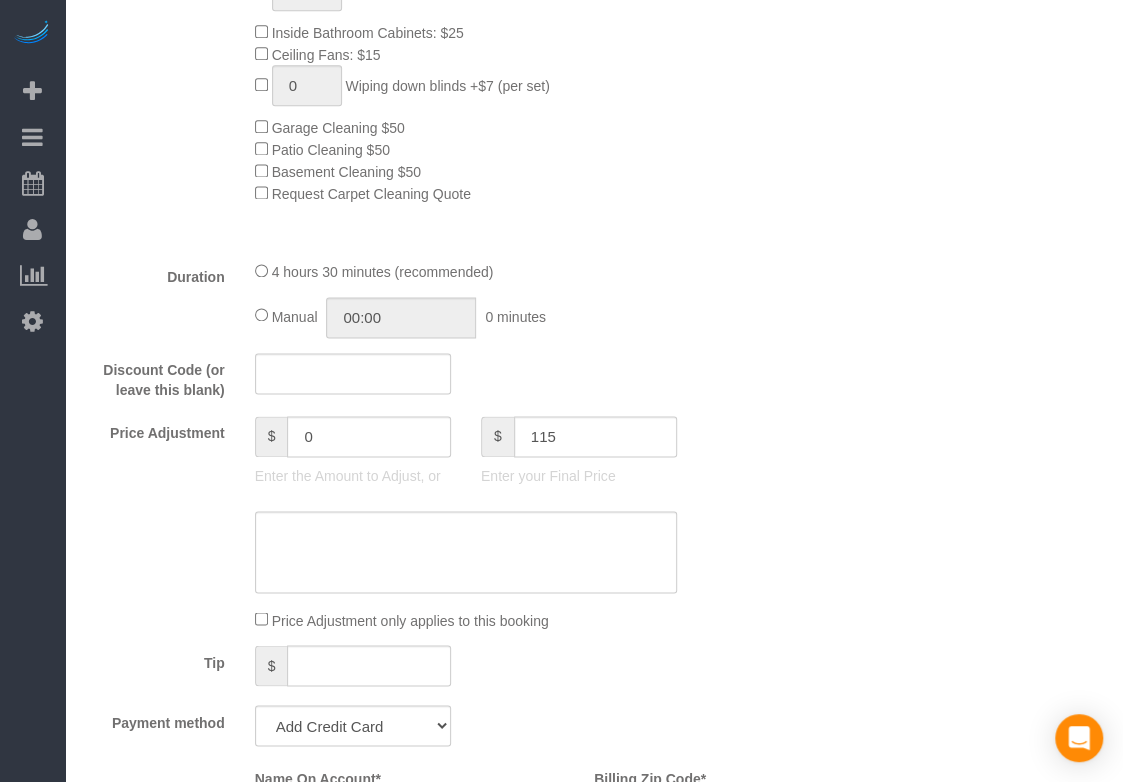drag, startPoint x: 718, startPoint y: 400, endPoint x: 683, endPoint y: 380, distance: 40.311287 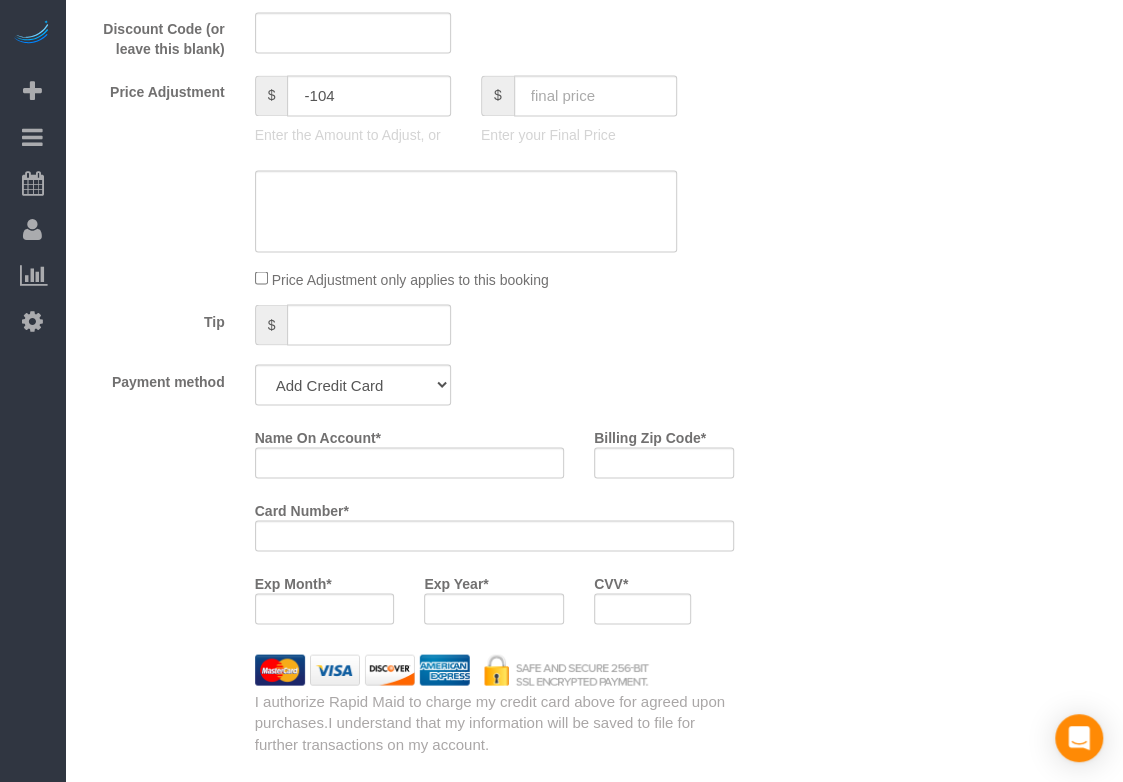 scroll, scrollTop: 1777, scrollLeft: 0, axis: vertical 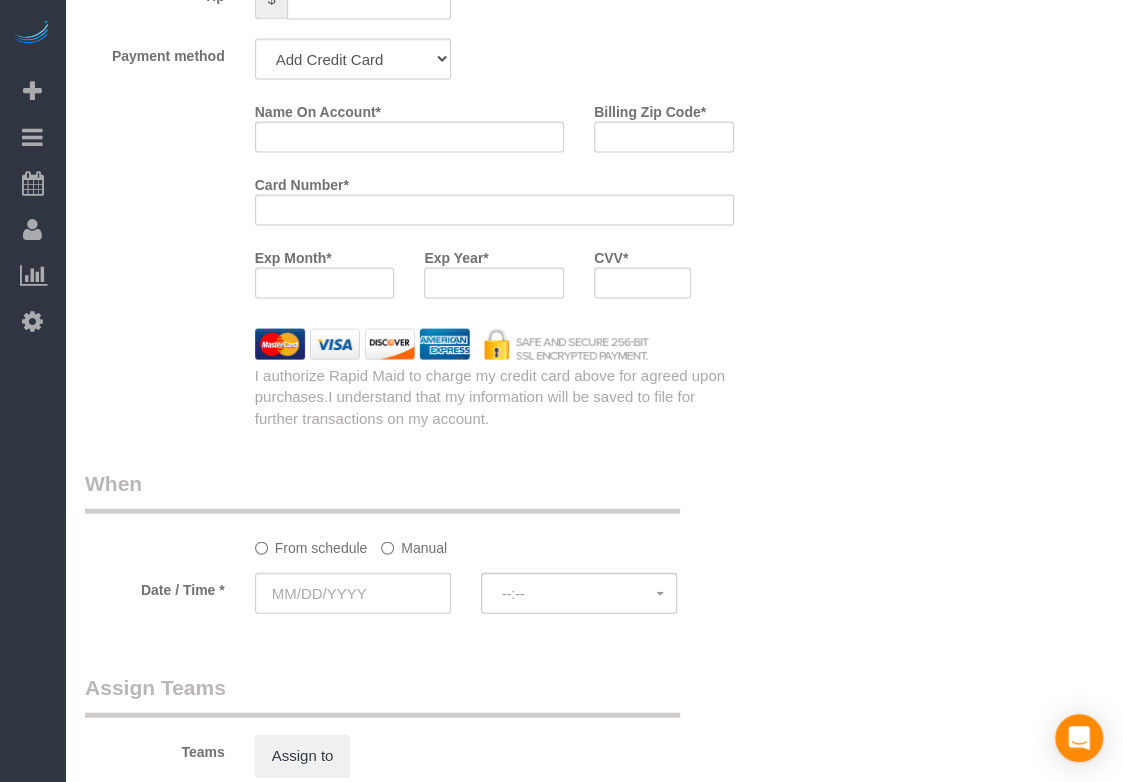 drag, startPoint x: 409, startPoint y: 88, endPoint x: 408, endPoint y: 76, distance: 12.0415945 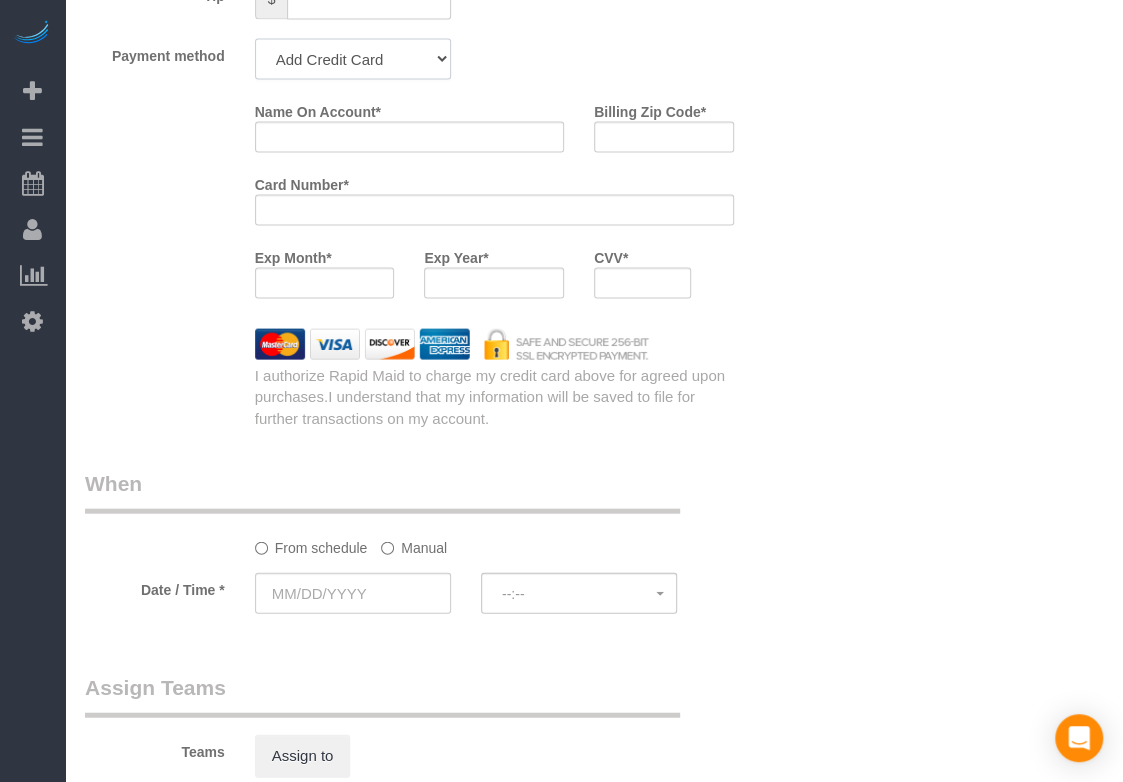 click on "Add Credit Card Cash Check Paypal" 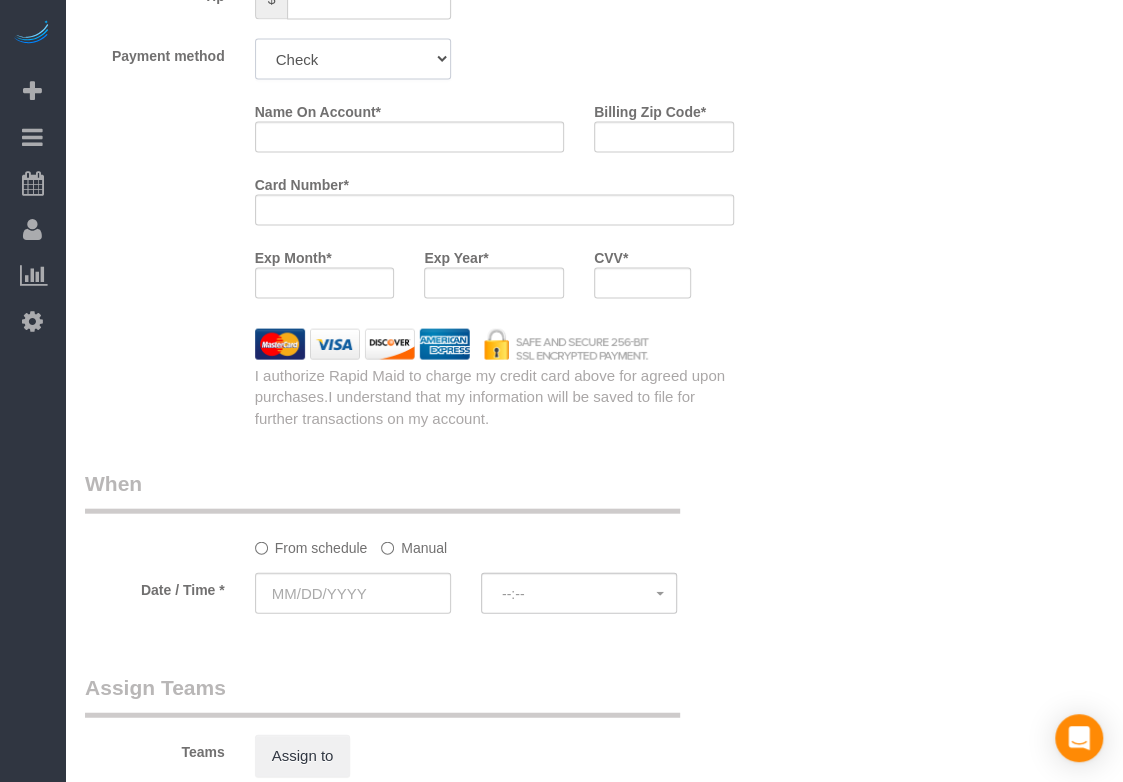 click on "Add Credit Card Cash Check Paypal" 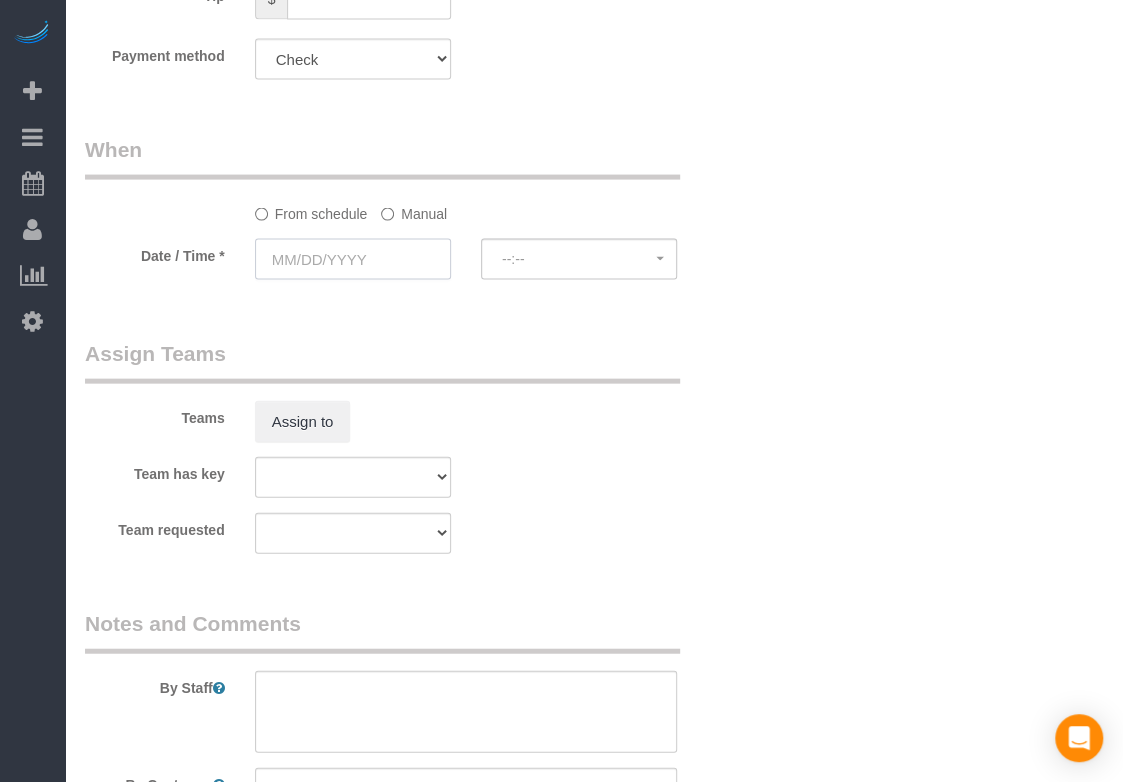 click at bounding box center [353, 259] 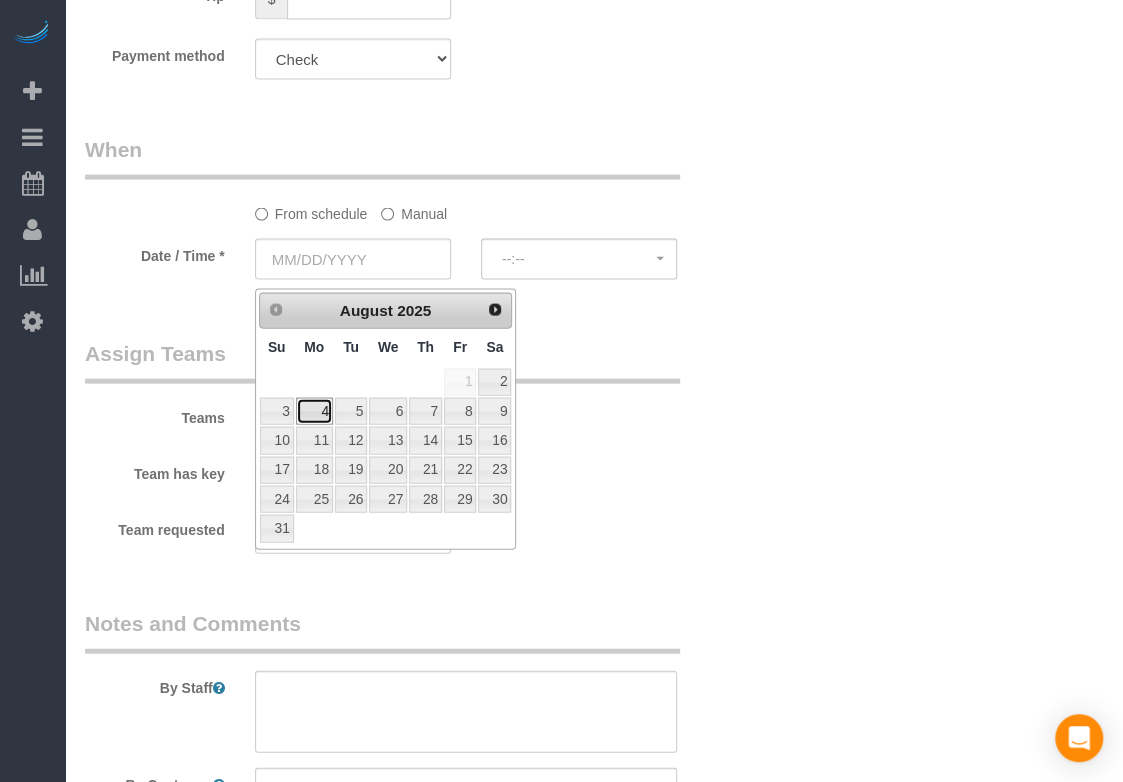 click on "4" at bounding box center [314, 411] 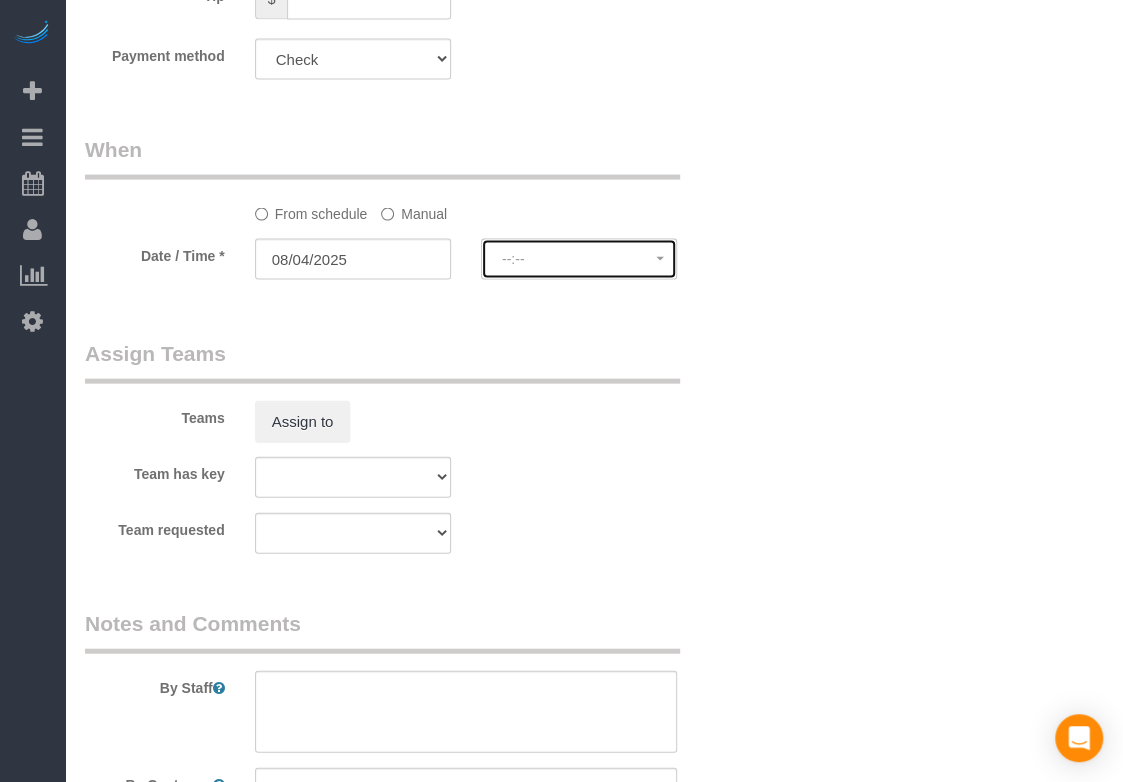 click on "--:--" 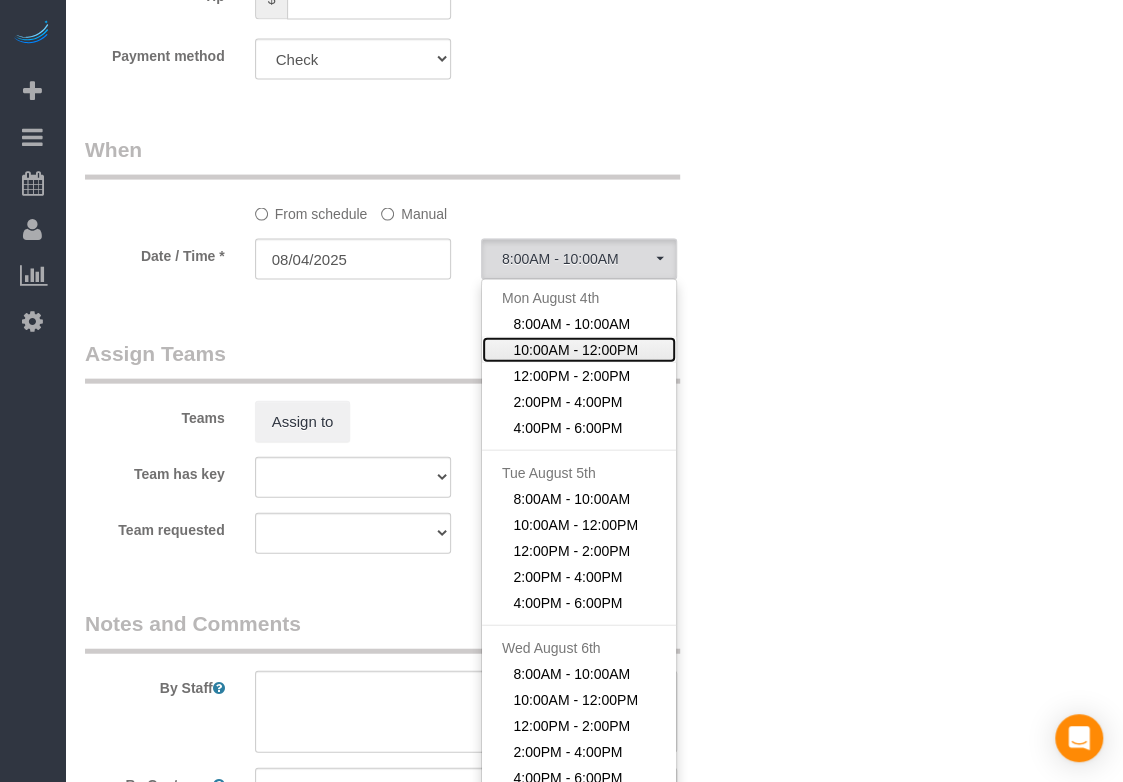 click on "10:00AM - 12:00PM" 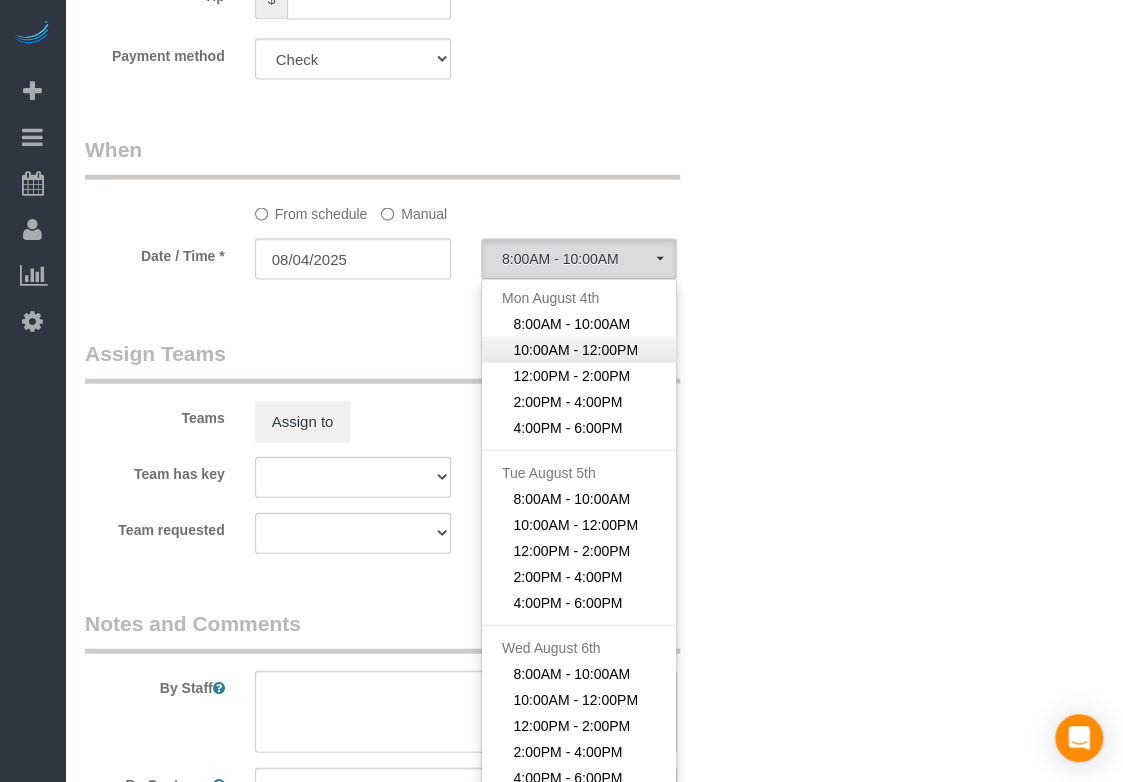 select on "spot27" 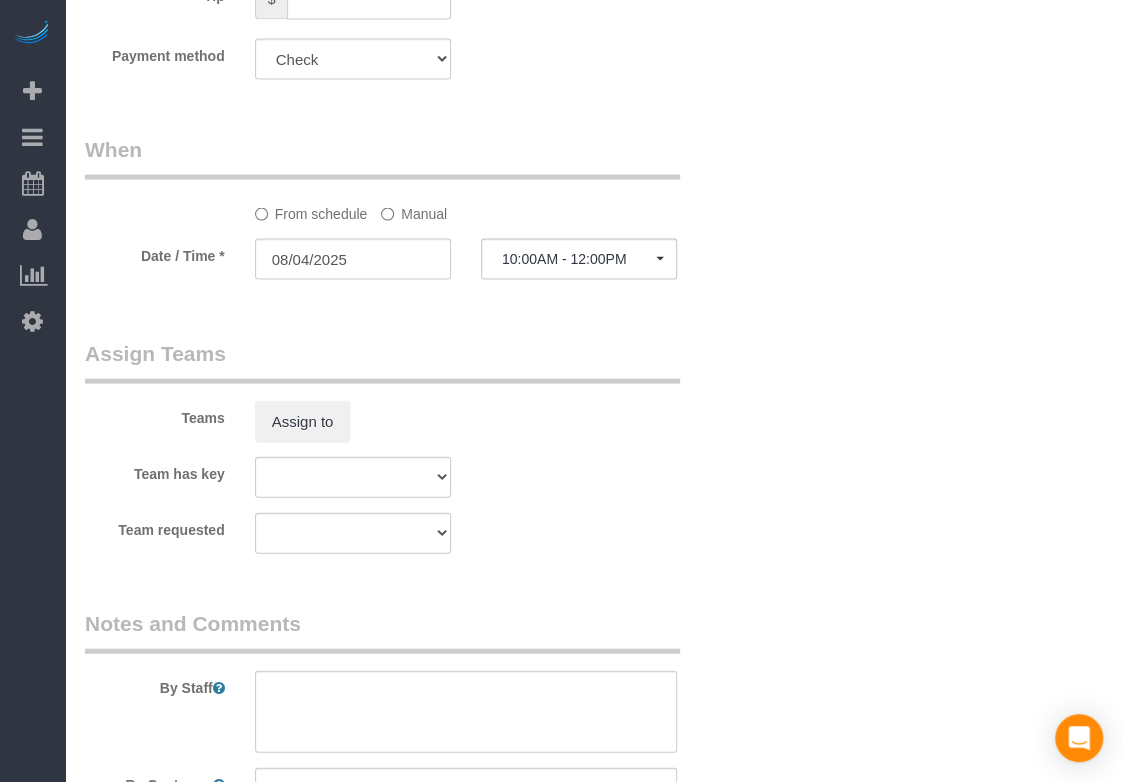 drag, startPoint x: 819, startPoint y: 408, endPoint x: 634, endPoint y: 509, distance: 210.77477 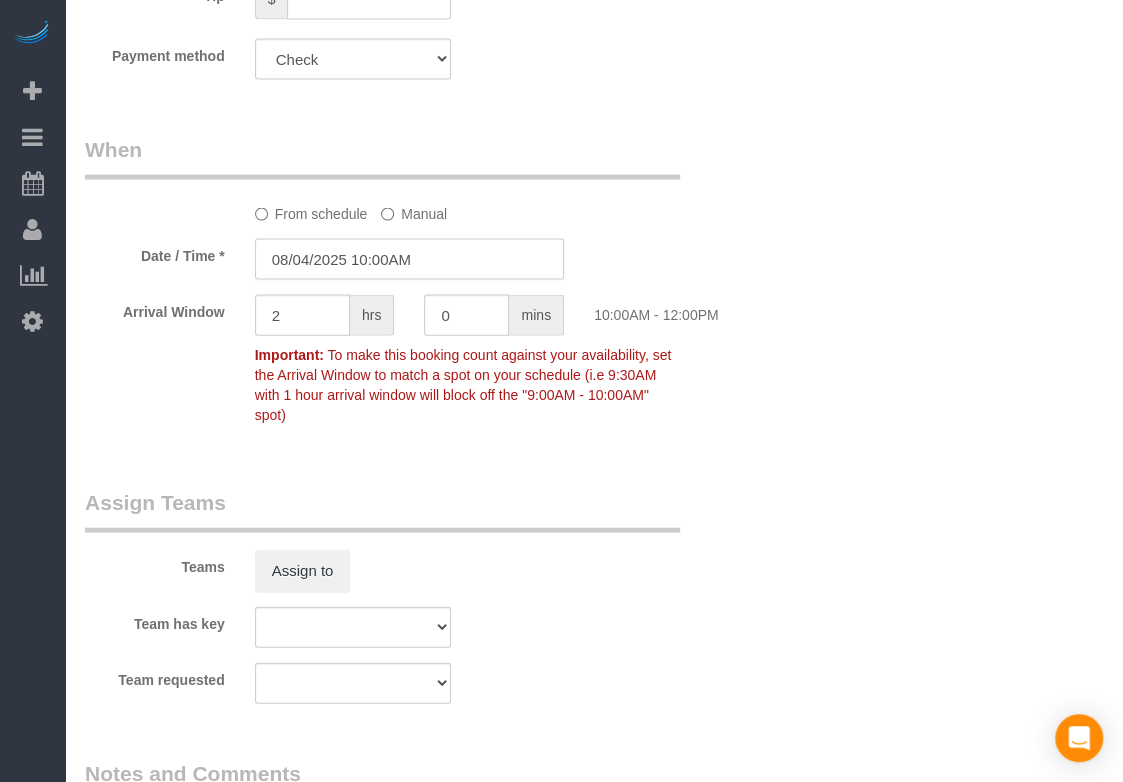 click on "08/04/2025 10:00AM" at bounding box center (409, 259) 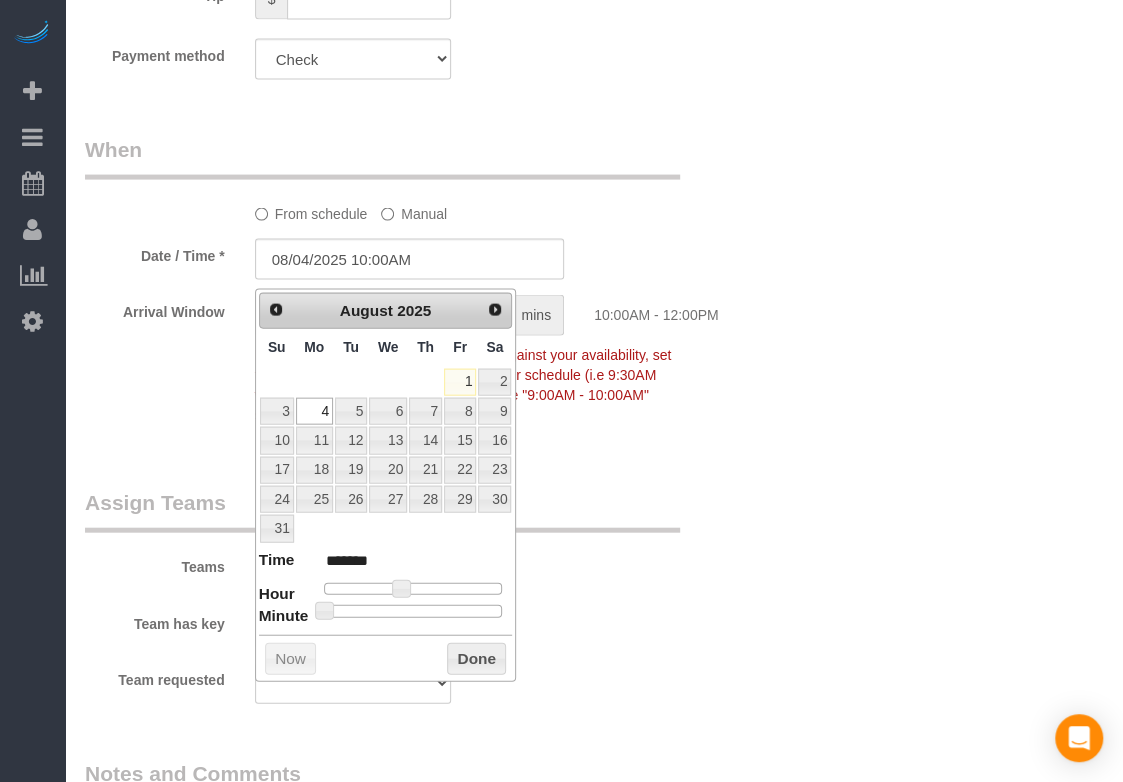 type on "08/04/2025 10:30AM" 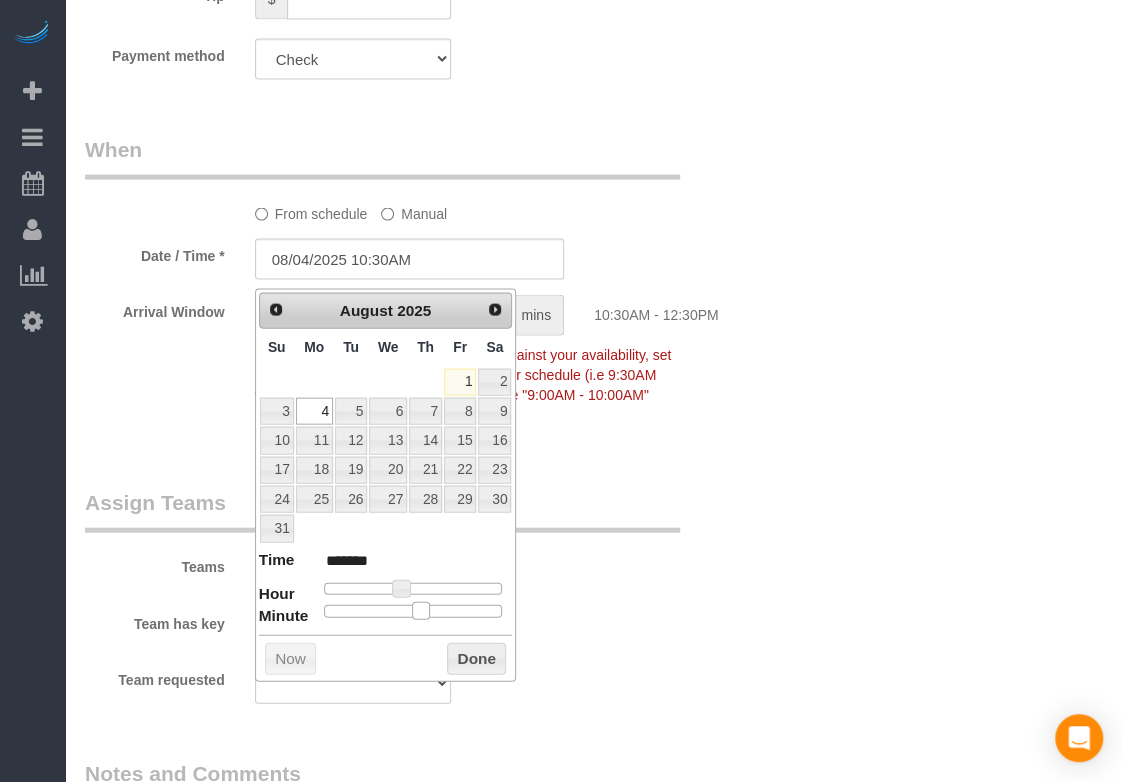 click at bounding box center (413, 611) 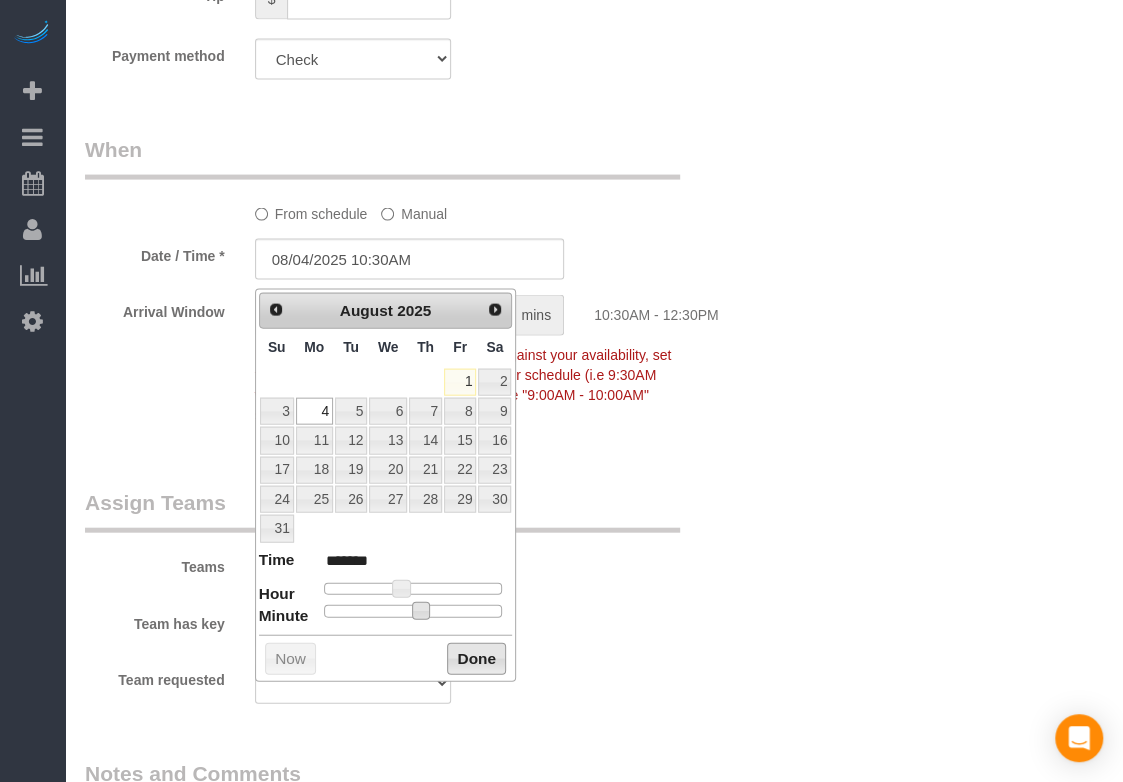 click on "Done" at bounding box center [476, 659] 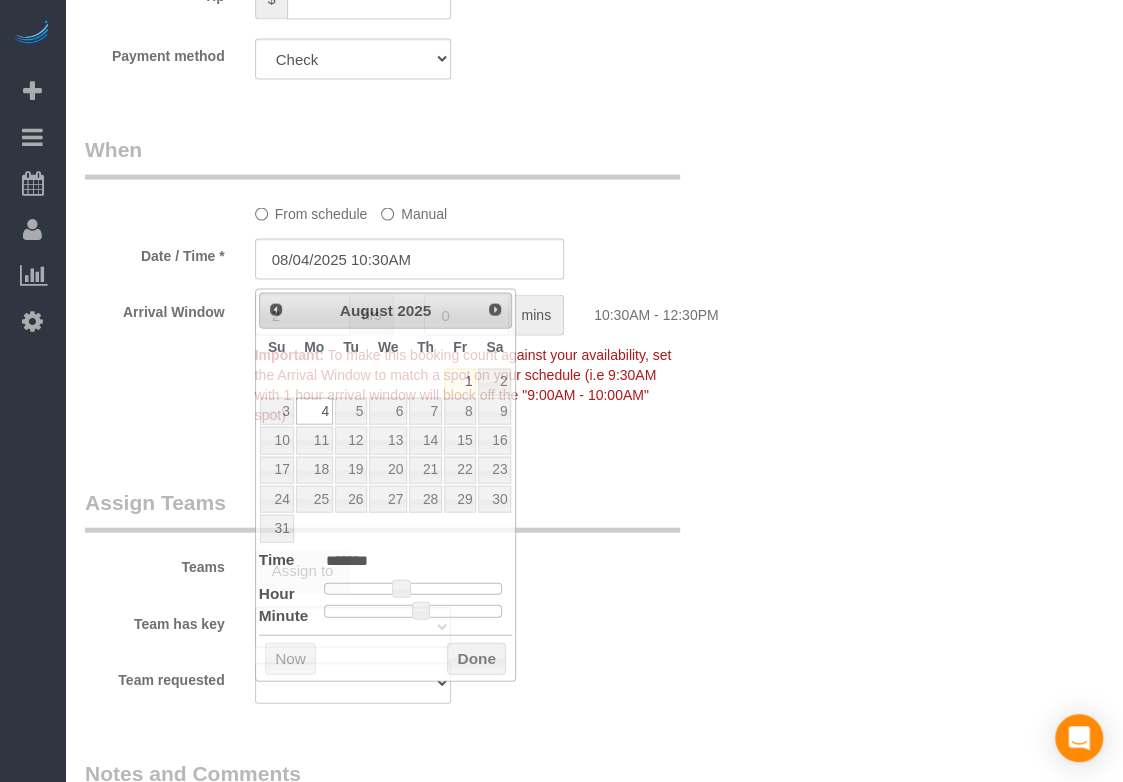 click on "Who
Email*
[EMAIL]
Name *
[NUMBER]
[STREET]
Where
Address*
[NUMBER] [STREET]
[CITY]
AK
AL
AR
AZ
CA
CO
CT
DC
DE
FL
GA
HI
IA
ID
IL
IN
KS
KY
LA
MA
MD
ME
MI
MN
MO
MS
MT
NC
ND
NE
NH" at bounding box center [594, -103] 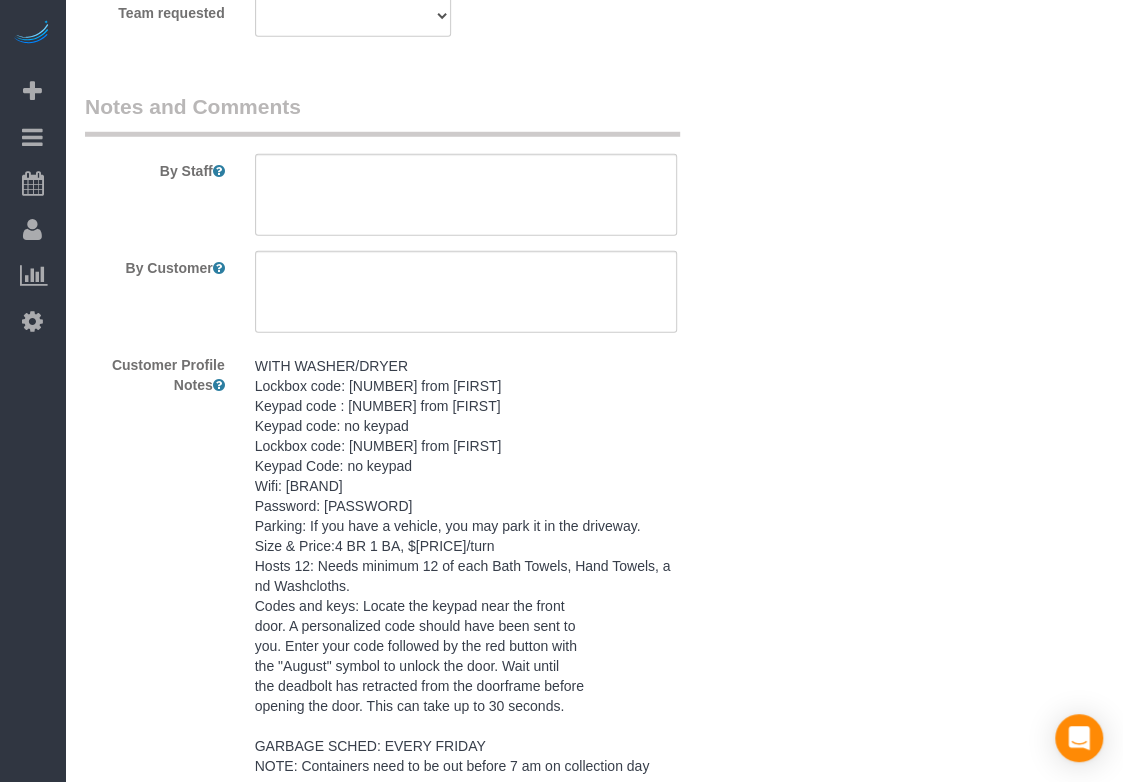 click on "WITH WASHER/DRYER
Lockbox code: [NUMBER] from [FIRST]
Keypad code : [NUMBER] from [FIRST]
Keypad code: no keypad
Lockbox code: [NUMBER] from [FIRST]
Keypad Code: no keypad
Wifi: [BRAND]
Password: [PASSWORD]
Parking: If you have a vehicle, you may park it in the driveway.                                                                                                       Size & Price:4 BR 1 BA, $[PRICE]/turn
Hosts 12: Needs minimum 12 of each Bath Towels, Hand Towels, and Washcloths.
Codes and keys: Locate the keypad near the front
door. A personalized code should have been sent to
you. Enter your code followed by the red button with
the "August" symbol to unlock the door. Wait until
the deadbolt has retracted from the doorframe before
opening the door. This can take up to 30 seconds.
GARBAGE SCHED: EVERY FRIDAY
NOTE: Containers need to be out before 7 am on collection day" at bounding box center (466, 566) 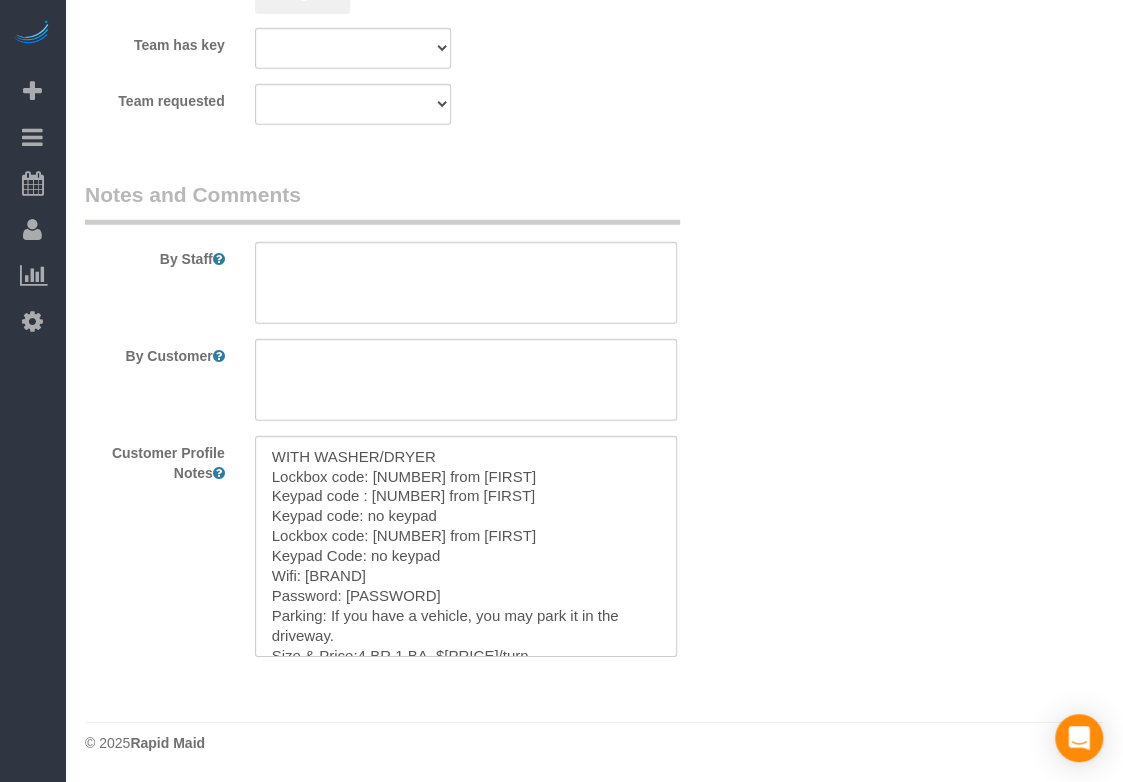 scroll, scrollTop: 2362, scrollLeft: 0, axis: vertical 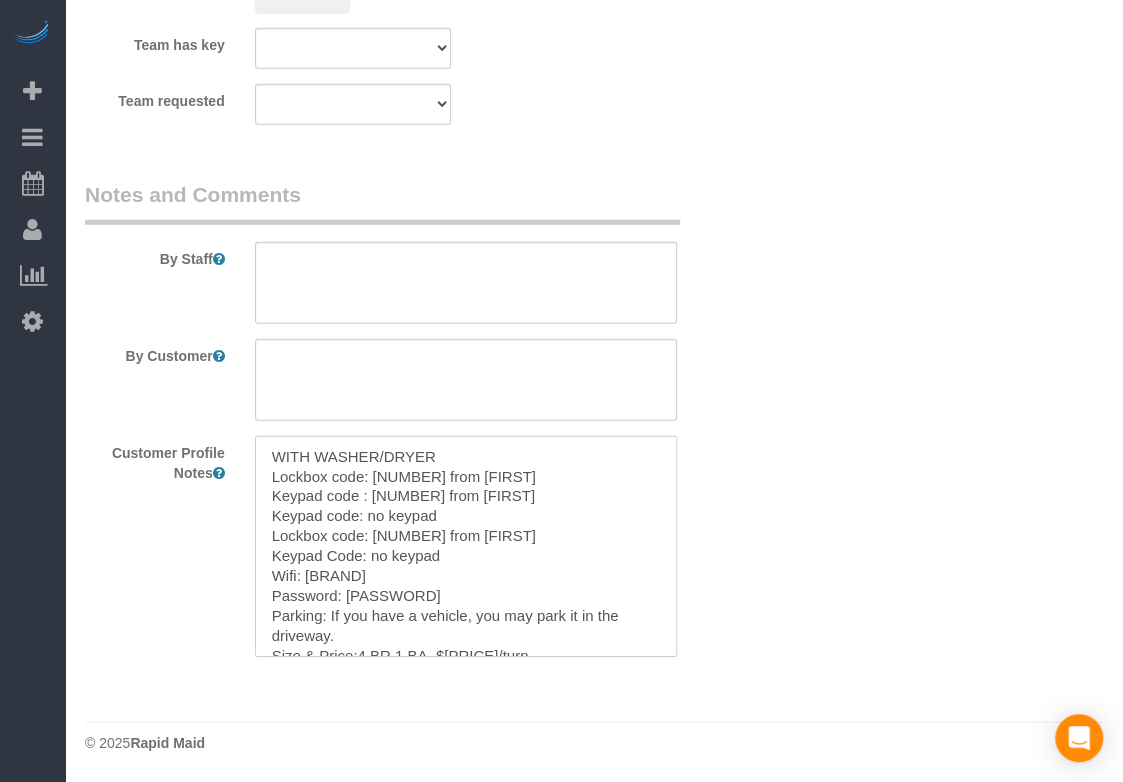 click on "WITH WASHER/DRYER
Lockbox code: [NUMBER] from [FIRST]
Keypad code : [NUMBER] from [FIRST]
Keypad code: no keypad
Lockbox code: [NUMBER] from [FIRST]
Keypad Code: no keypad
Wifi: [BRAND]
Password: [PASSWORD]
Parking: If you have a vehicle, you may park it in the driveway.                                                                                                       Size & Price:4 BR 1 BA, $[PRICE]/turn
Hosts 12: Needs minimum 12 of each Bath Towels, Hand Towels, and Washcloths.
Codes and keys: Locate the keypad near the front
door. A personalized code should have been sent to
you. Enter your code followed by the red button with
the "August" symbol to unlock the door. Wait until
the deadbolt has retracted from the doorframe before
opening the door. This can take up to 30 seconds.
GARBAGE SCHED: EVERY FRIDAY
NOTE: Containers need to be out before 7 am on collection day" at bounding box center (466, 546) 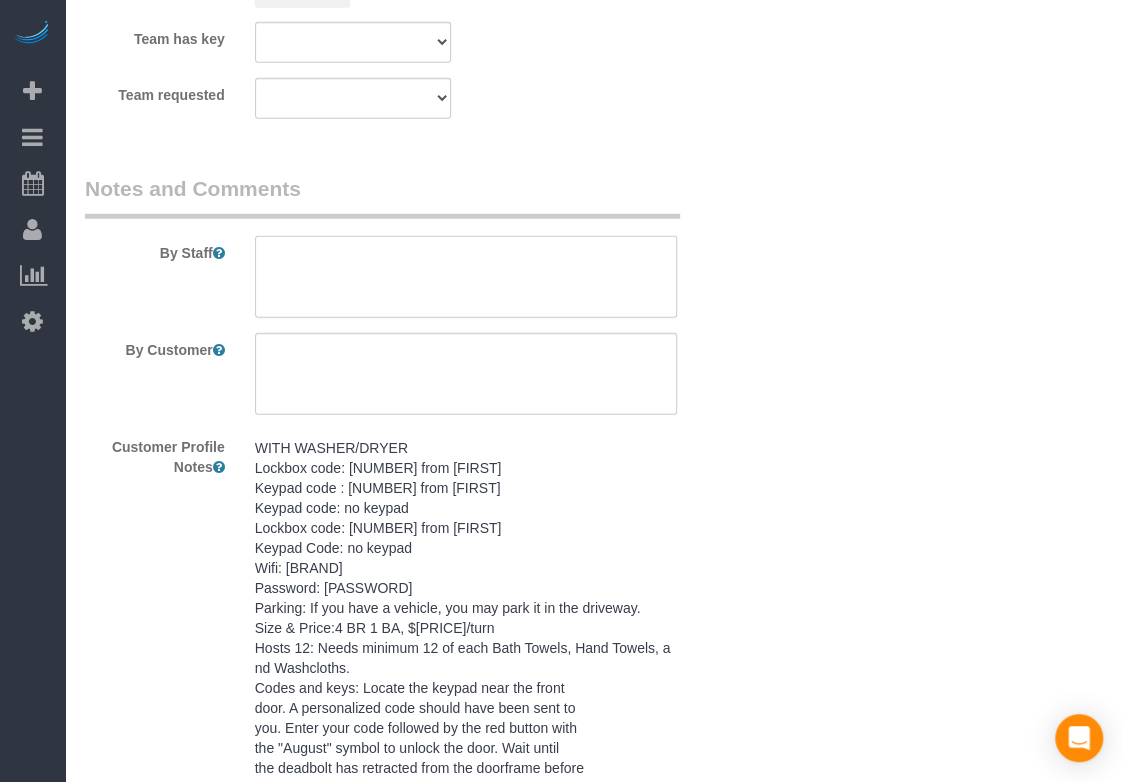 click at bounding box center (466, 277) 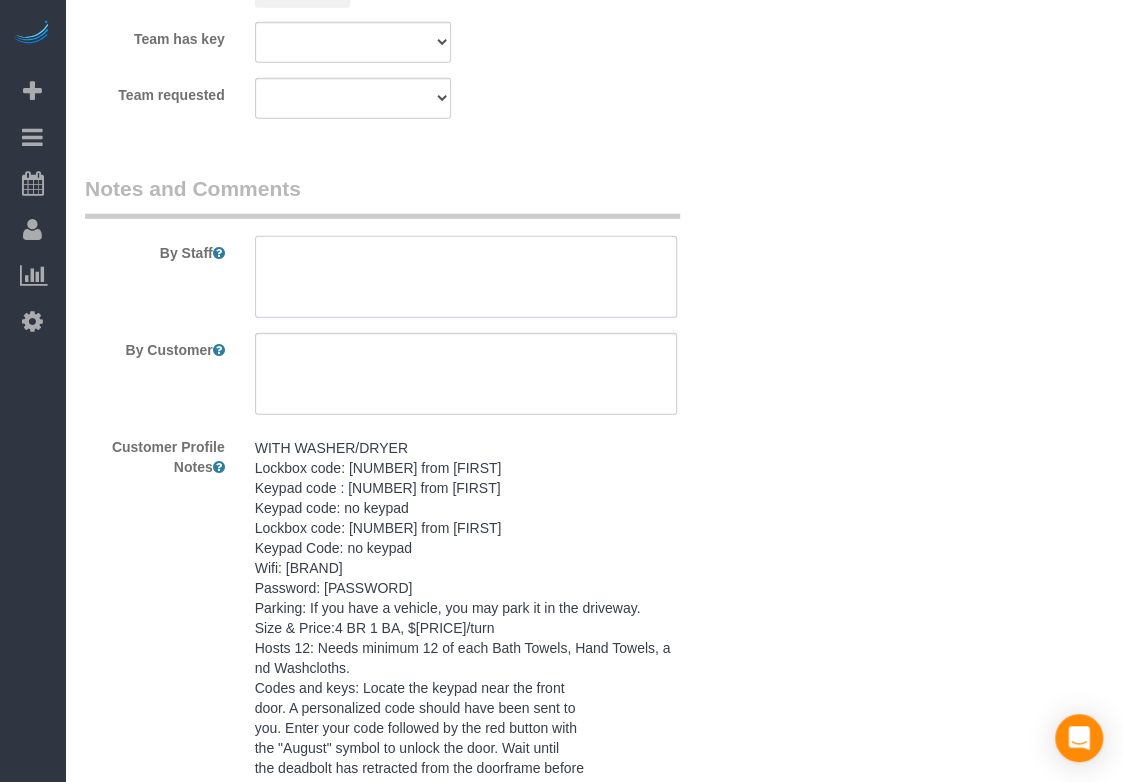 paste on "WITH WASHER/DRYER
Lockbox code: [NUMBER] from [FIRST]
Keypad code : [NUMBER] from [FIRST]
Keypad code: no keypad
Lockbox code: [NUMBER] from [FIRST]
Keypad Code: no keypad
Wifi: [BRAND]
Password: [PASSWORD]
Parking: If you have a vehicle, you may park it in the driveway.                                                                                                       Size & Price:4 BR 1 BA, $[PRICE]/turn
Hosts 12: Needs minimum 12 of each Bath Towels, Hand Towels, and Washcloths.
Codes and keys: Locate the keypad near the front
door. A personalized code should have been sent to
you. Enter your code followed by the red button with
the "August" symbol to unlock the door. Wait until
the deadbolt has retracted from the doorframe before
opening the door. This can take up to 30 seconds.
GARBAGE SCHED: EVERY FRIDAY
NOTE: Containers need to be out before 7 am on collection day" 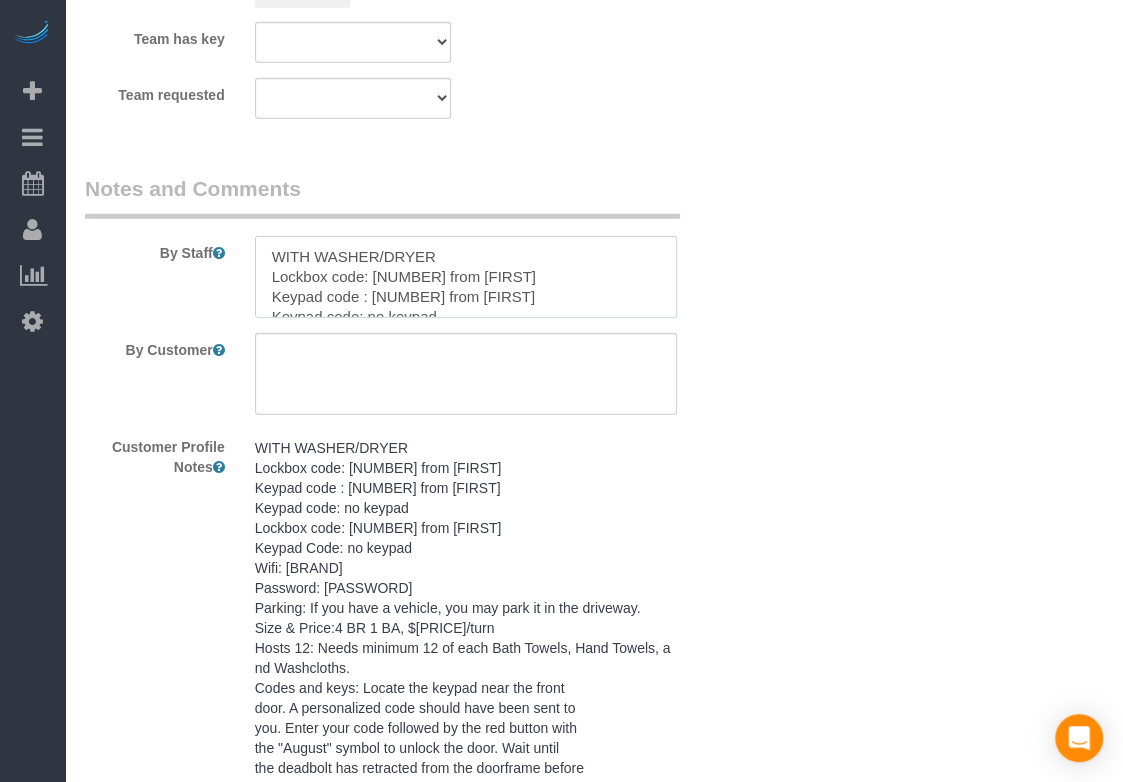 scroll, scrollTop: 387, scrollLeft: 0, axis: vertical 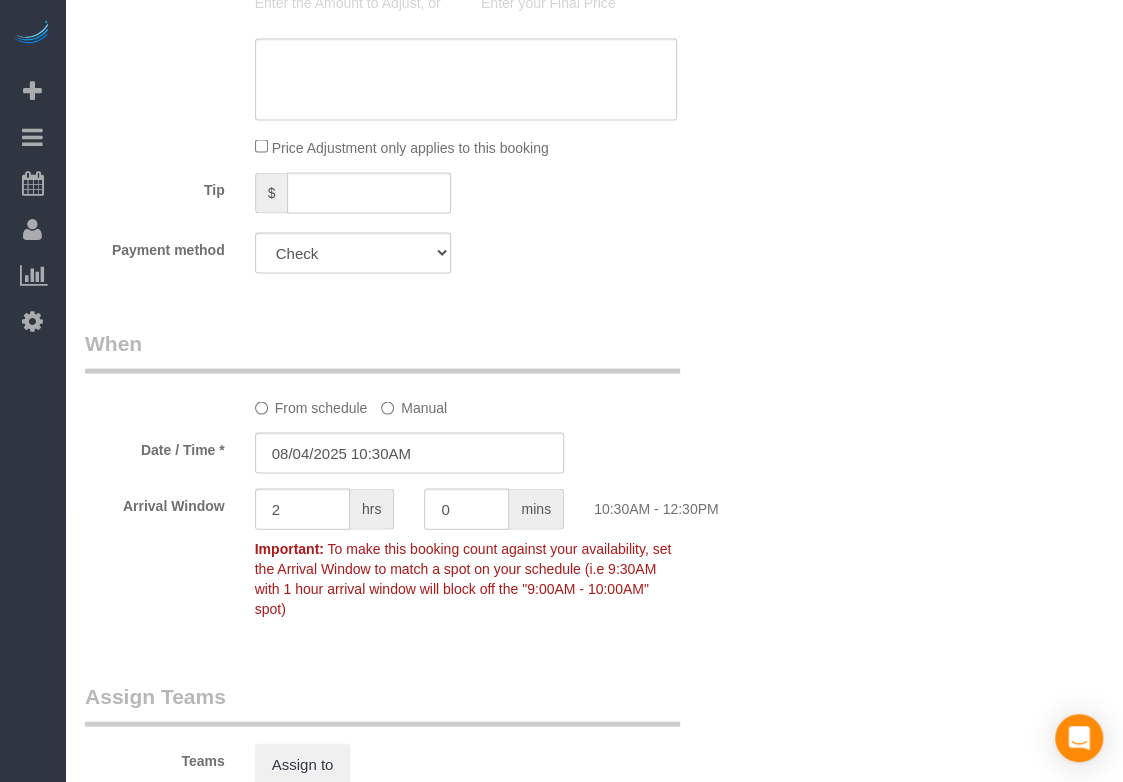 type on "WITH WASHER/DRYER
Lockbox code: [NUMBER] from [FIRST]
Keypad code : [NUMBER] from [FIRST]
Keypad code: no keypad
Lockbox code: [NUMBER] from [FIRST]
Keypad Code: no keypad
Wifi: [BRAND]
Password: [PASSWORD]
Parking: If you have a vehicle, you may park it in the driveway.                                                                                                       Size & Price:4 BR 1 BA, $[PRICE]/turn
Hosts 12: Needs minimum 12 of each Bath Towels, Hand Towels, and Washcloths.
Codes and keys: Locate the keypad near the front
door. A personalized code should have been sent to
you. Enter your code followed by the red button with
the "August" symbol to unlock the door. Wait until
the deadbolt has retracted from the doorframe before
opening the door. This can take up to 30 seconds.
GARBAGE SCHED: EVERY FRIDAY
NOTE: Containers need to be out before 7 am on collection day" 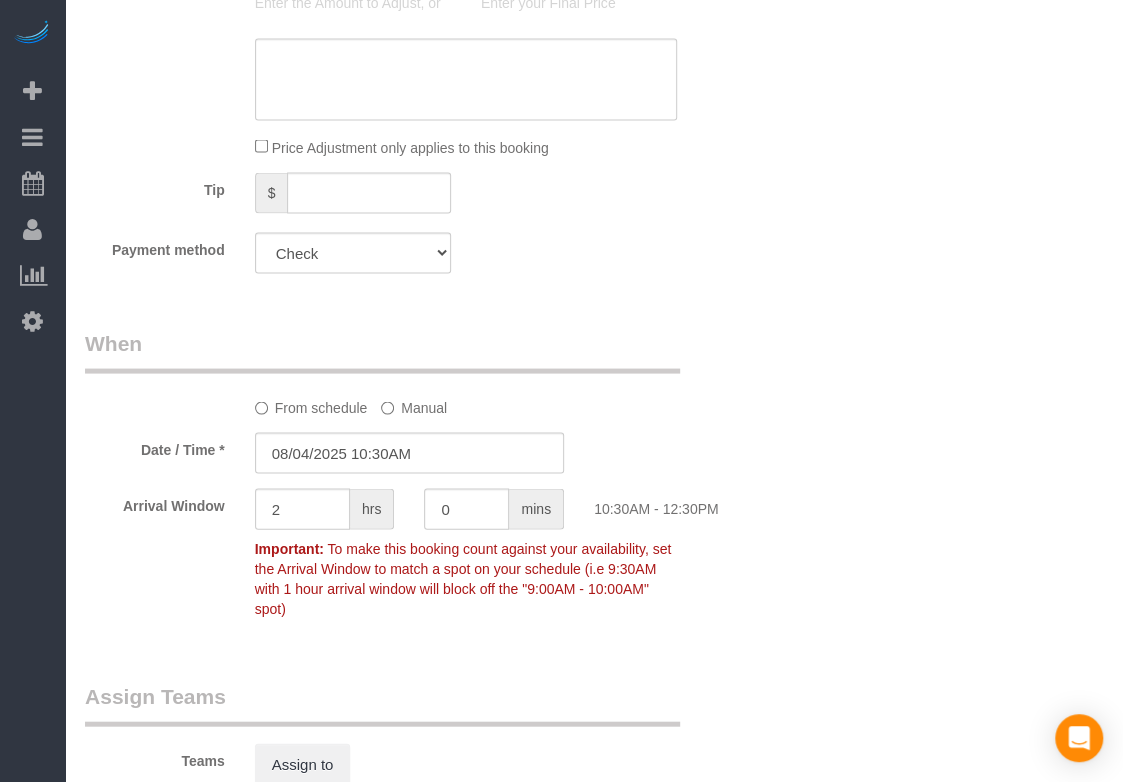 drag, startPoint x: 1119, startPoint y: 476, endPoint x: 1128, endPoint y: 451, distance: 26.57066 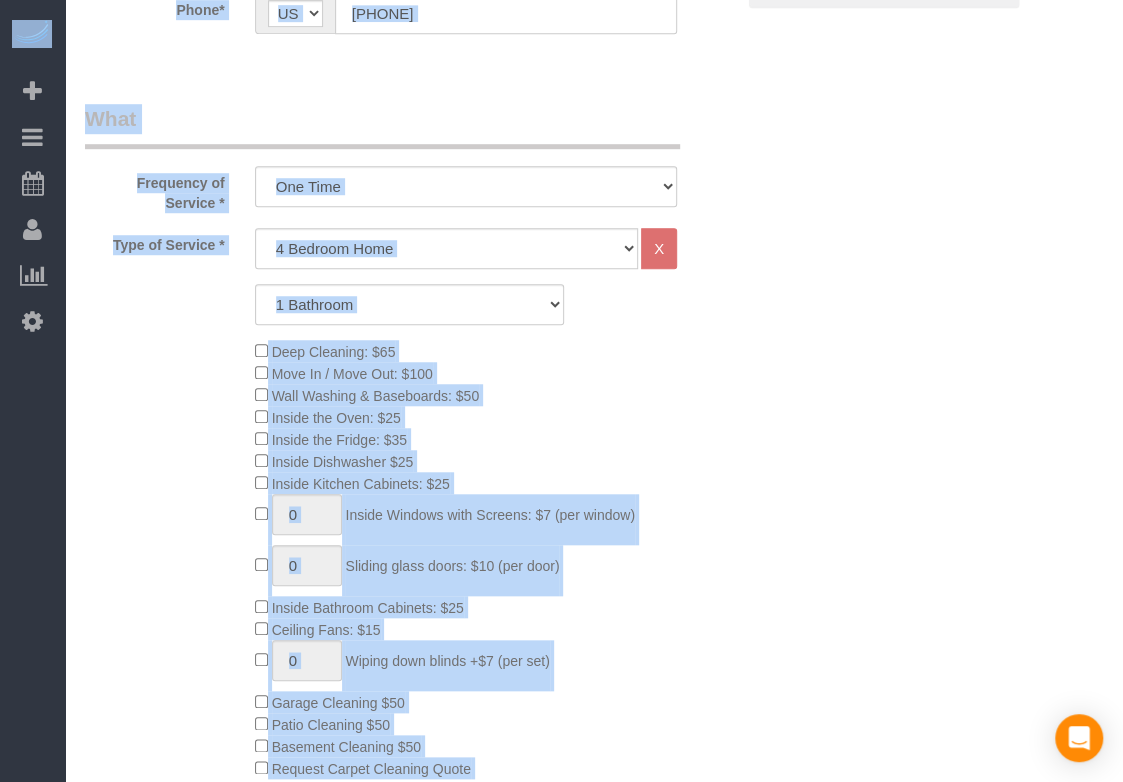 scroll, scrollTop: 173, scrollLeft: 0, axis: vertical 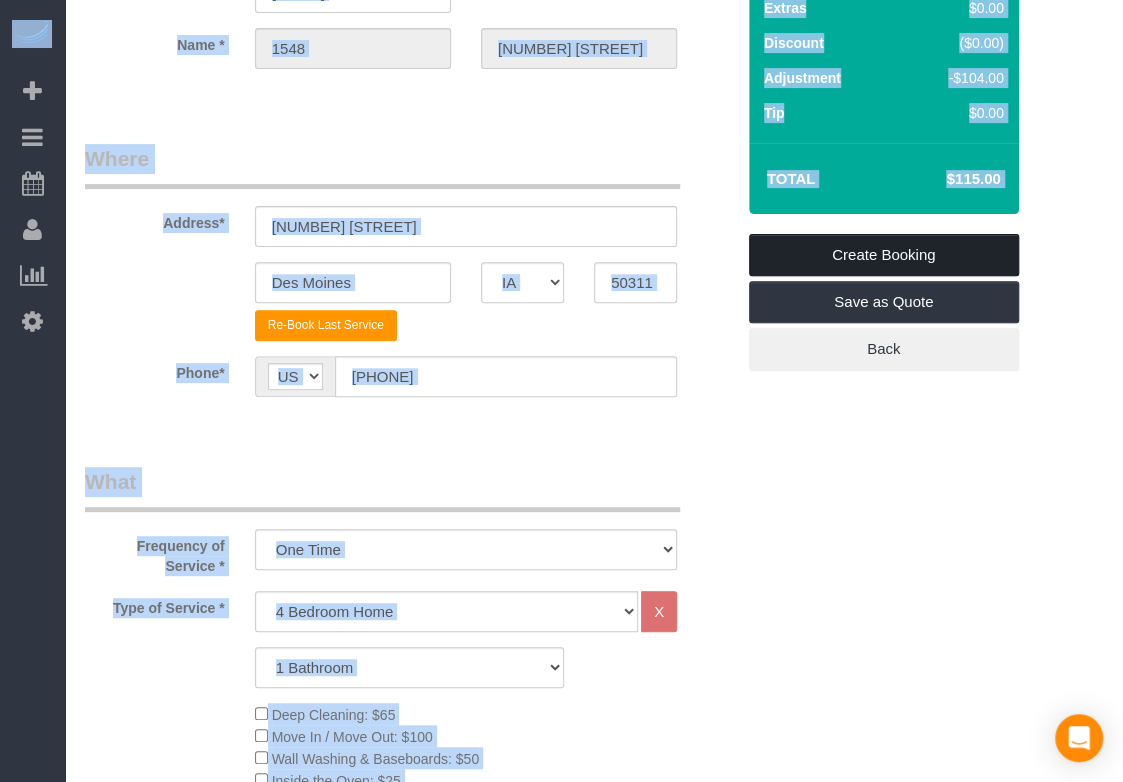click on "Create Booking" at bounding box center [884, 255] 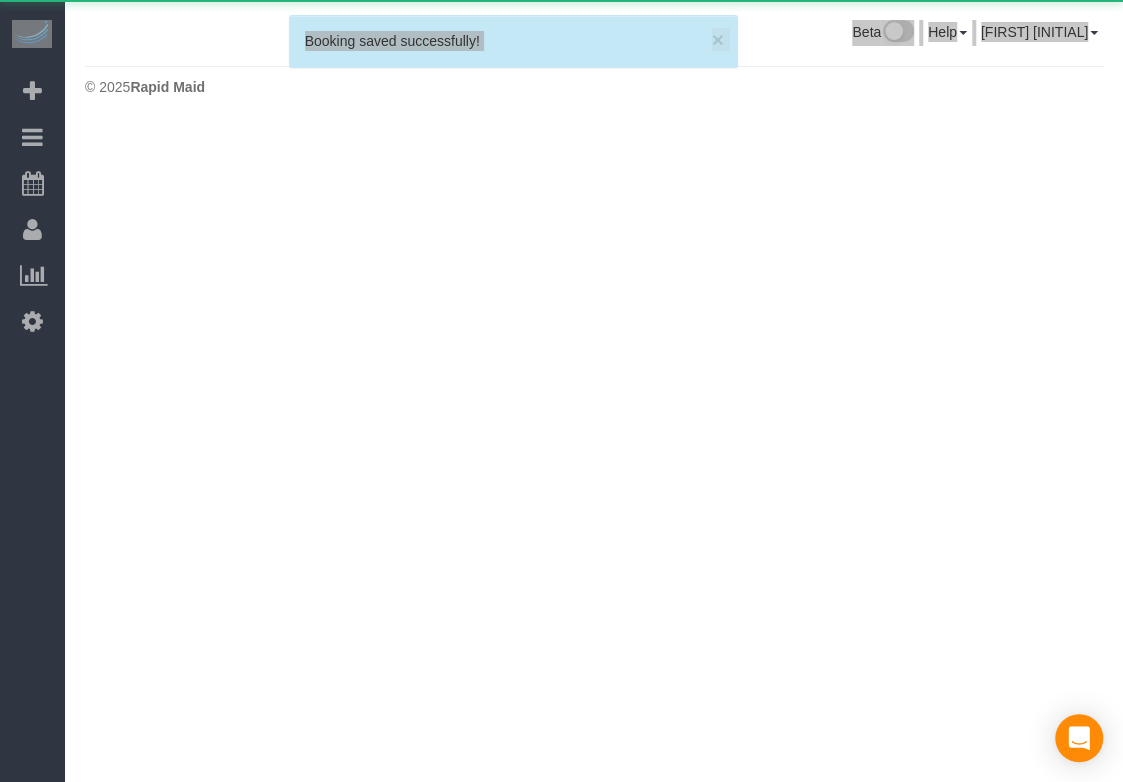 scroll, scrollTop: 0, scrollLeft: 0, axis: both 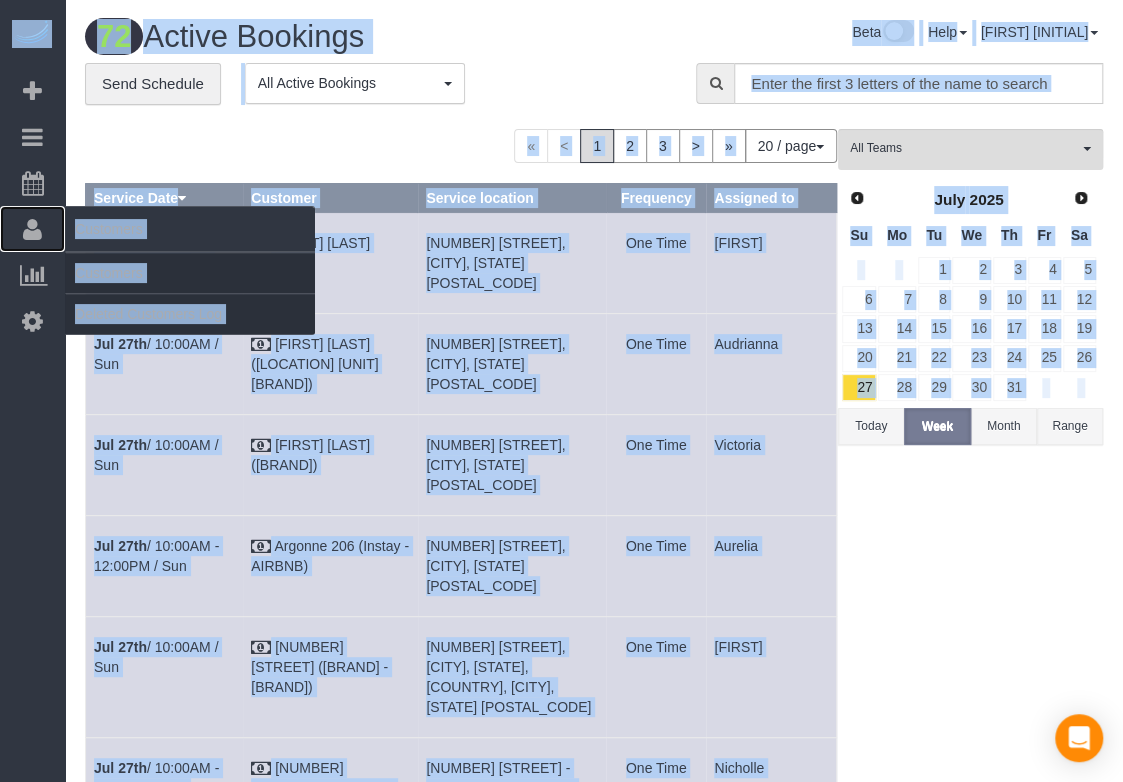 click at bounding box center [32, 229] 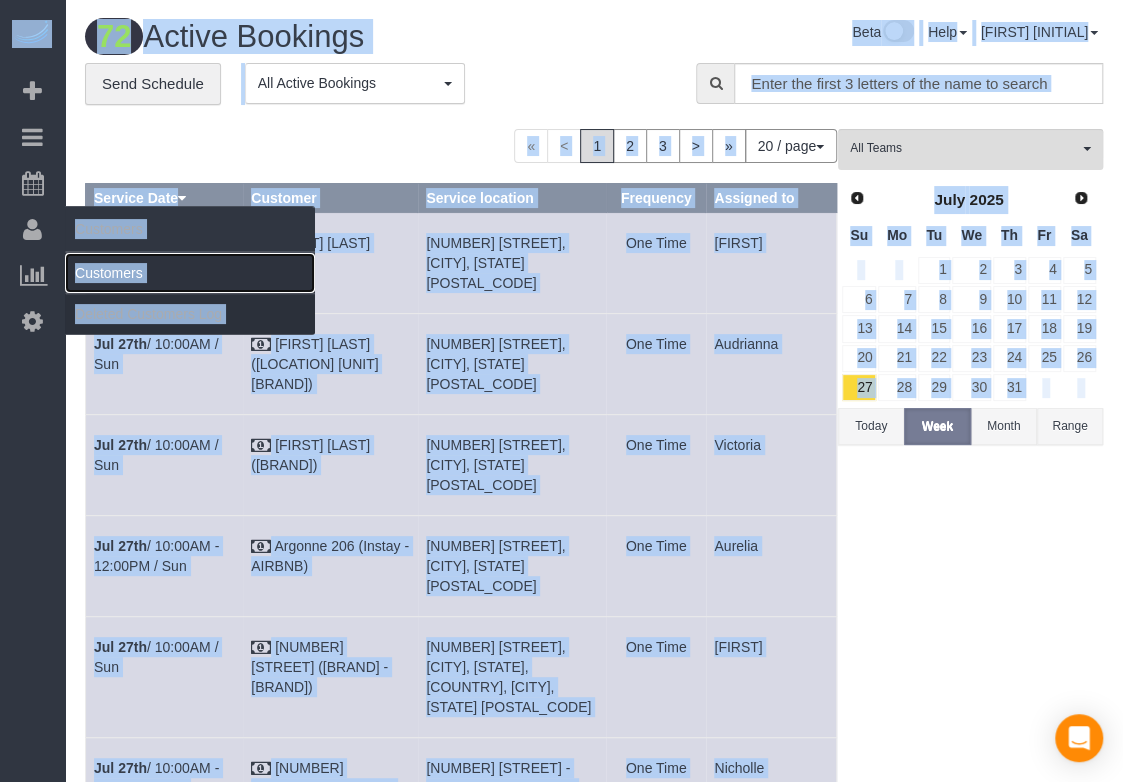 click on "Customers" at bounding box center (190, 273) 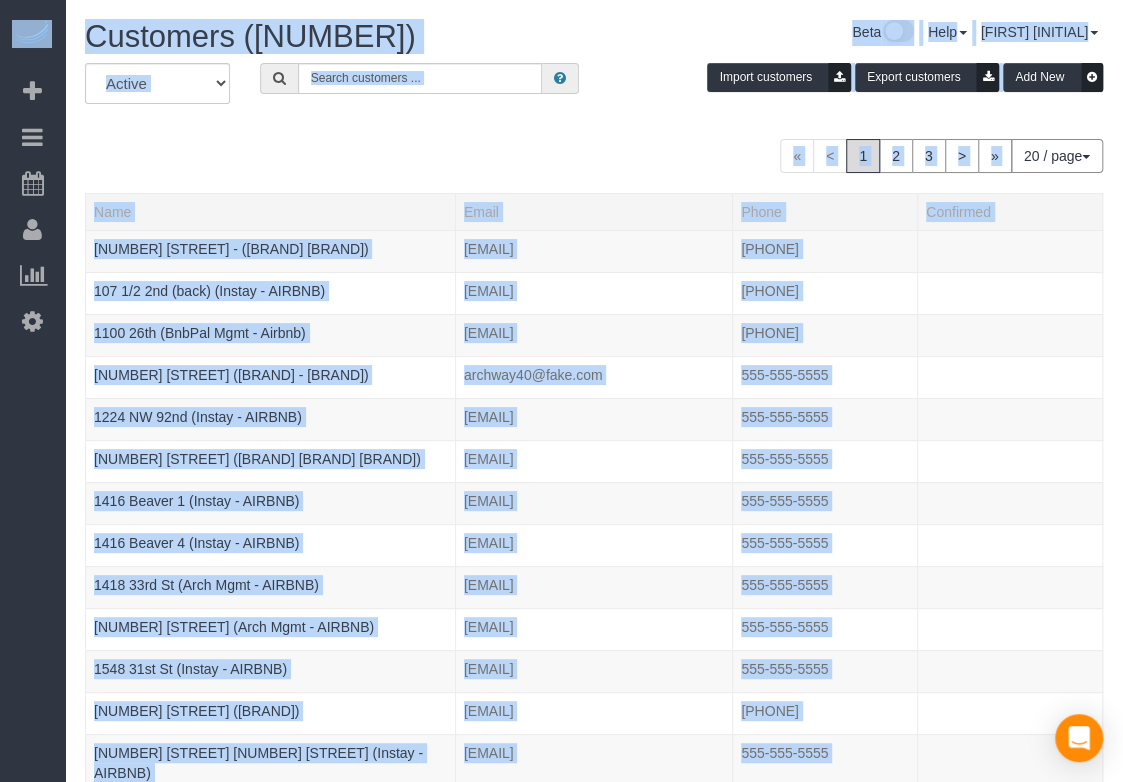 click on "Customers ([NUMBER])" at bounding box center (332, 37) 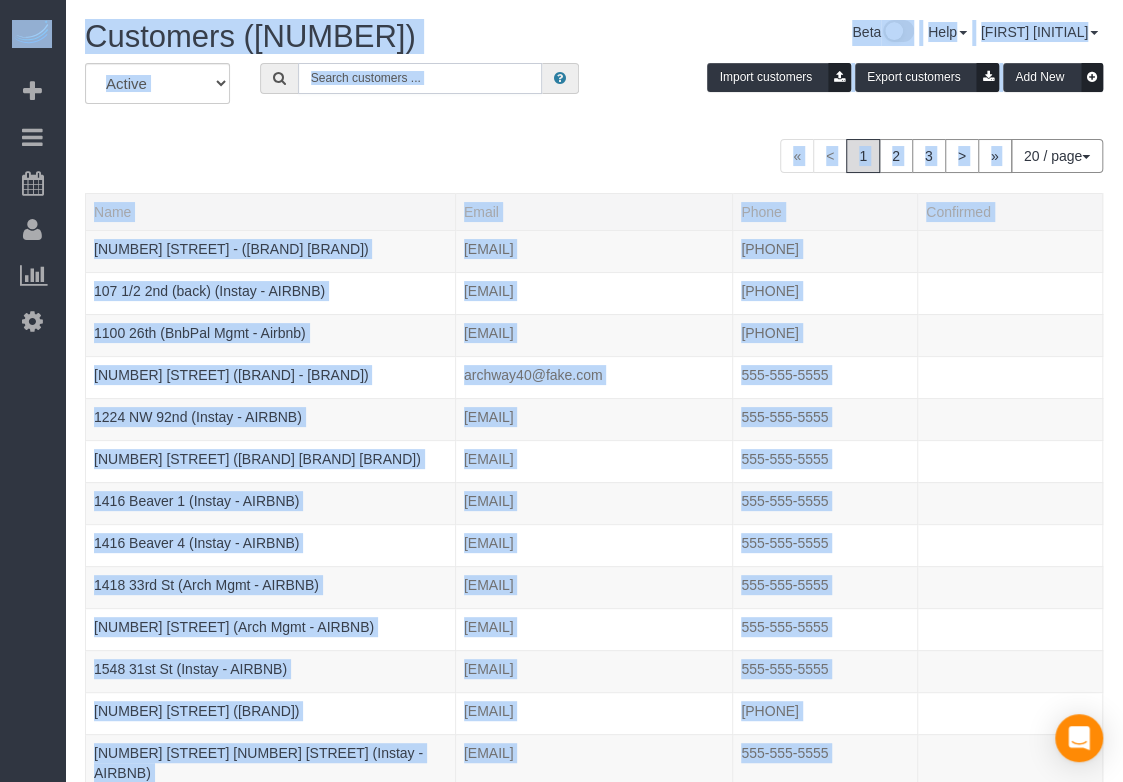 click at bounding box center (420, 78) 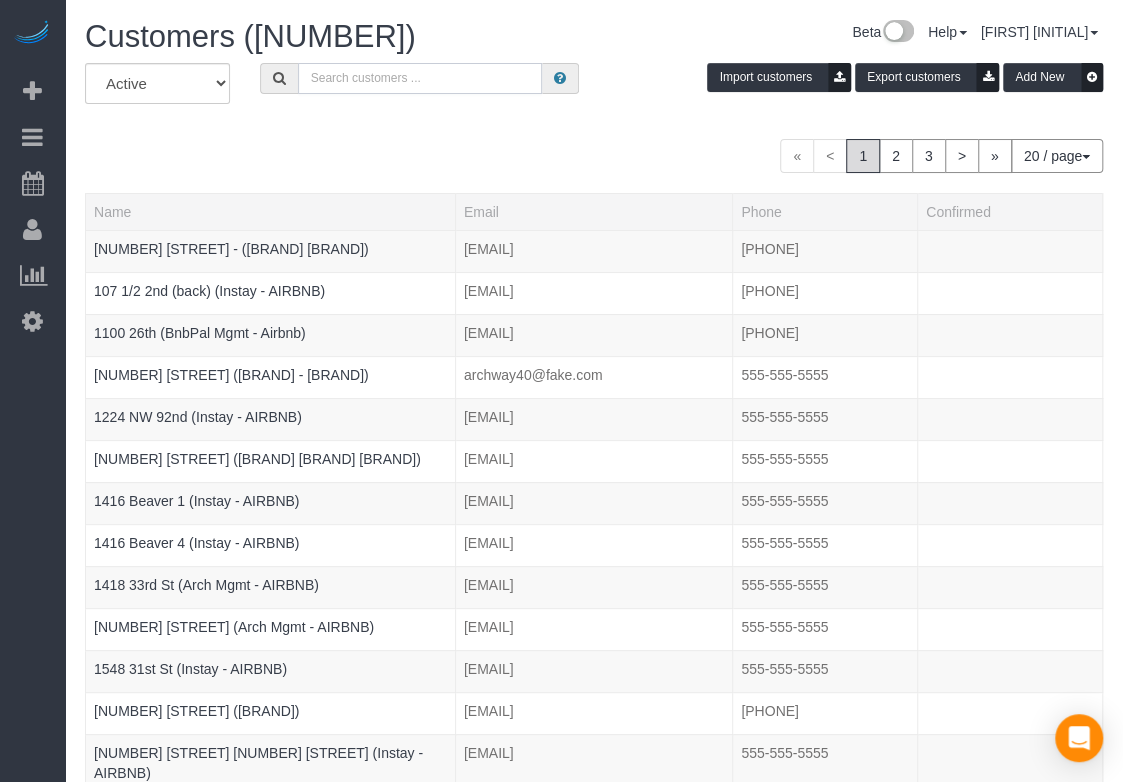 paste on "[LAST] [NUMBER]" 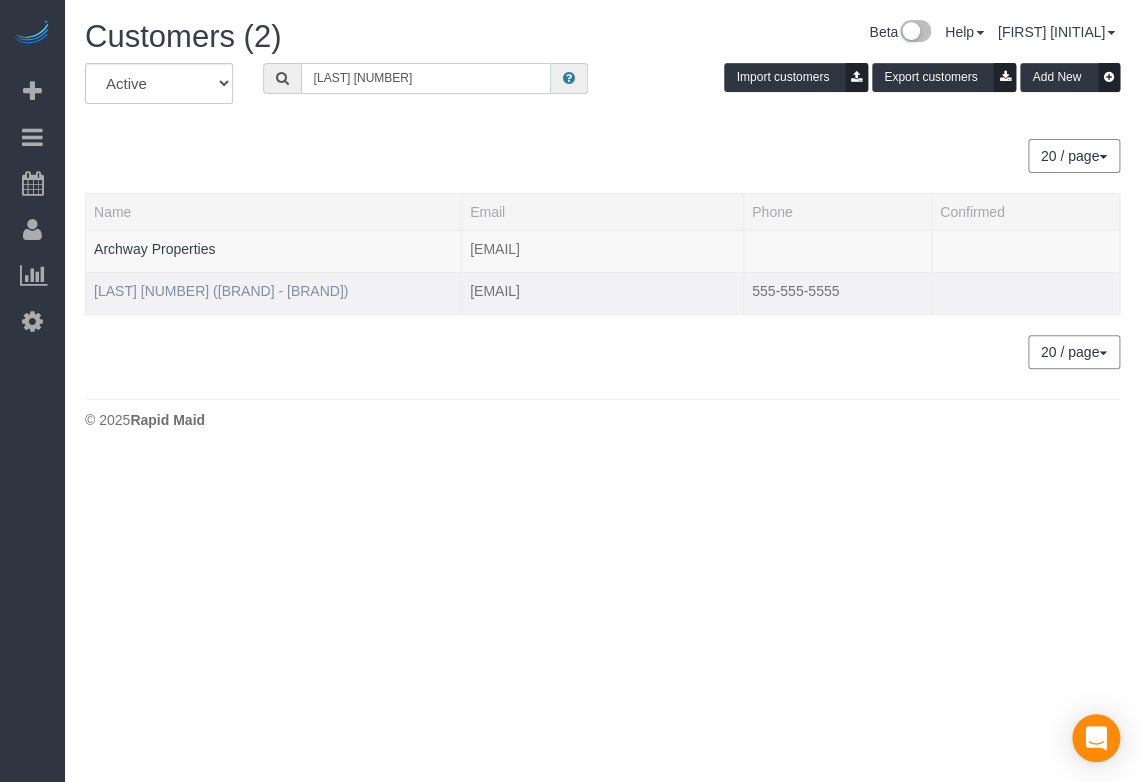 type on "[LAST] [NUMBER]" 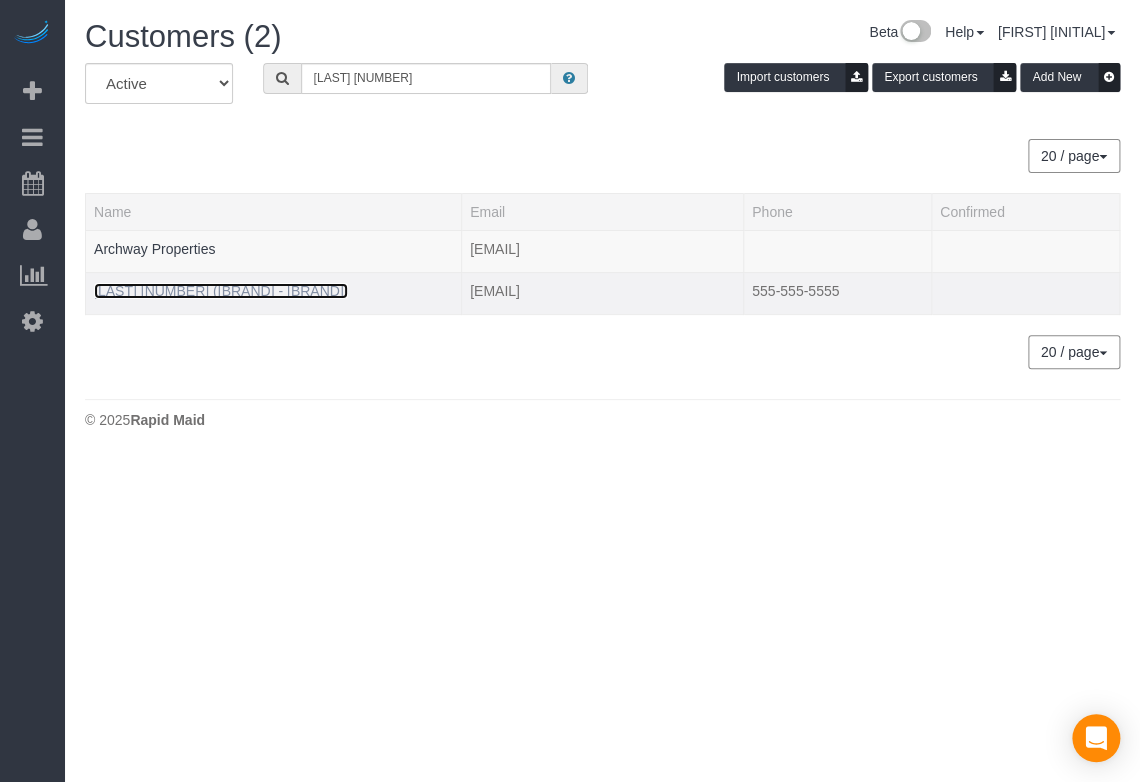 click on "[LAST] [NUMBER] ([BRAND] - [BRAND])" at bounding box center [221, 291] 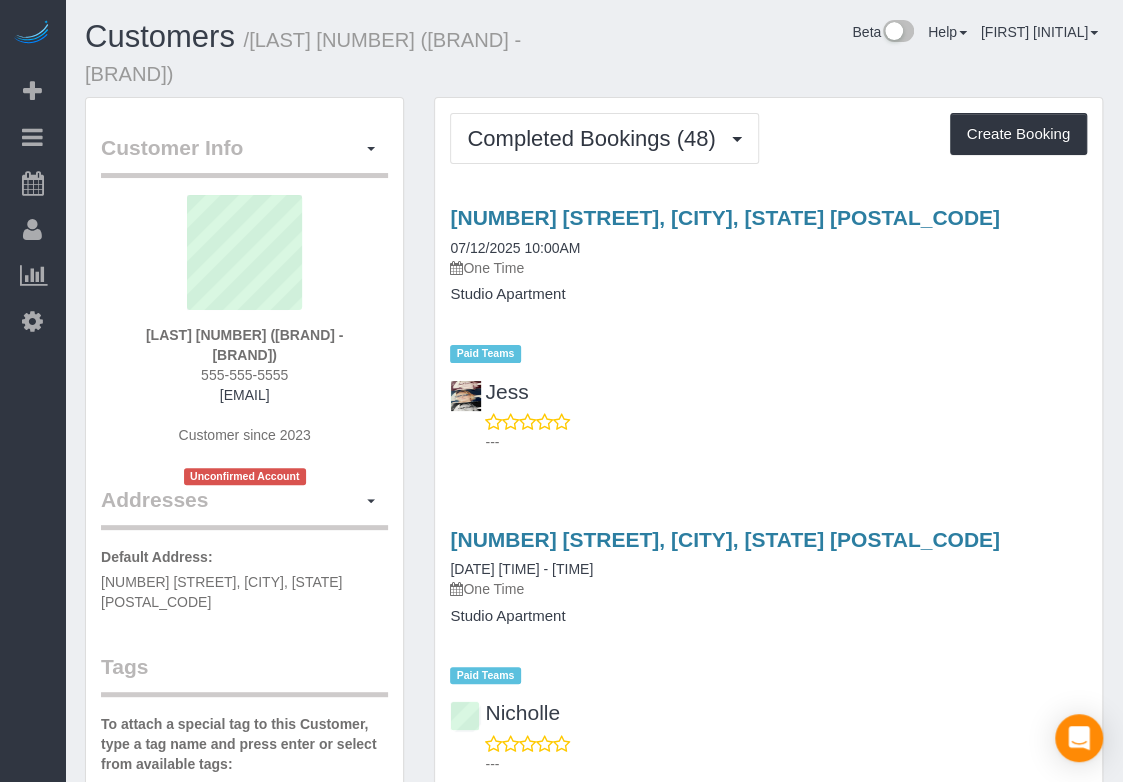 click on "Beta
Add Booking
Bookings
Active Bookings
Cancelled Bookings
Quote Inquiries
Download CSV
Scheduler
Customers
Customers
Deleted Customers Log
Payments
Charge Customers
Pay Teams
Payments Report" at bounding box center (32, 391) 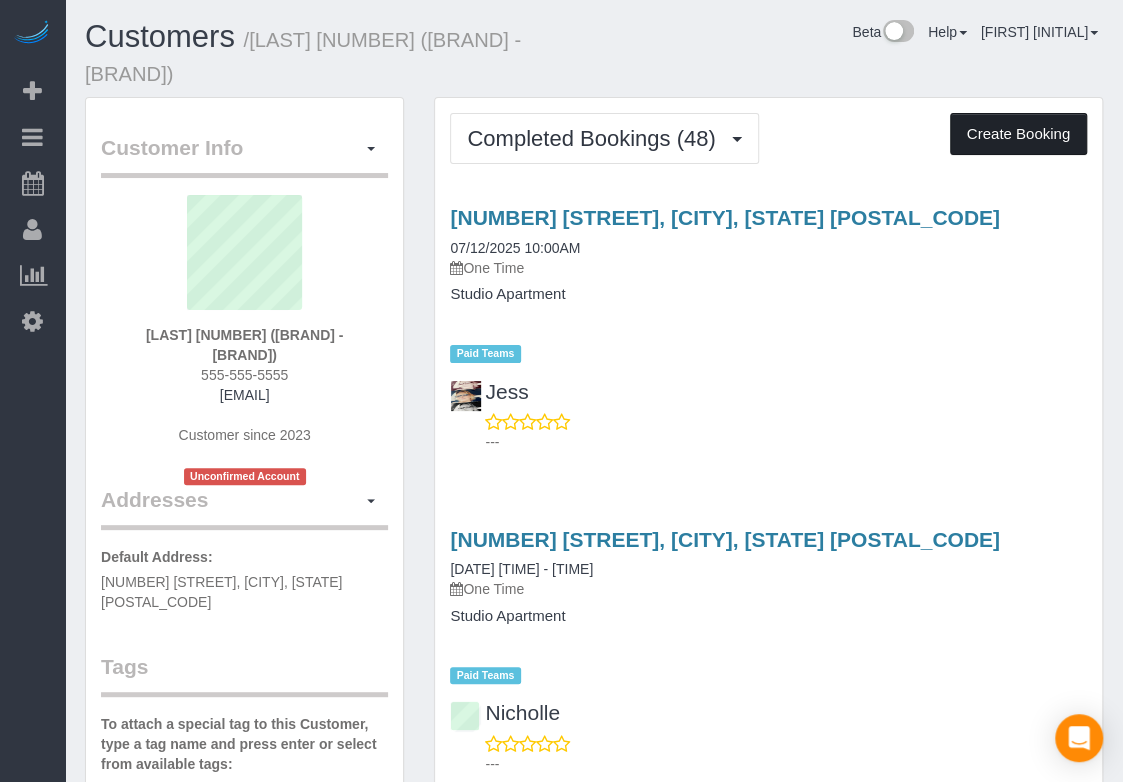 click on "Create Booking" at bounding box center (1018, 134) 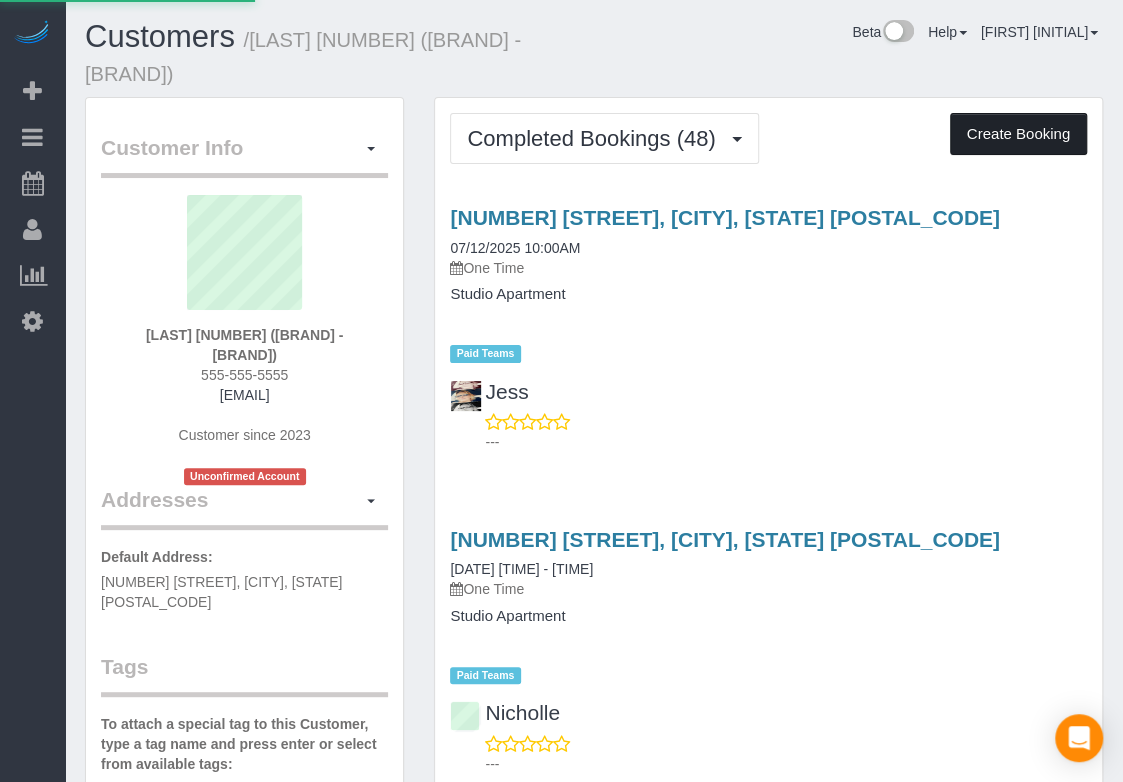 select on "IA" 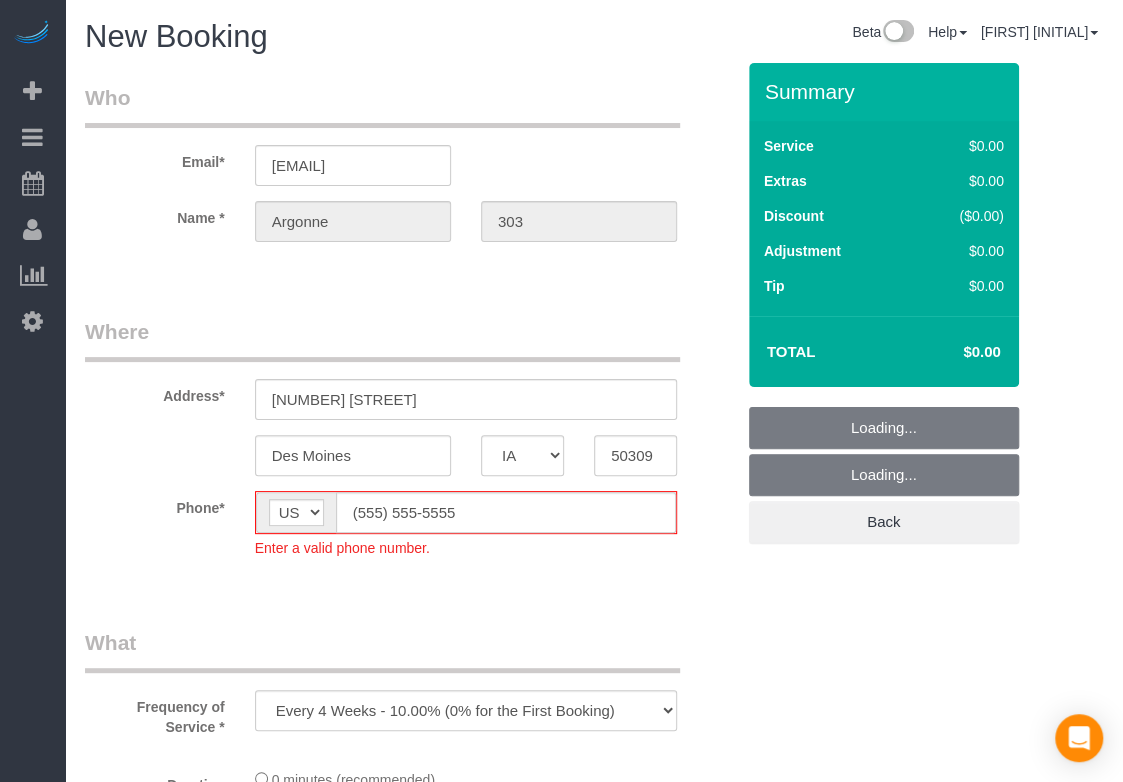 select on "object:[NUMBER]" 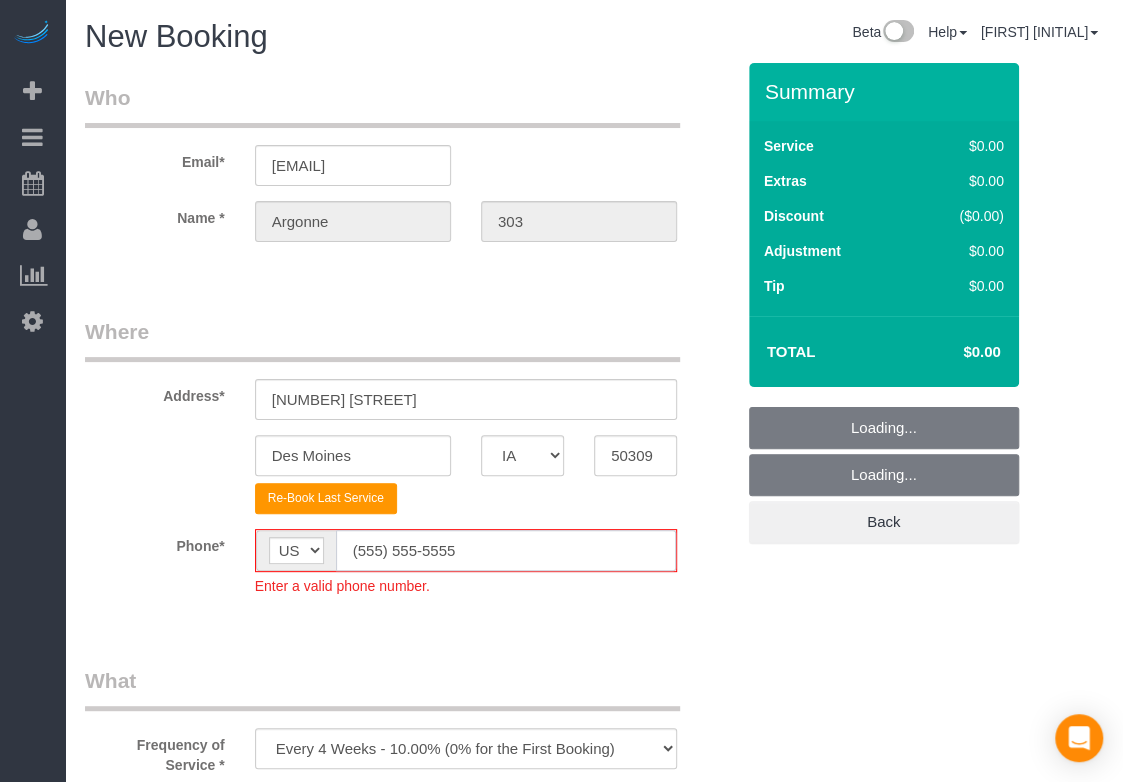 click on "(555) 555-5555" 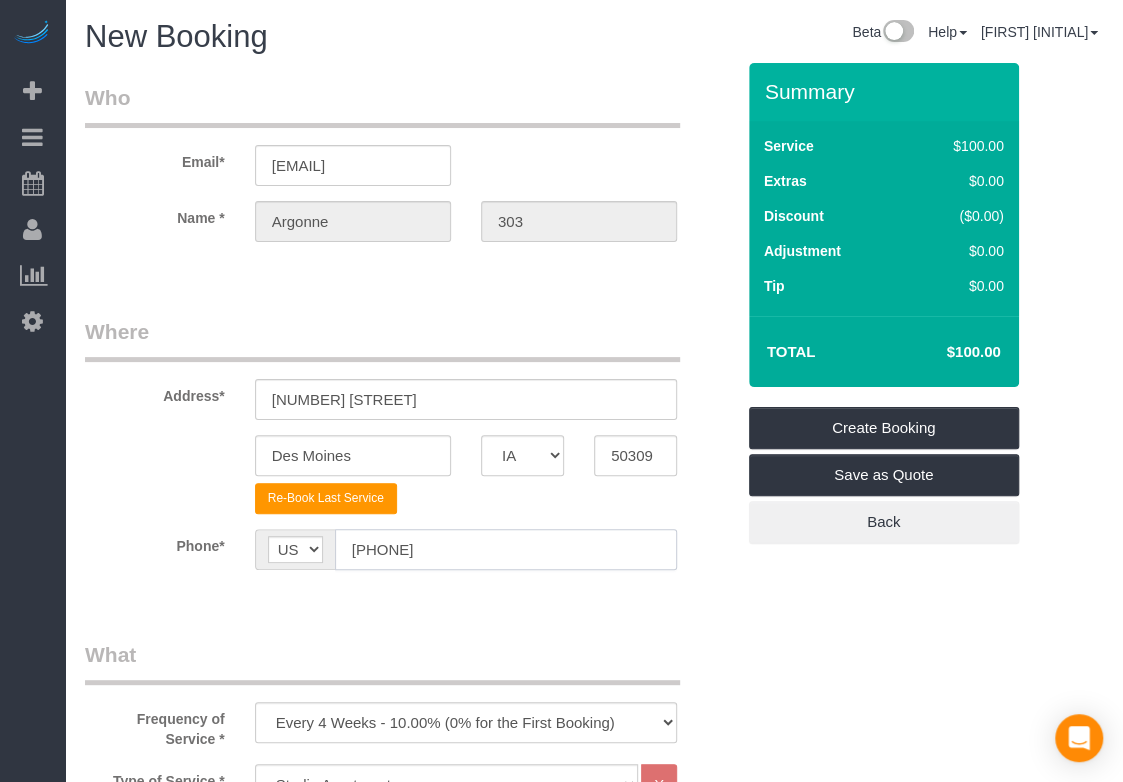type on "[PHONE]" 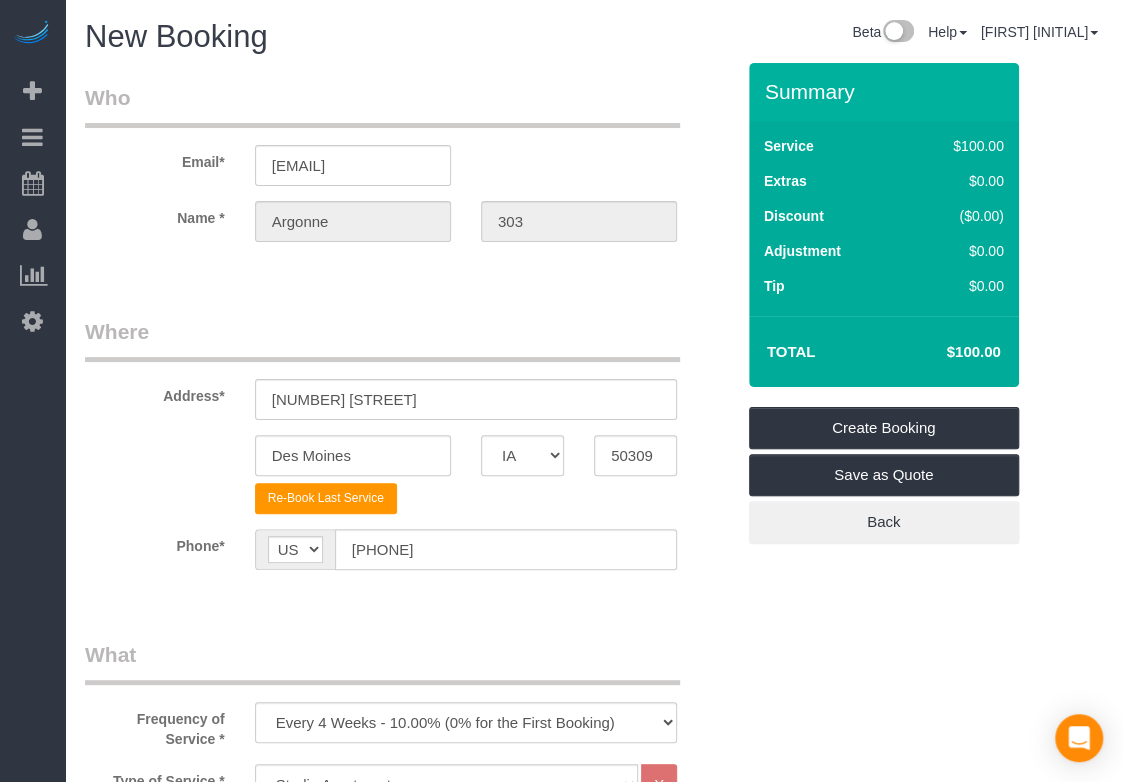 click on "[FIRST] [LAST] ([LOCATION] [UNIT] [BRAND])" at bounding box center [594, 1419] 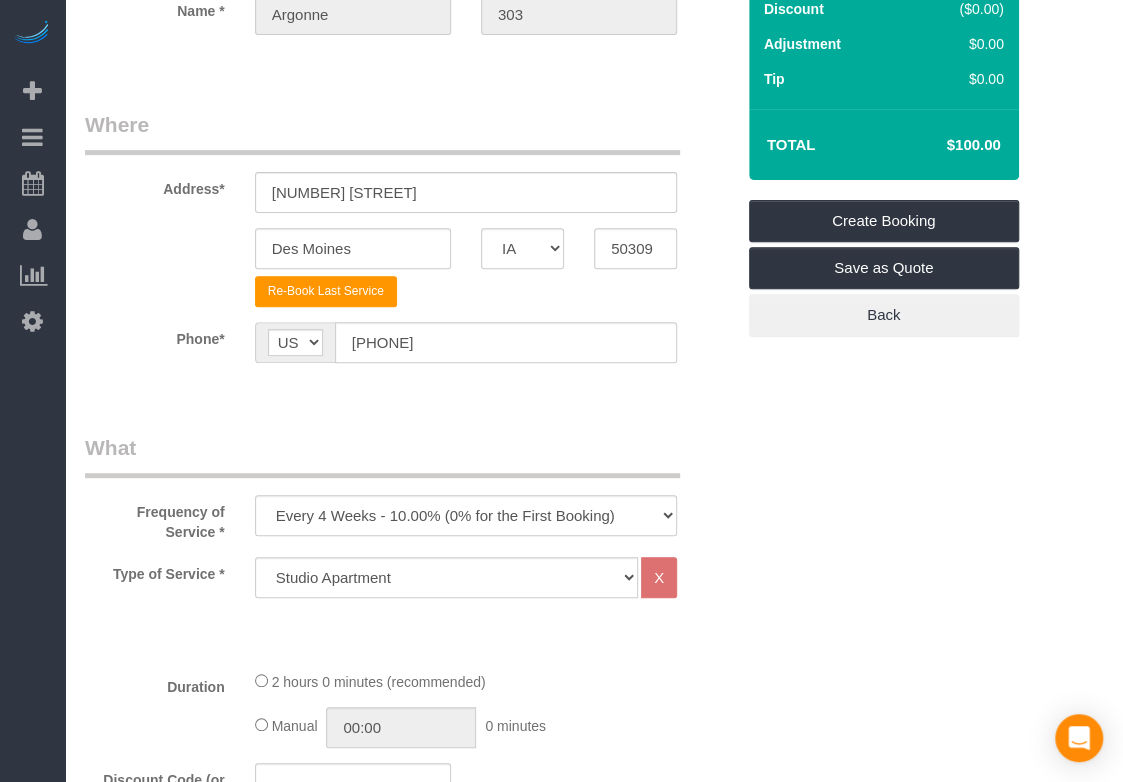 scroll, scrollTop: 222, scrollLeft: 0, axis: vertical 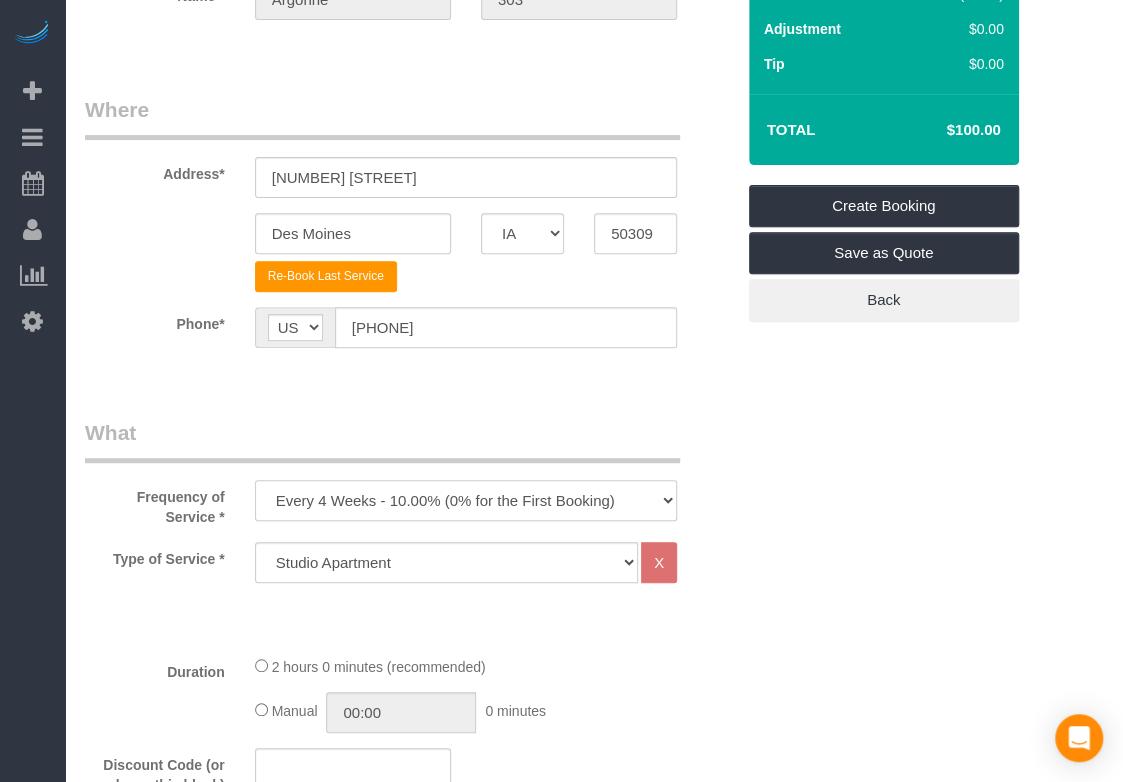 drag, startPoint x: 481, startPoint y: 507, endPoint x: 463, endPoint y: 488, distance: 26.172504 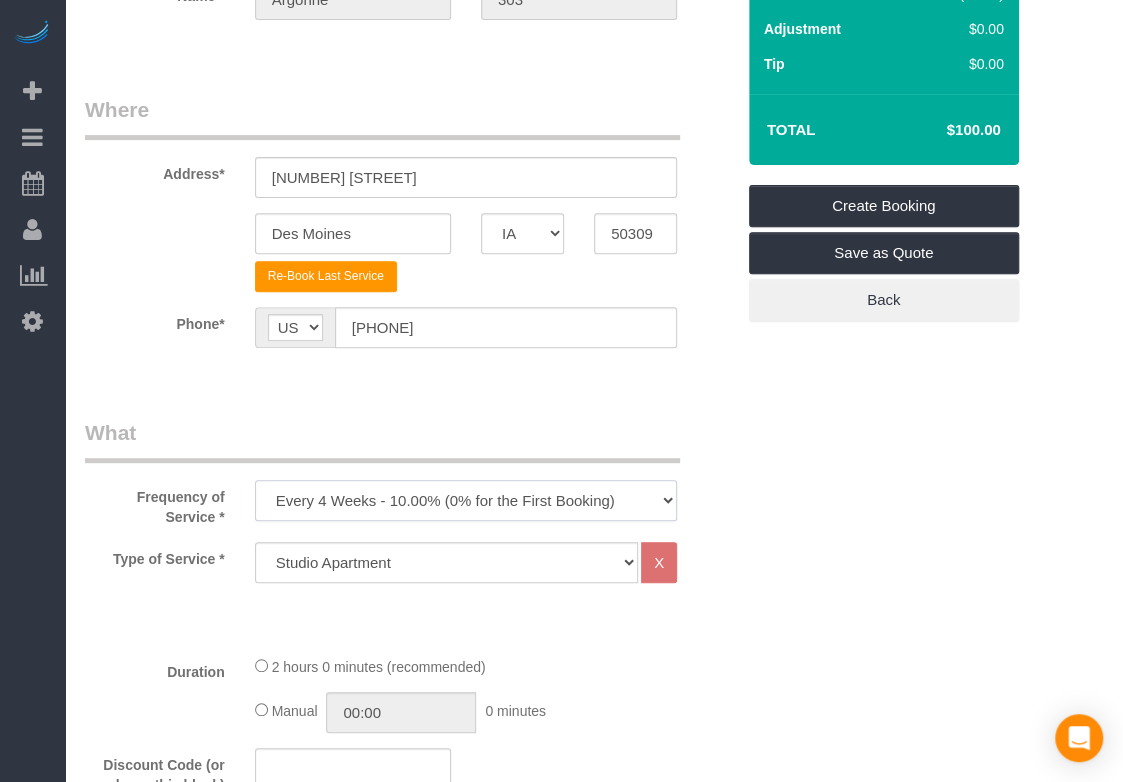 select on "object:[NUMBER]" 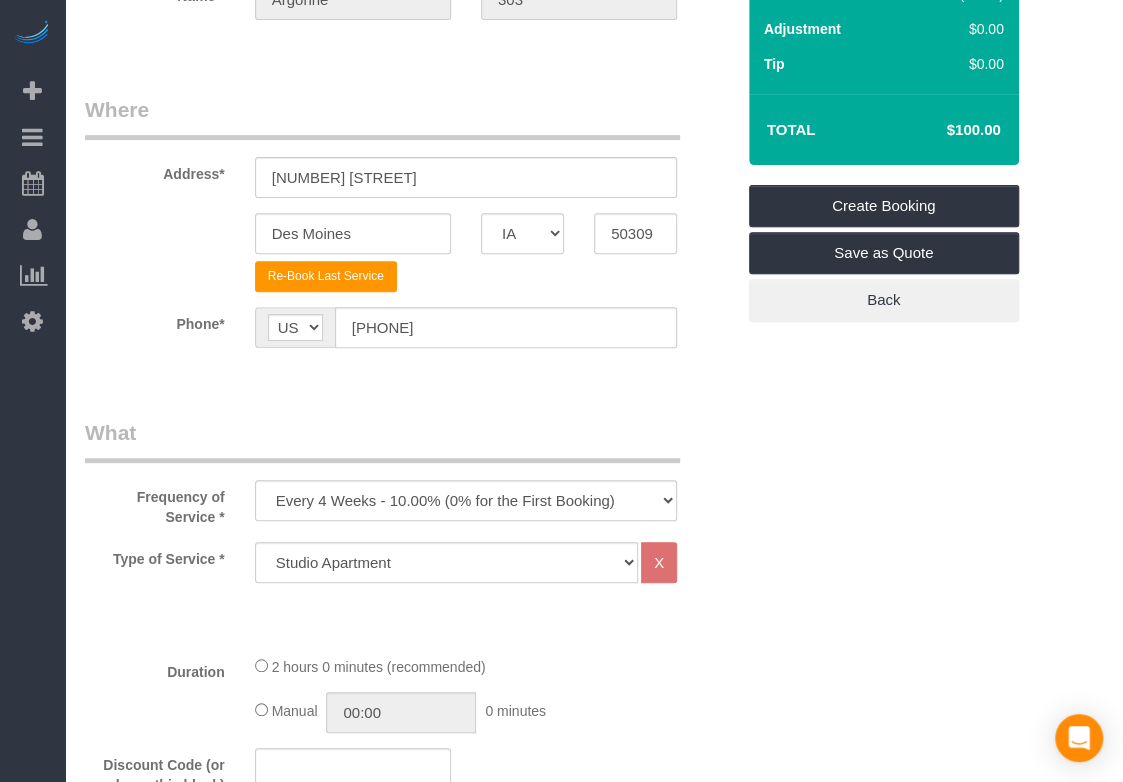drag, startPoint x: 792, startPoint y: 590, endPoint x: 779, endPoint y: 594, distance: 13.601471 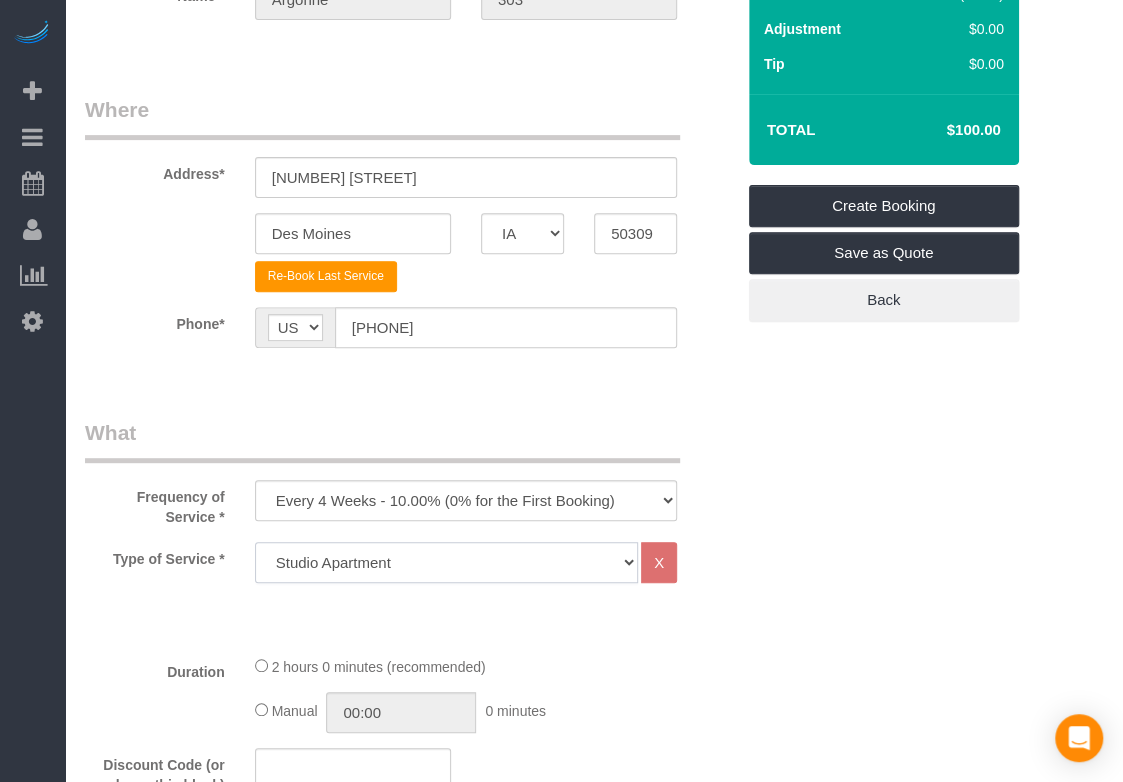 click on "Studio Apartment 1 Bedroom Home 2 Bedroom Home 3 Bedroom Home 4 Bedroom Home 5 Bedroom Home 6 Bedroom Home 7 Bedroom Home Hourly Cleaning Hazard/Emergency Cleaning General Maintenance" 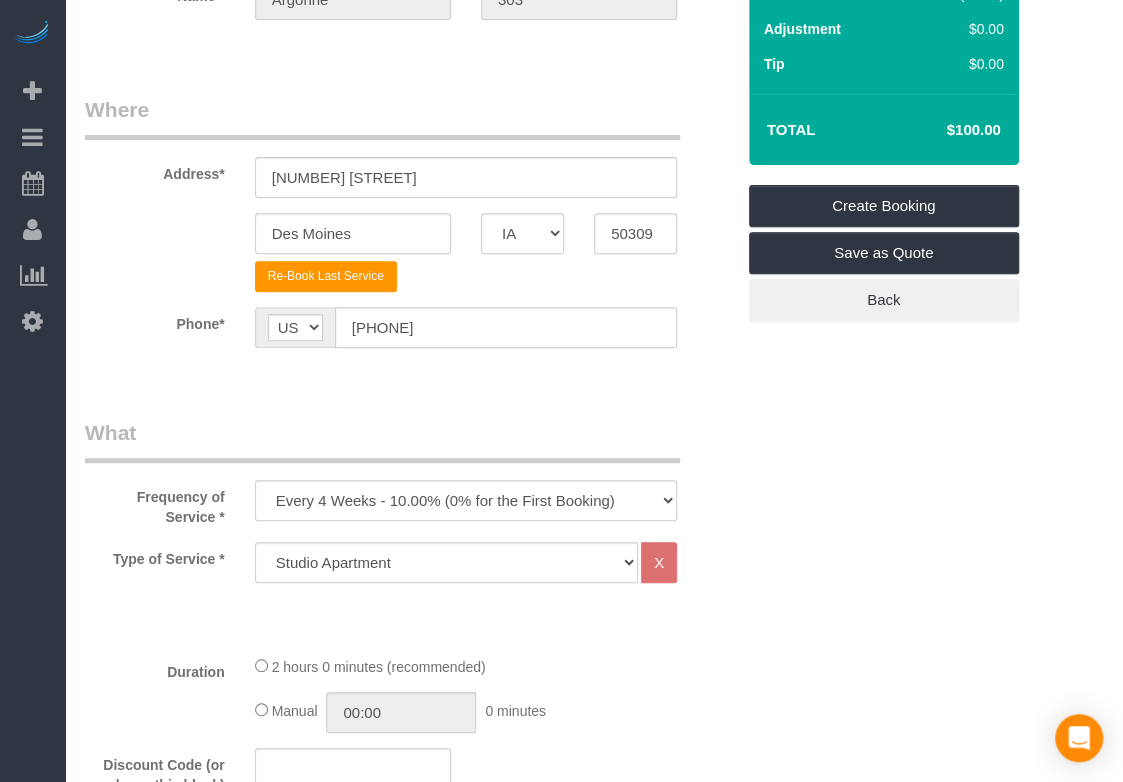 click on "Summary
Service
$100.00
Extras
$0.00
Discount
($0.00)
Adjustment
$0.00
Tip
$0.00" at bounding box center (861, 101) 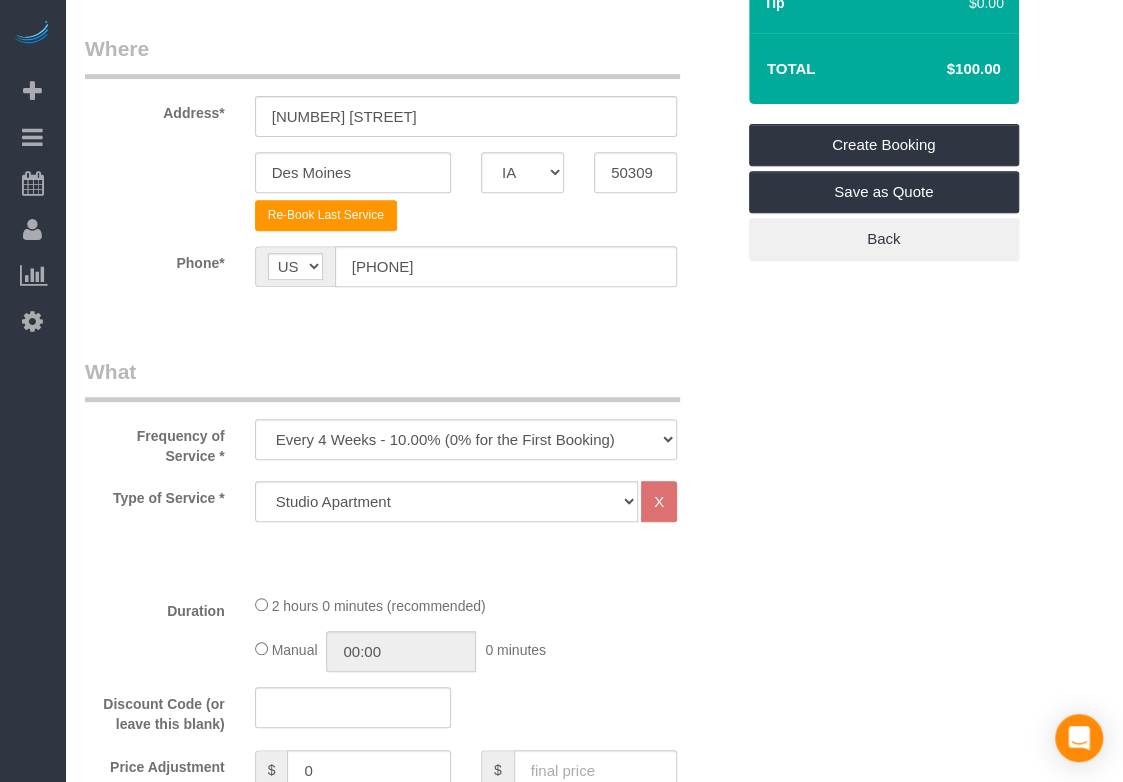 scroll, scrollTop: 555, scrollLeft: 0, axis: vertical 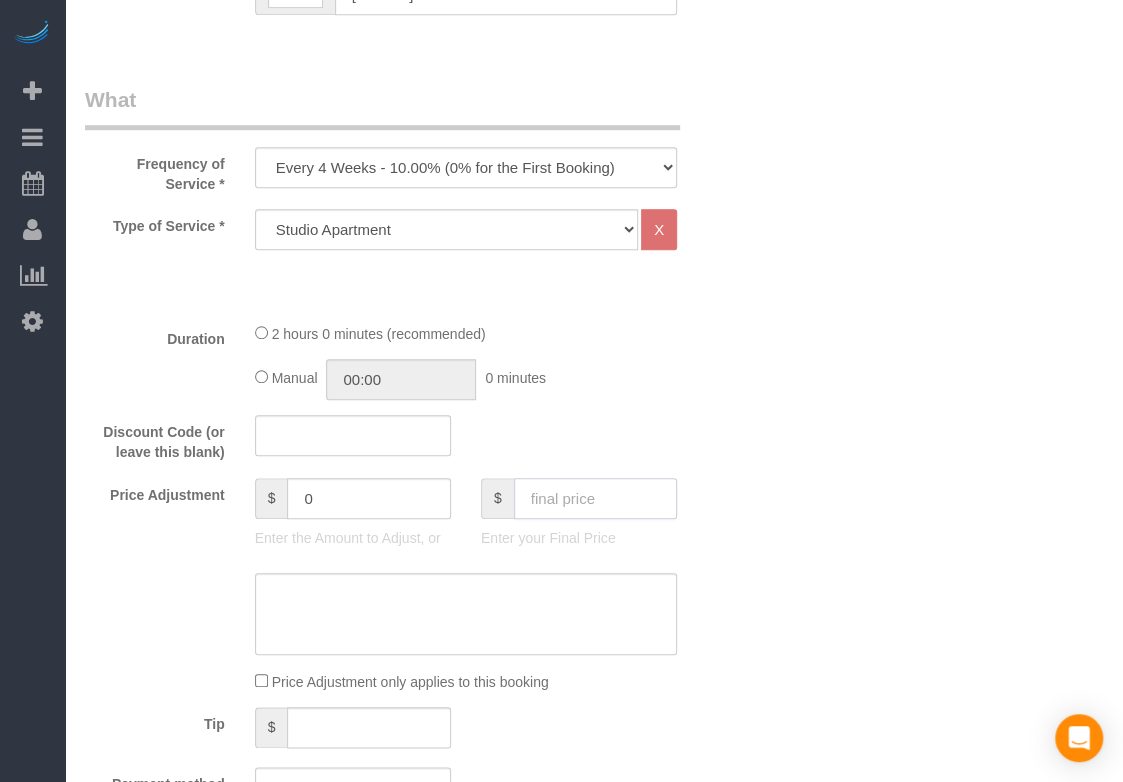 click 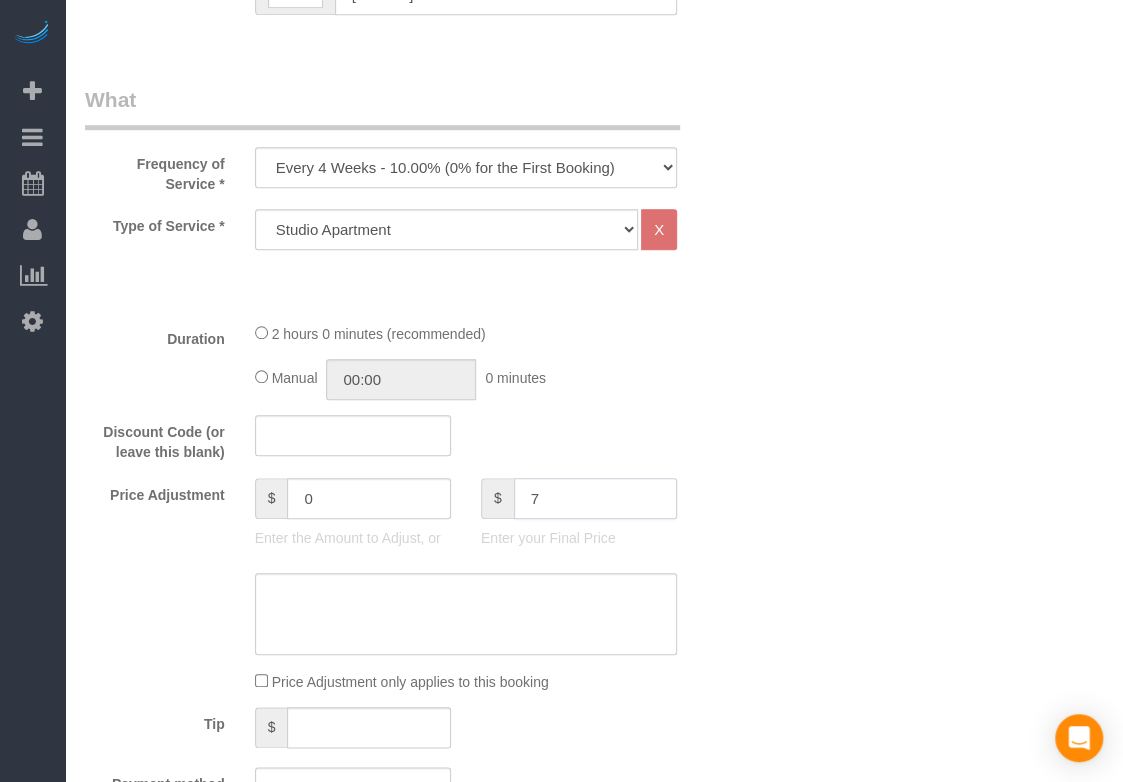 type on "70" 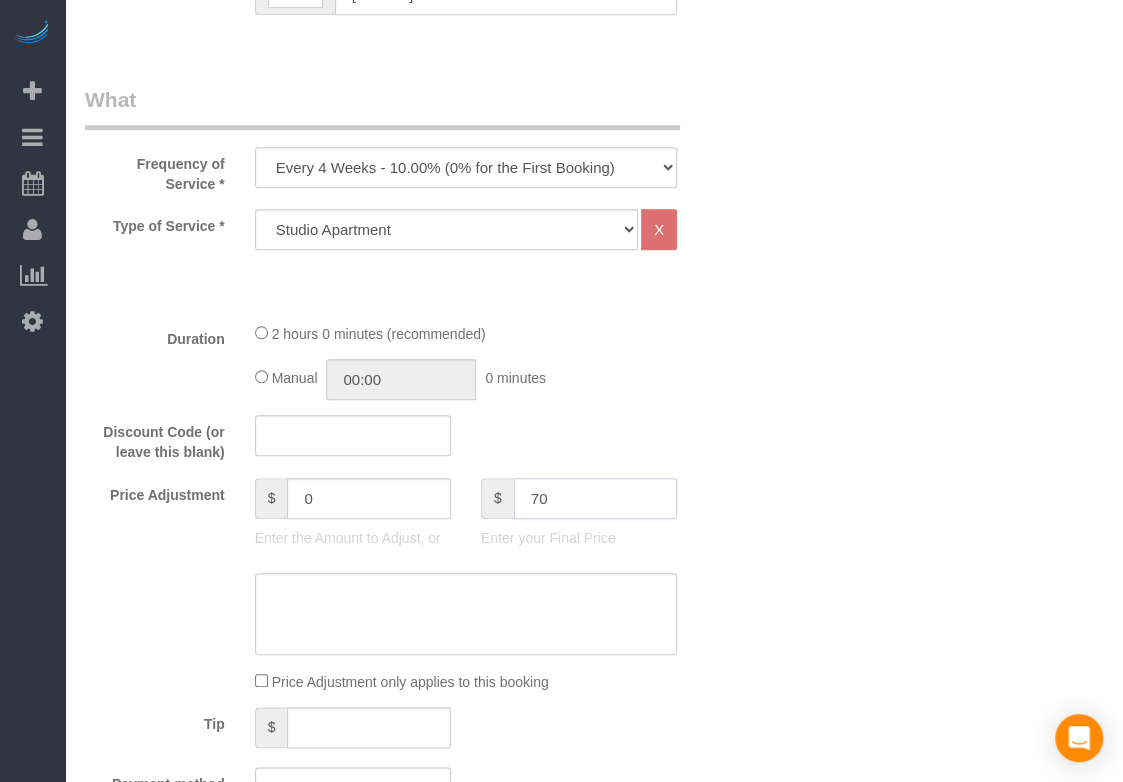 type on "-30" 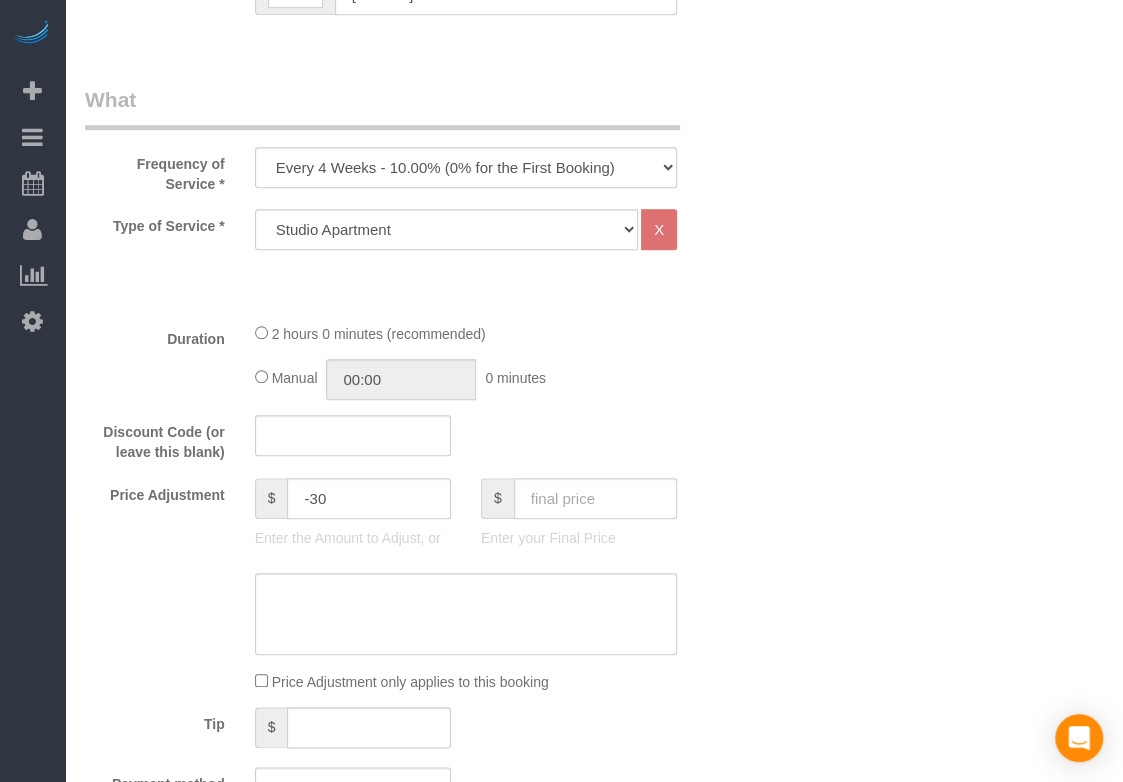 click on "[FIRST] [LAST] ([LOCATION] [UNIT] [BRAND])" at bounding box center (594, 864) 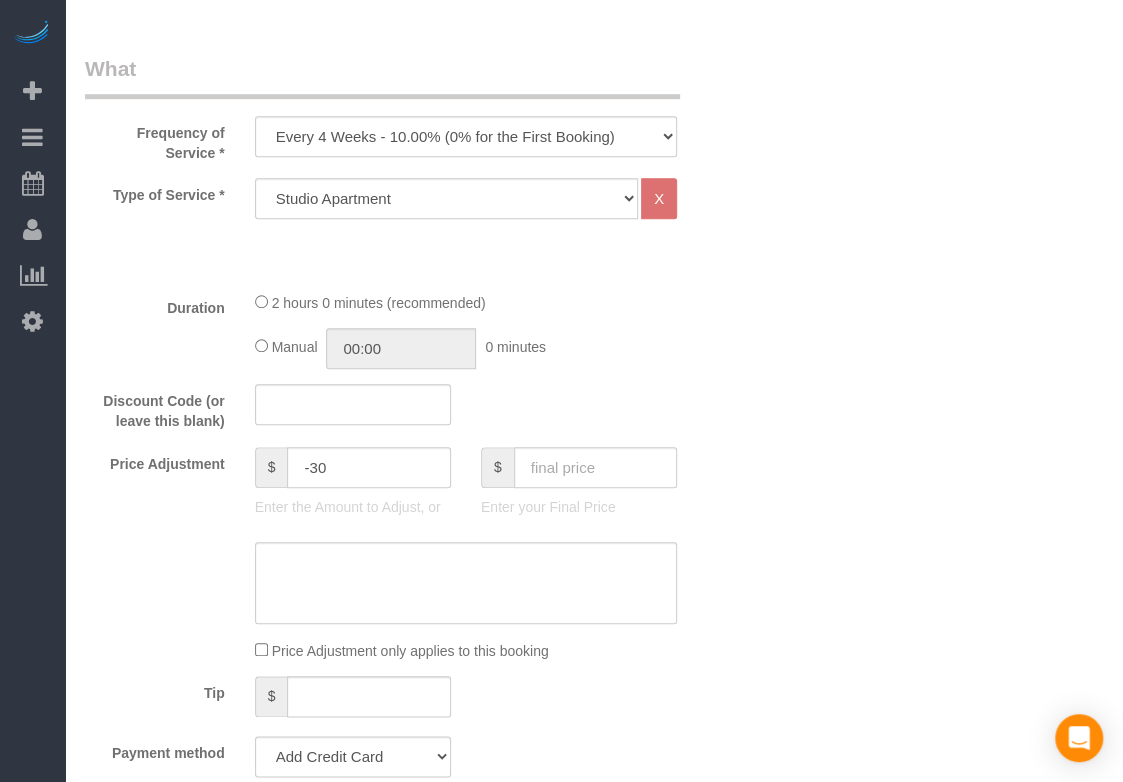 scroll, scrollTop: 888, scrollLeft: 0, axis: vertical 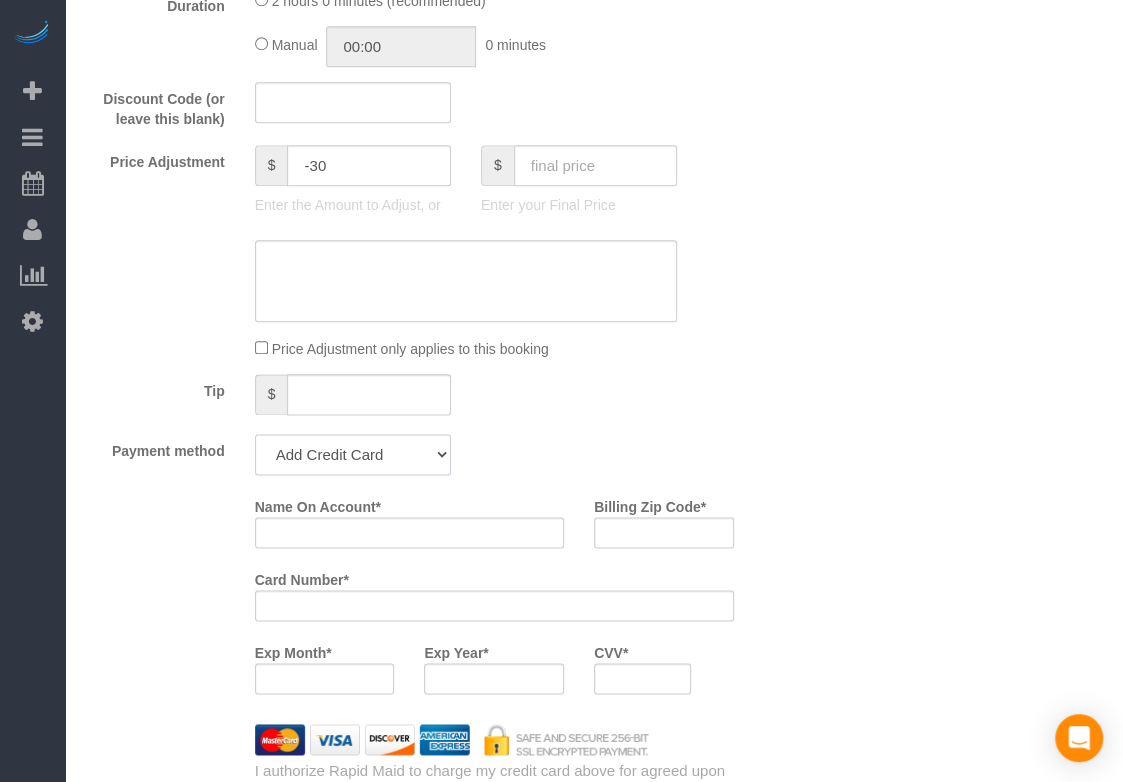 click on "Add Credit Card Cash Check Paypal" 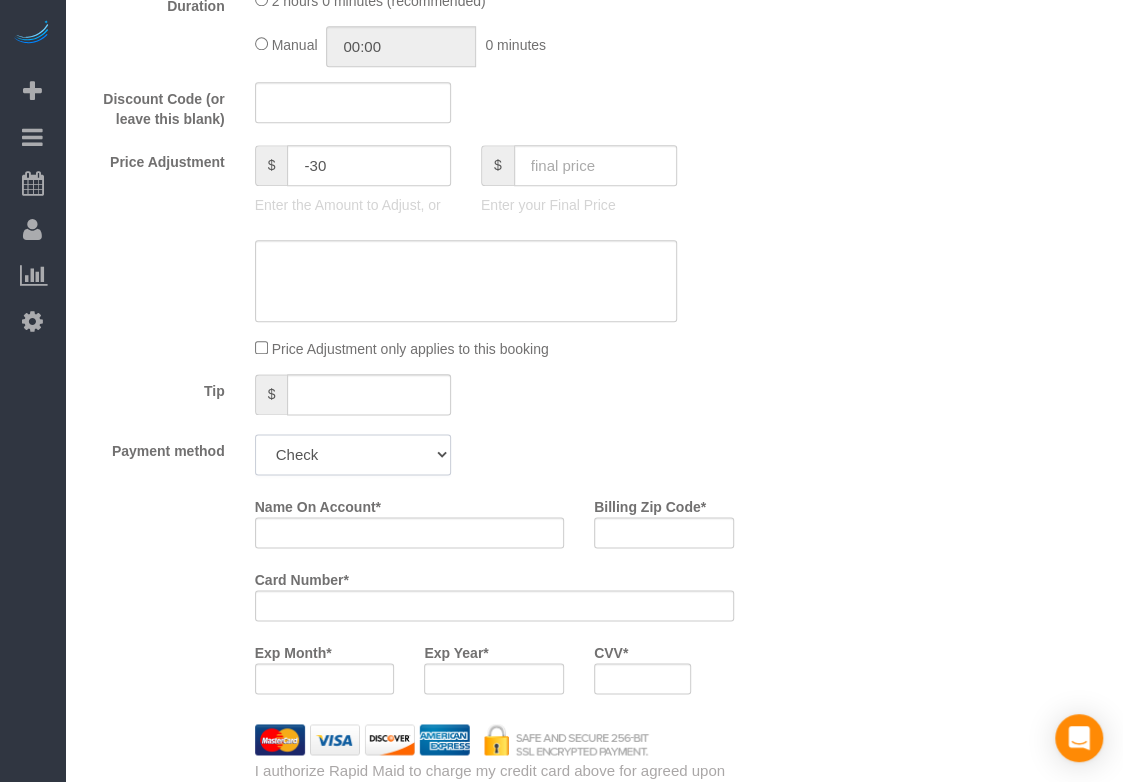 click on "Add Credit Card Cash Check Paypal" 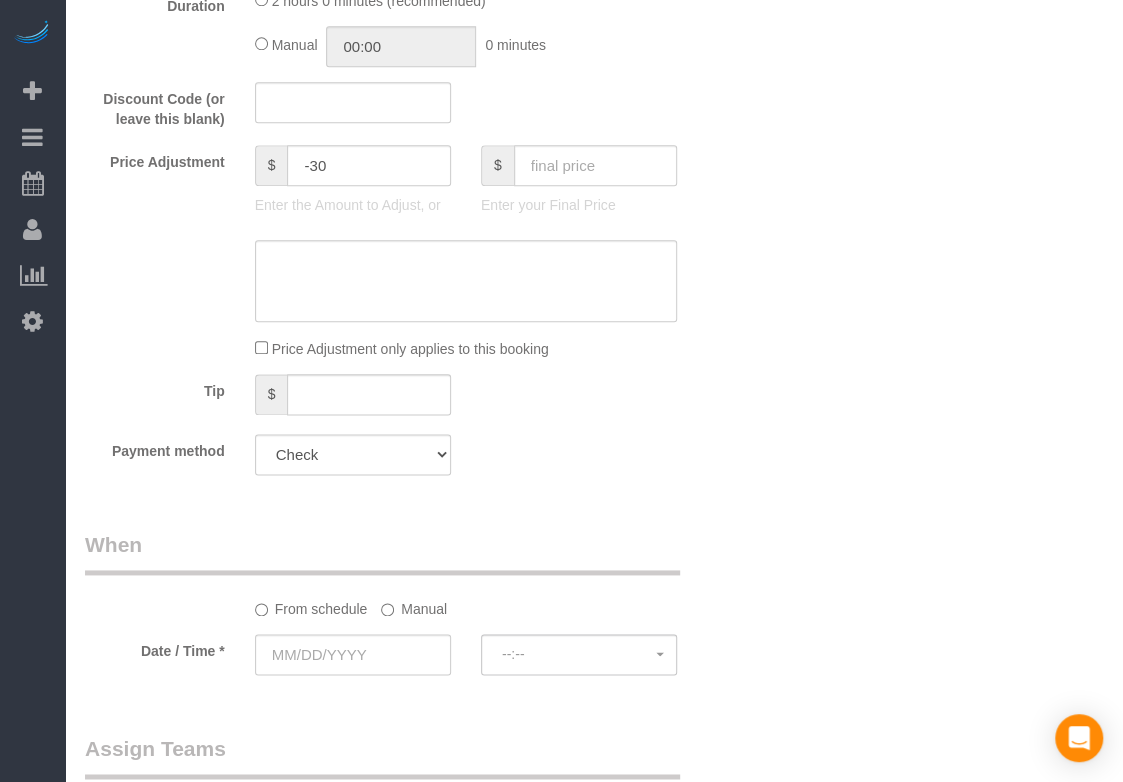 drag, startPoint x: 629, startPoint y: 511, endPoint x: 596, endPoint y: 509, distance: 33.06055 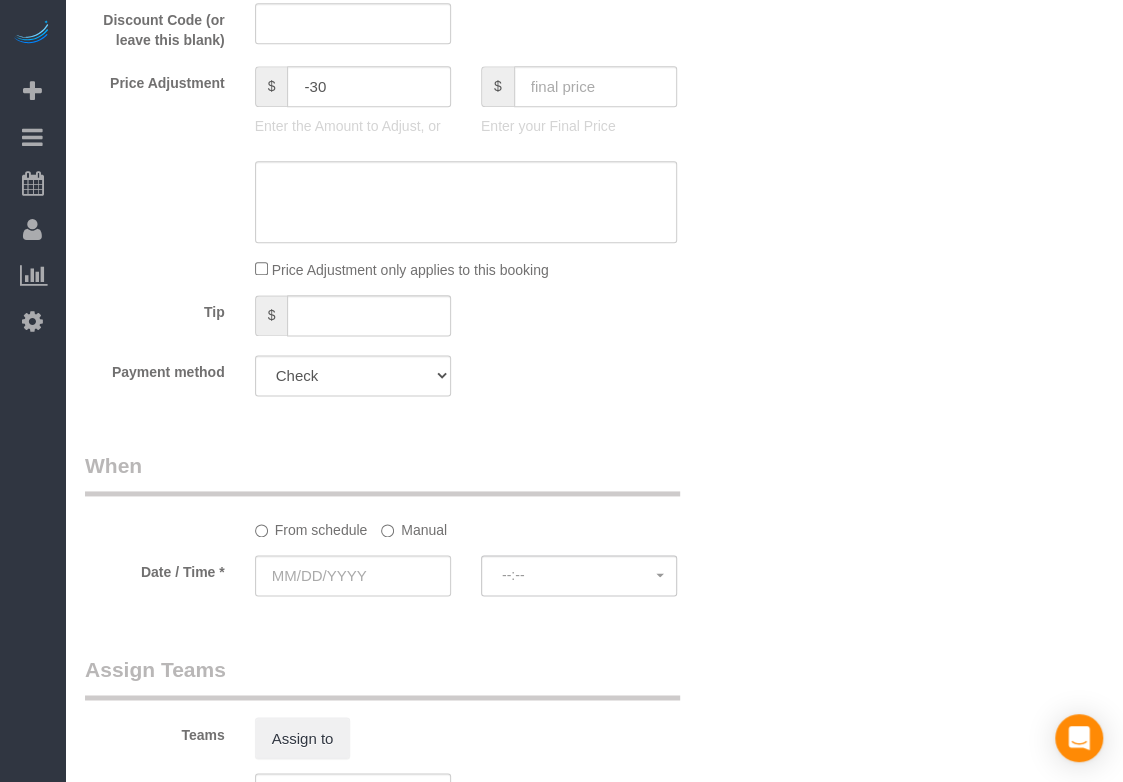 scroll, scrollTop: 1444, scrollLeft: 0, axis: vertical 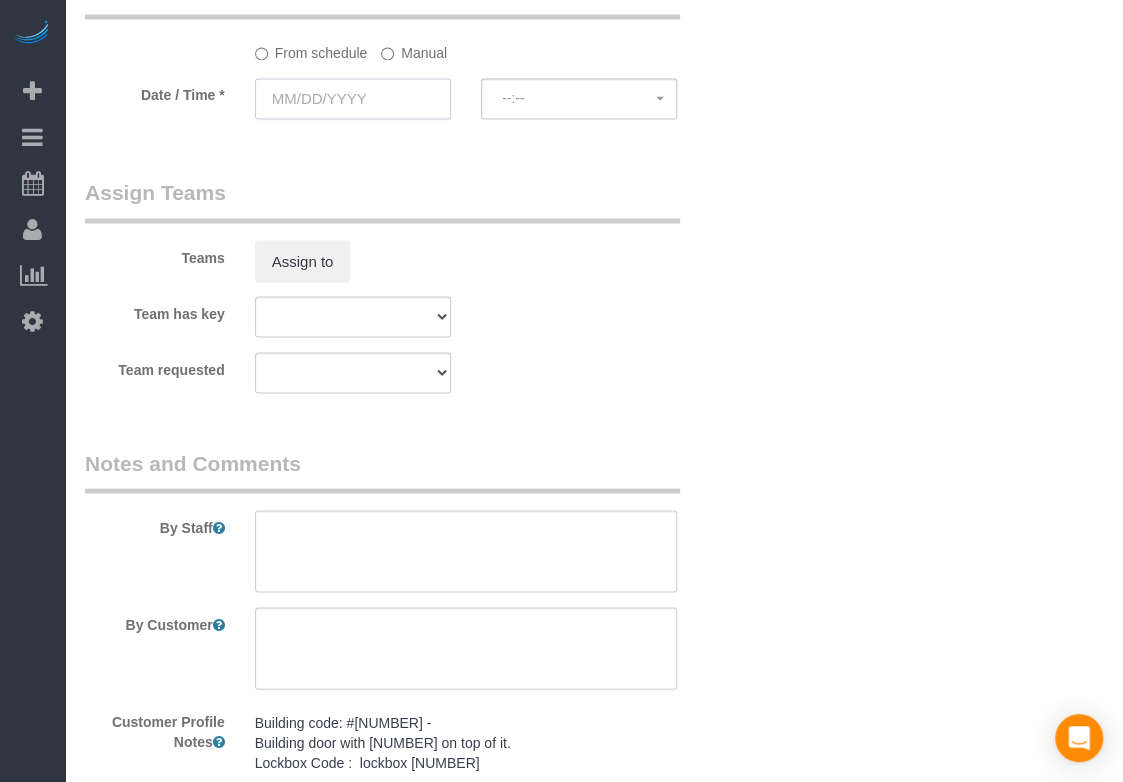 click at bounding box center (353, 98) 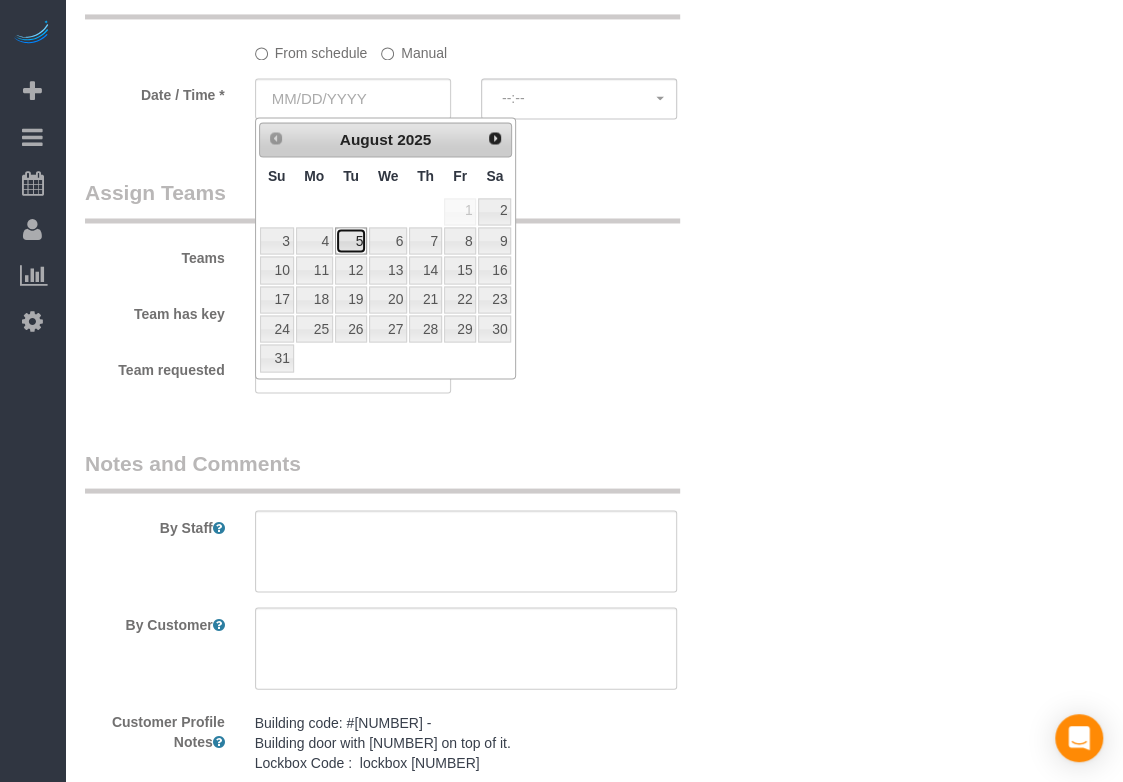 click on "5" at bounding box center [351, 240] 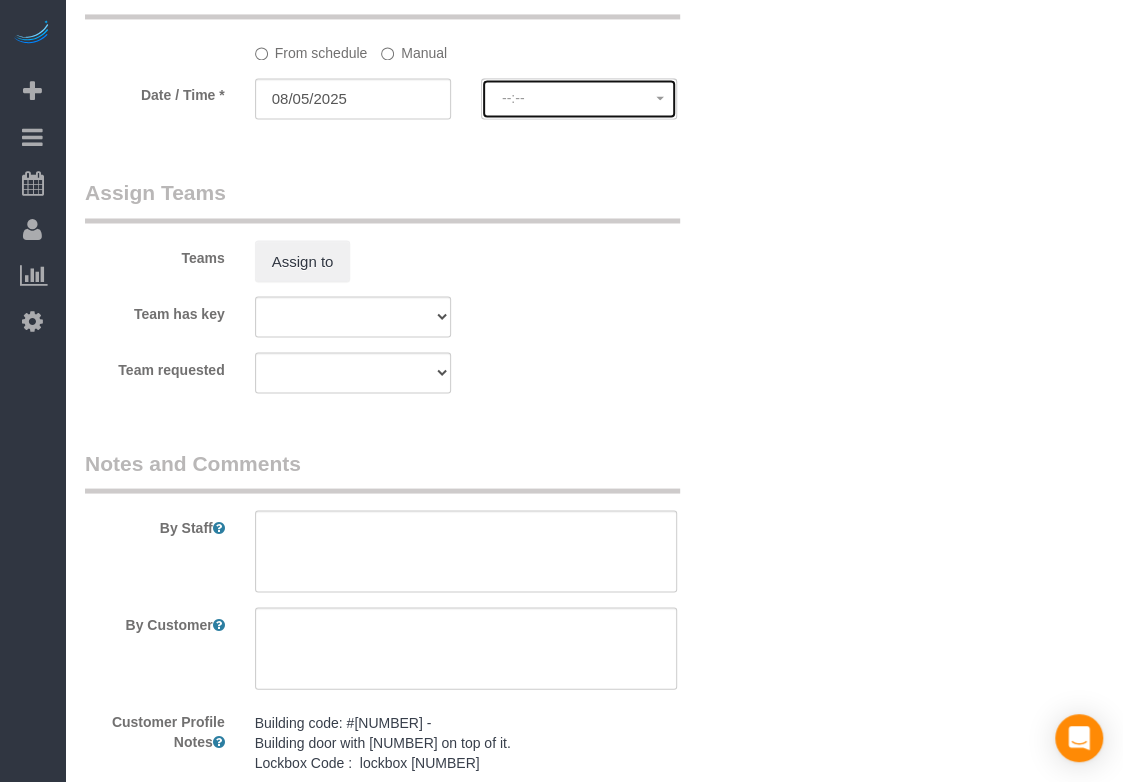 drag, startPoint x: 548, startPoint y: 92, endPoint x: 524, endPoint y: 92, distance: 24 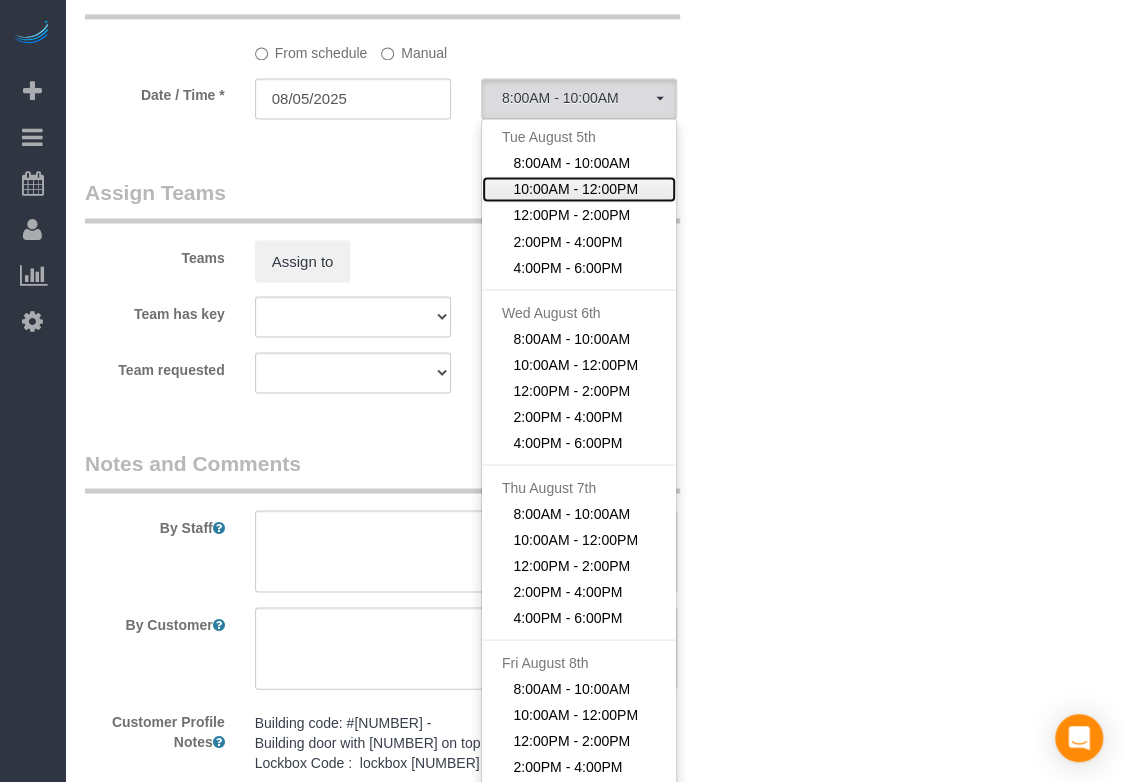click on "10:00AM - 12:00PM" 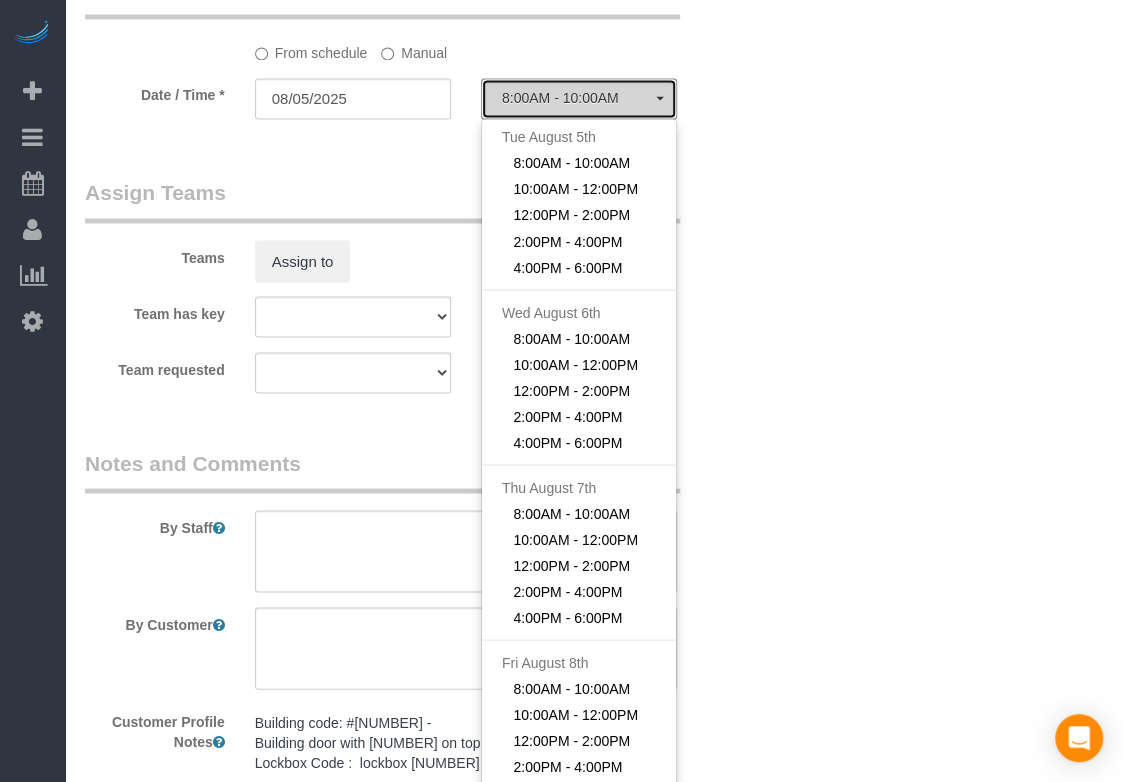 select on "spot52" 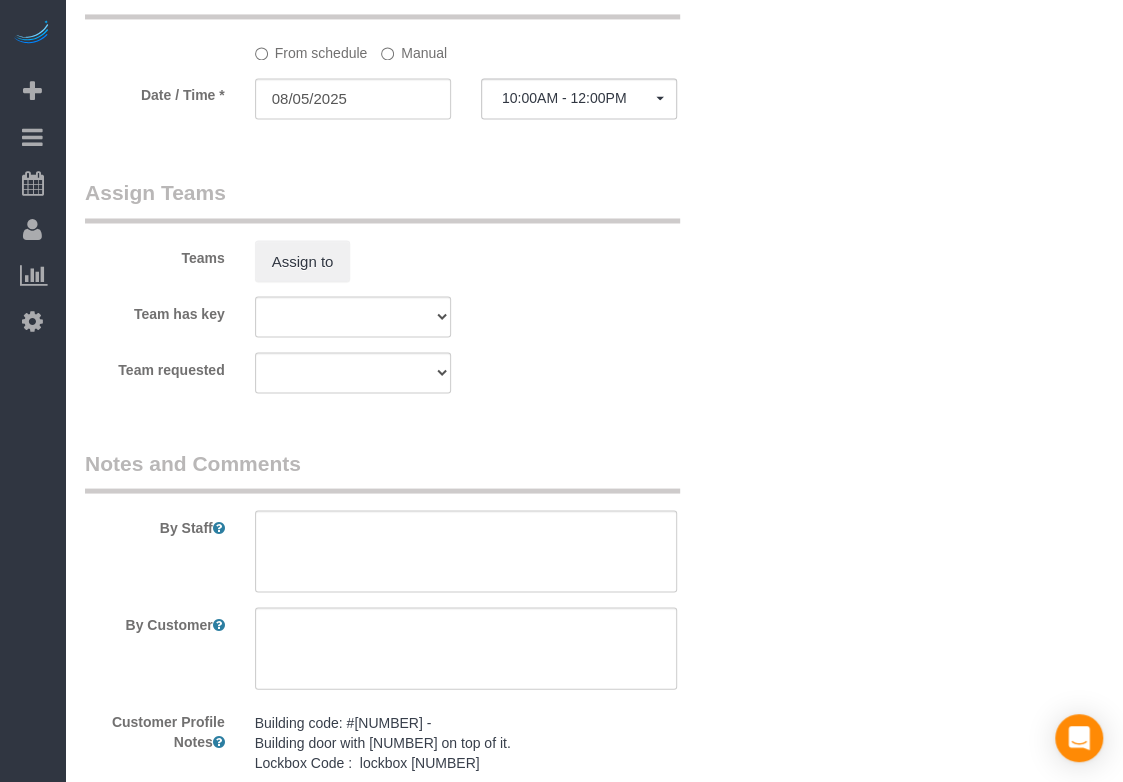 click on "Manual" 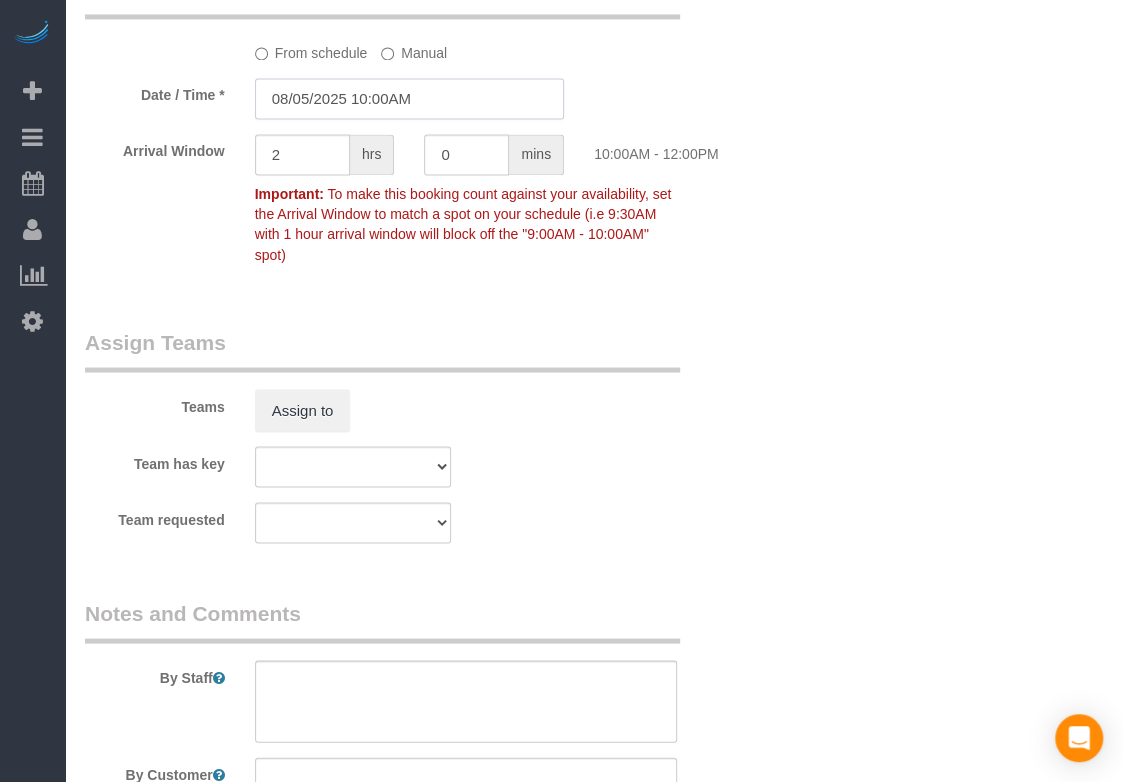 click on "08/05/2025 10:00AM" at bounding box center (409, 98) 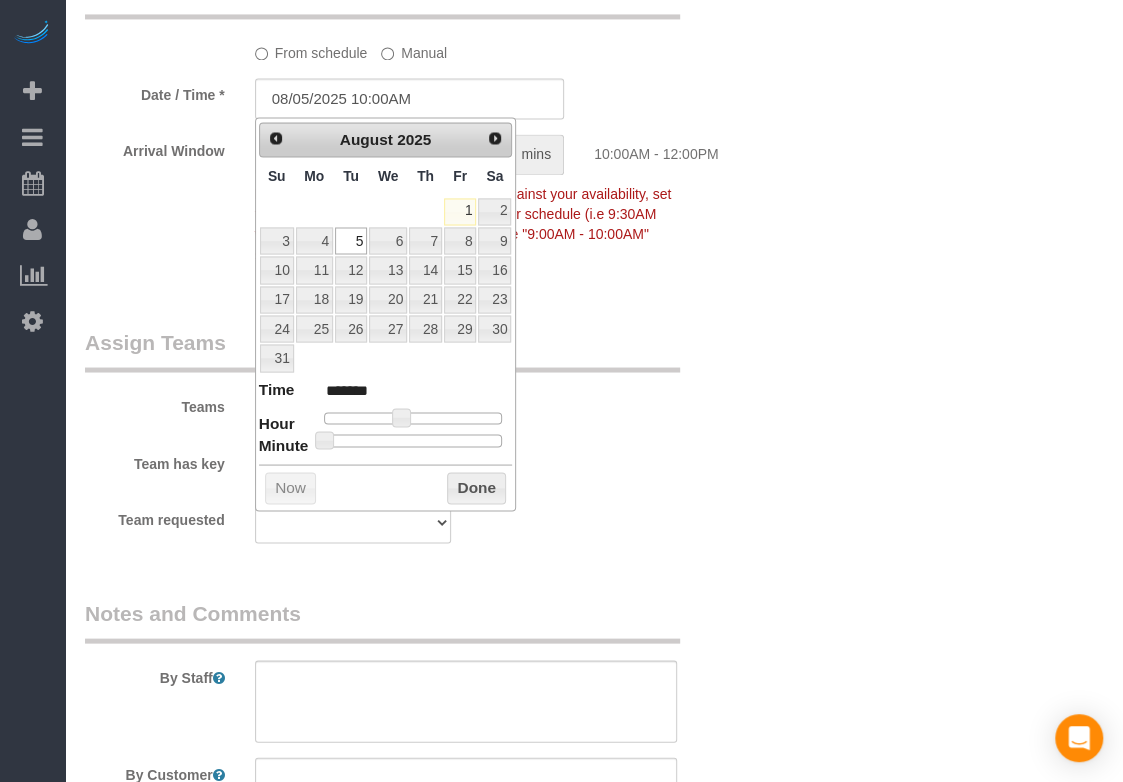 type on "08/05/2025 10:30AM" 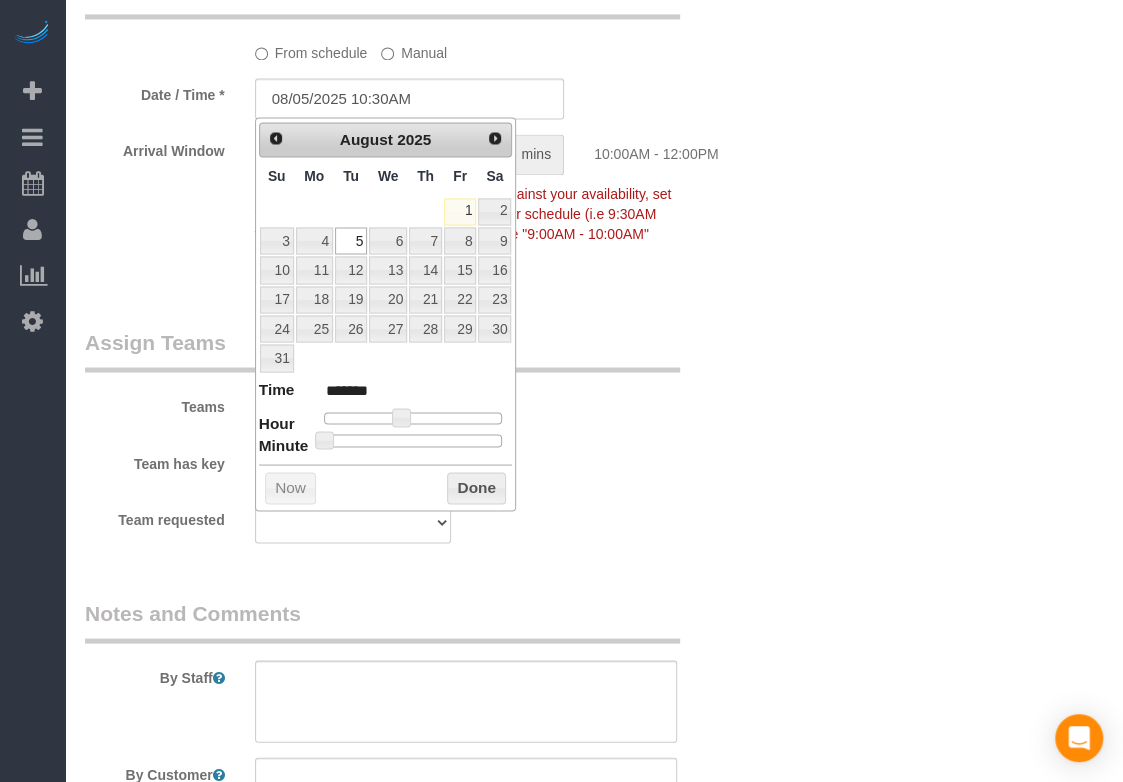 click at bounding box center (413, 440) 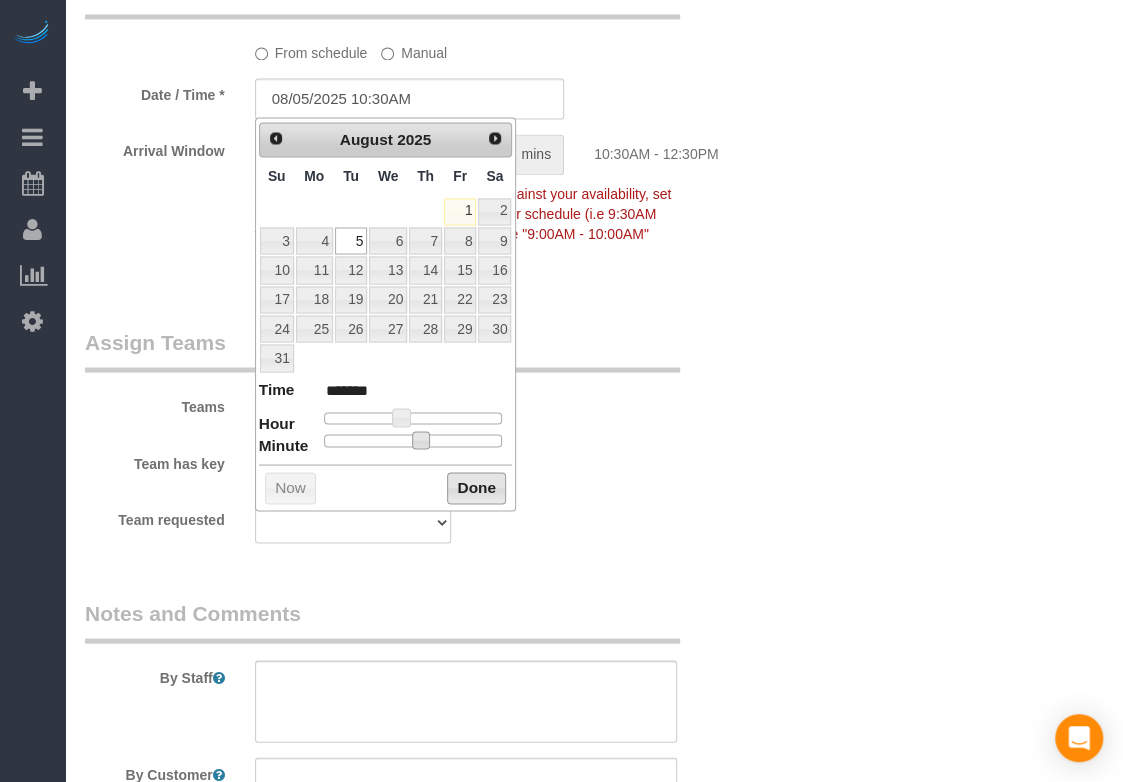 click on "Done" at bounding box center [476, 488] 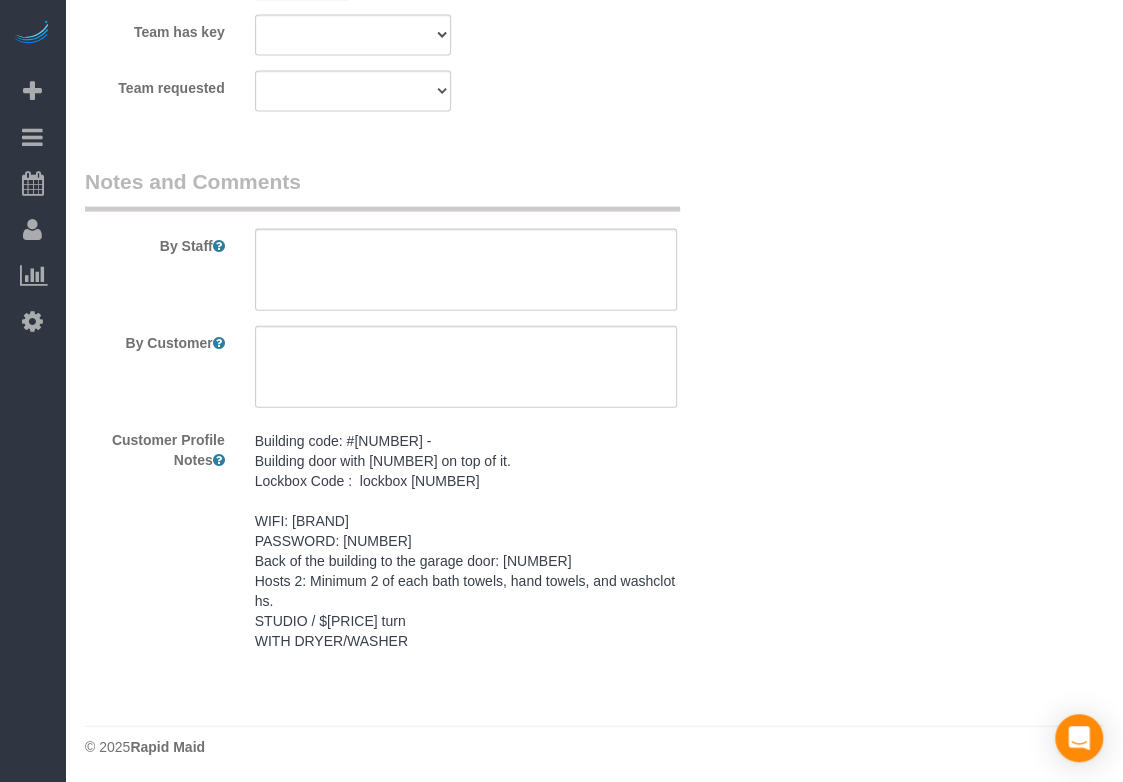 click on "Building code: #[NUMBER] -
Building door with [NUMBER] on top of it.
Lockbox Code :  lockbox [NUMBER]
WIFI: [BRAND]
PASSWORD: [NUMBER]
Back of the building to the garage door: [NUMBER]
Hosts 2: Minimum 2 of each bath towels, hand towels, and washcloths.
STUDIO / $[PRICE] turn
WITH DRYER/WASHER" at bounding box center [466, 541] 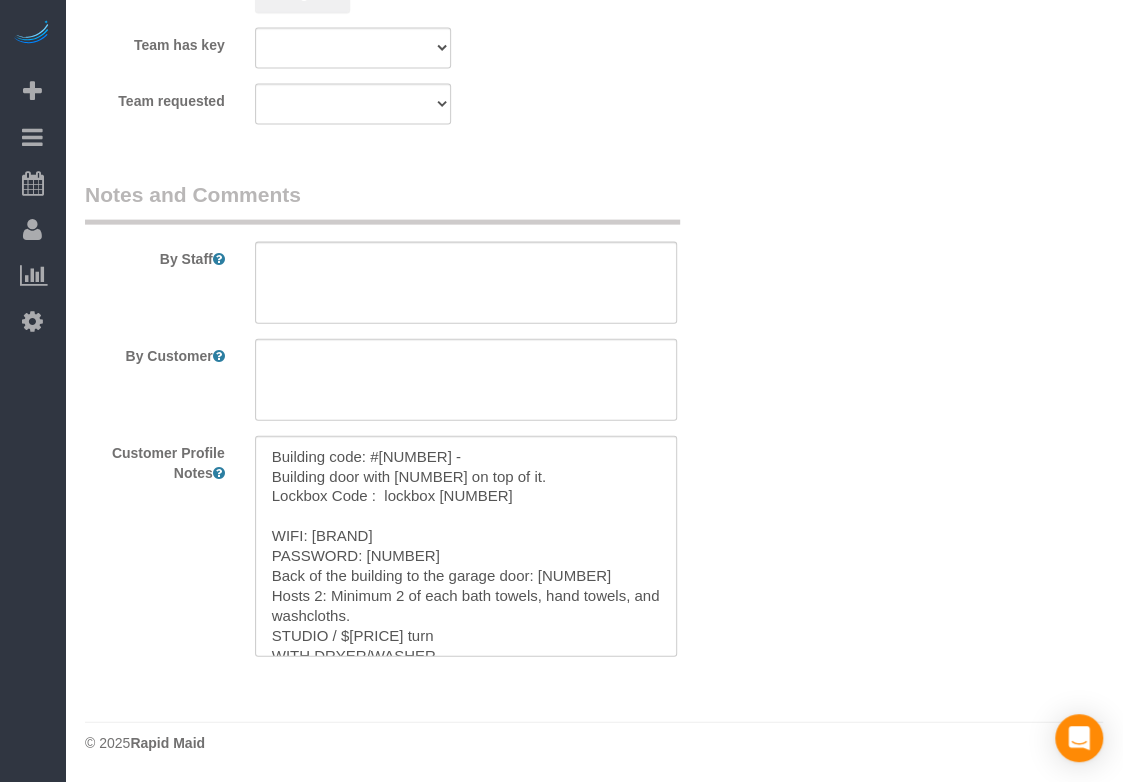 scroll, scrollTop: 1858, scrollLeft: 0, axis: vertical 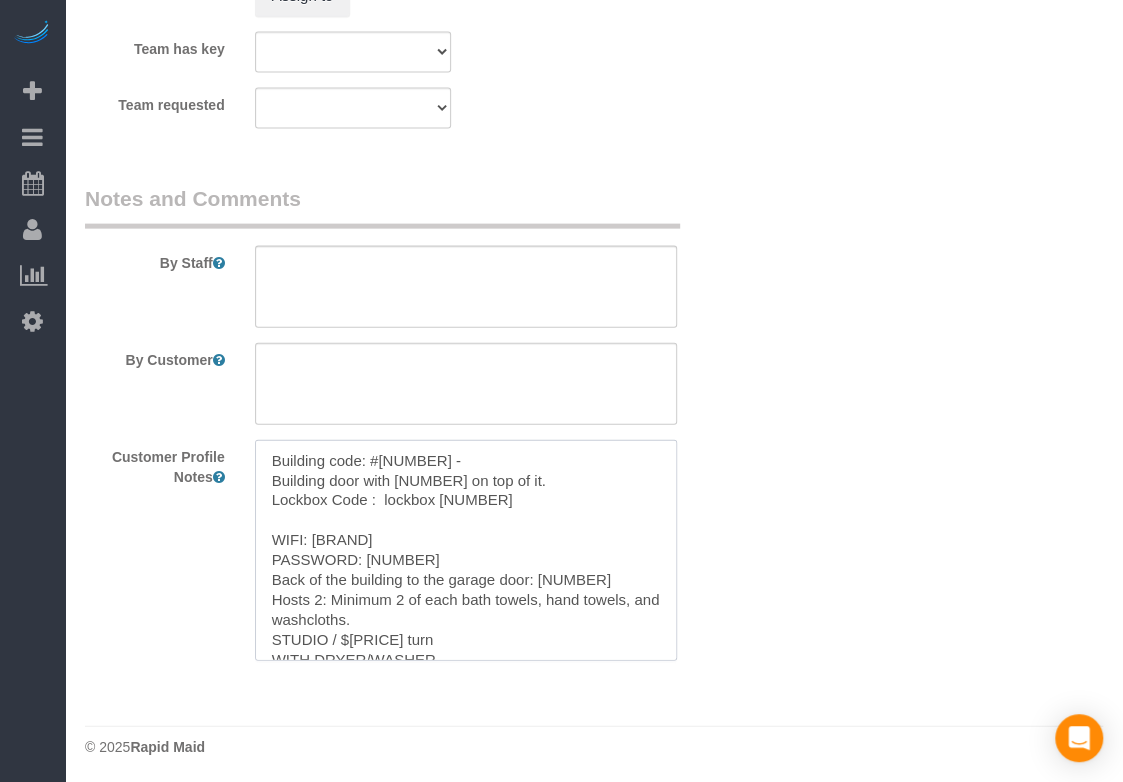click on "Building code: #[NUMBER] -
Building door with [NUMBER] on top of it.
Lockbox Code :  lockbox [NUMBER]
WIFI: [BRAND]
PASSWORD: [NUMBER]
Back of the building to the garage door: [NUMBER]
Hosts 2: Minimum 2 of each bath towels, hand towels, and washcloths.
STUDIO / $[PRICE] turn
WITH DRYER/WASHER" at bounding box center (466, 550) 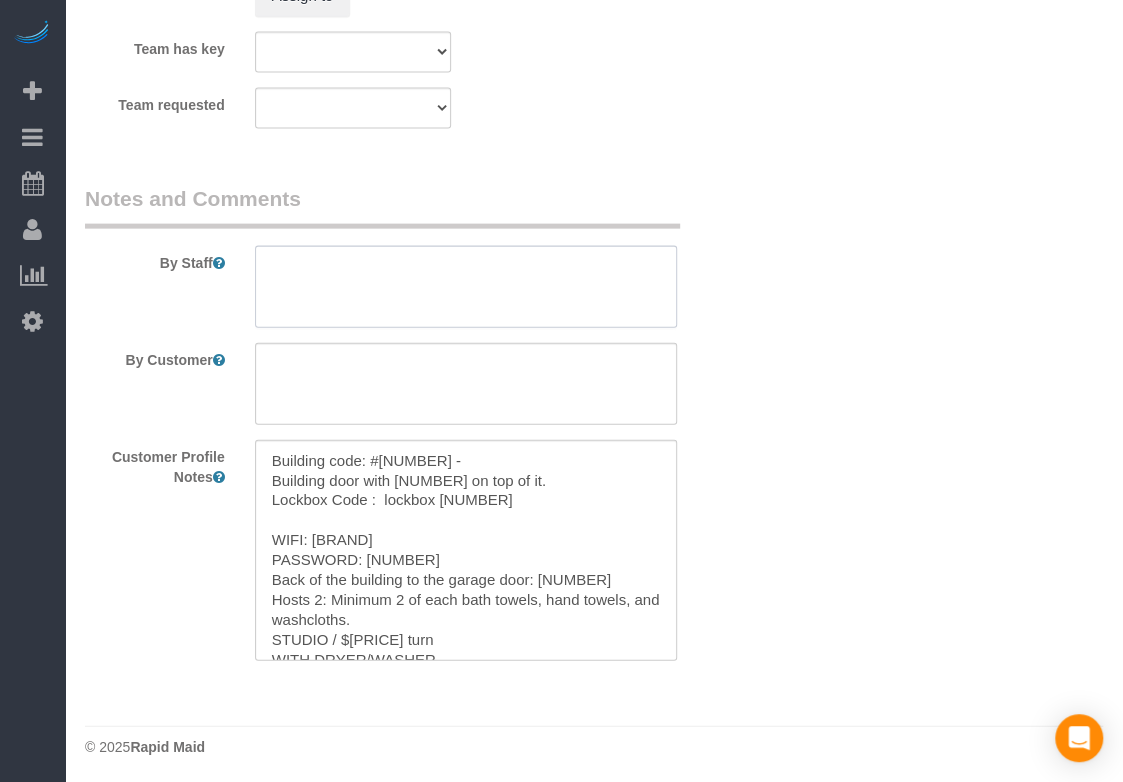 click at bounding box center [466, 287] 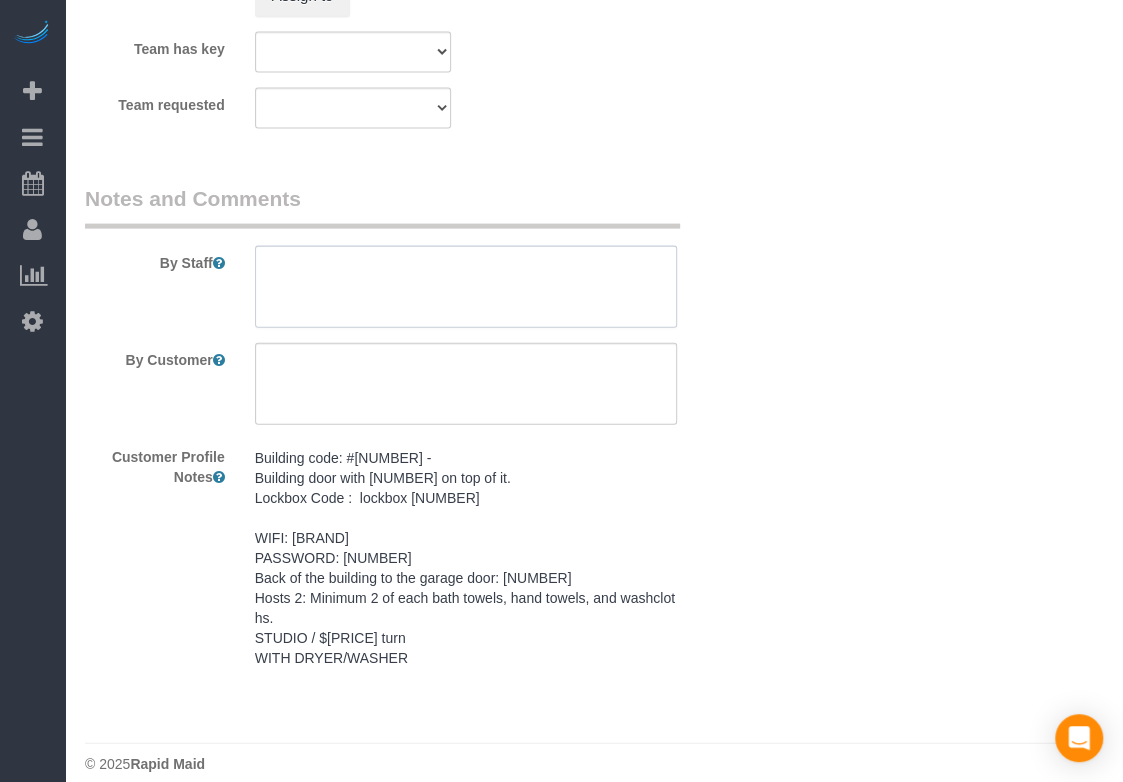 paste on "Building code: #[NUMBER] -
Building door with [NUMBER] on top of it.
Lockbox Code :  lockbox [NUMBER]
WIFI: [BRAND]
PASSWORD: [NUMBER]
Back of the building to the garage door: [NUMBER]
Hosts 2: Minimum 2 of each bath towels, hand towels, and washcloths.
STUDIO / $[PRICE] turn
WITH DRYER/WASHER" 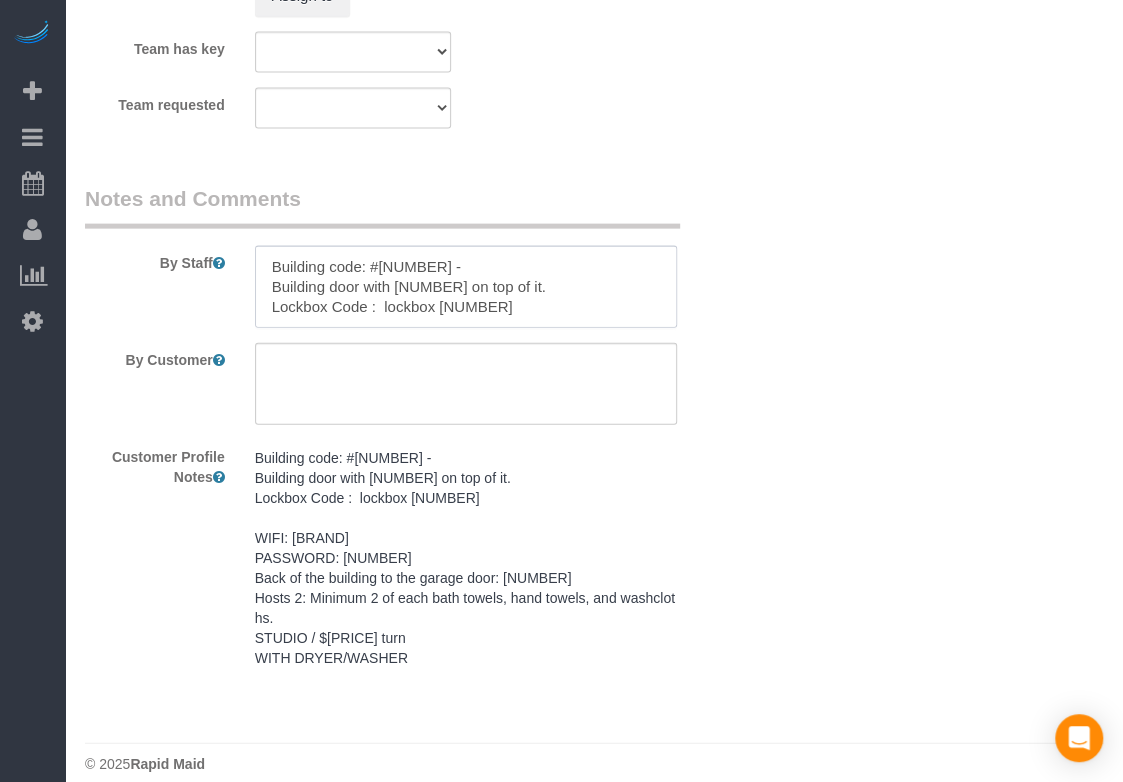 scroll, scrollTop: 147, scrollLeft: 0, axis: vertical 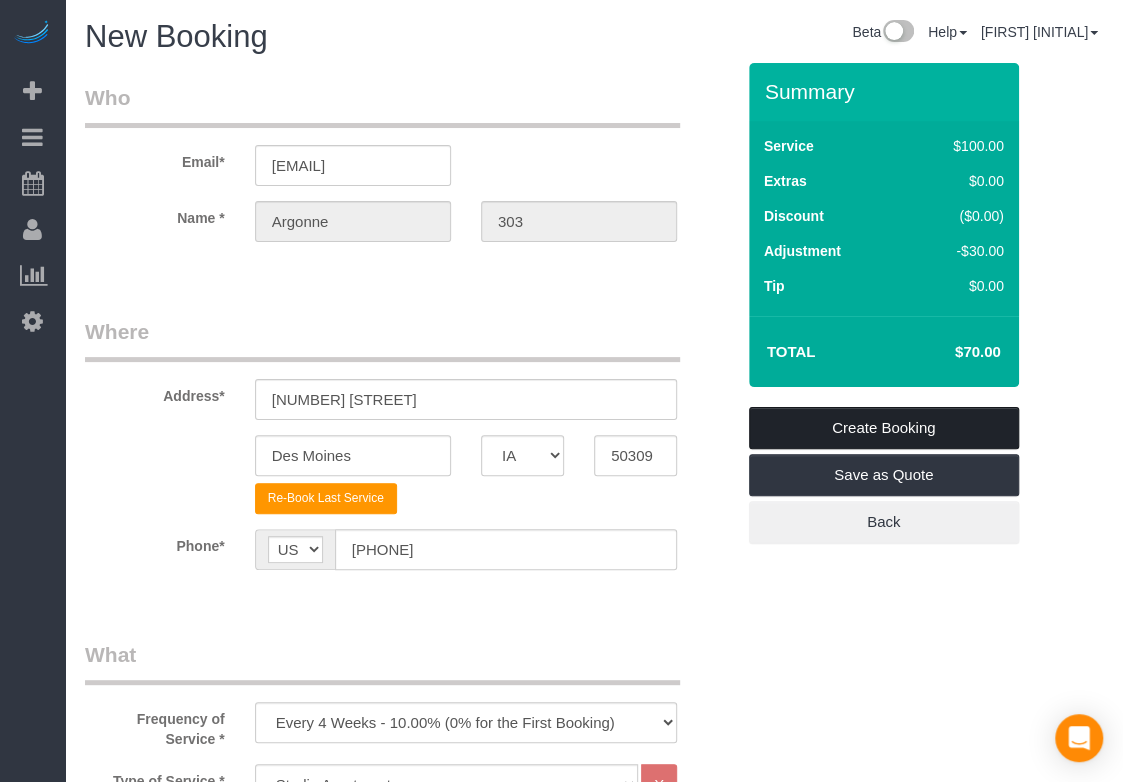 type on "Building code: #[NUMBER] -
Building door with [NUMBER] on top of it.
Lockbox Code :  lockbox [NUMBER]
WIFI: [BRAND]
PASSWORD: [NUMBER]
Back of the building to the garage door: [NUMBER]
Hosts 2: Minimum 2 of each bath towels, hand towels, and washcloths.
STUDIO / $[PRICE] turn
WITH DRYER/WASHER" 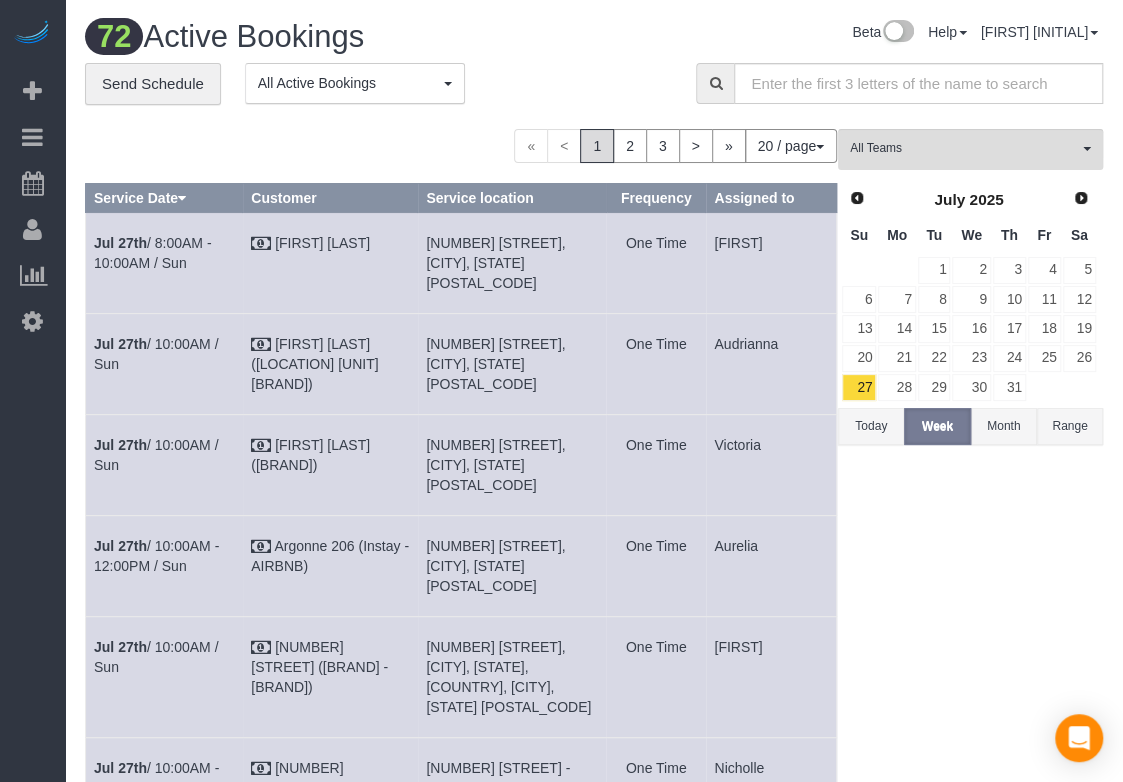 drag, startPoint x: 557, startPoint y: 17, endPoint x: 560, endPoint y: 7, distance: 10.440307 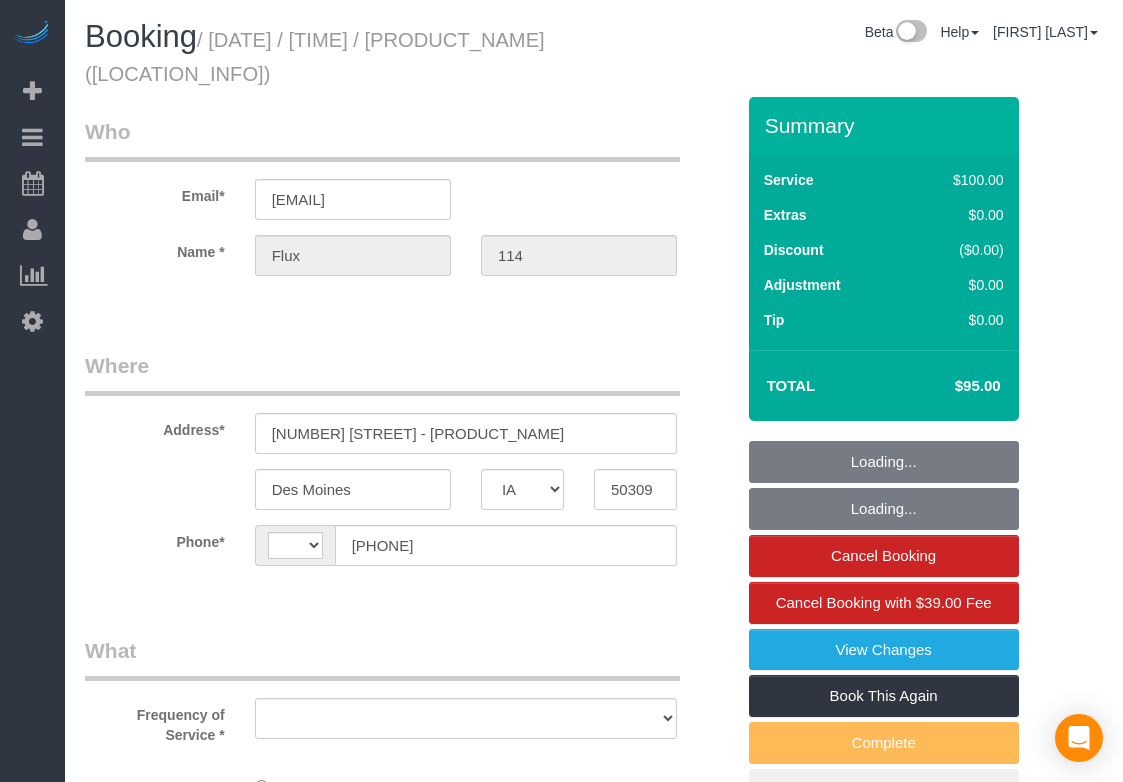 select on "IA" 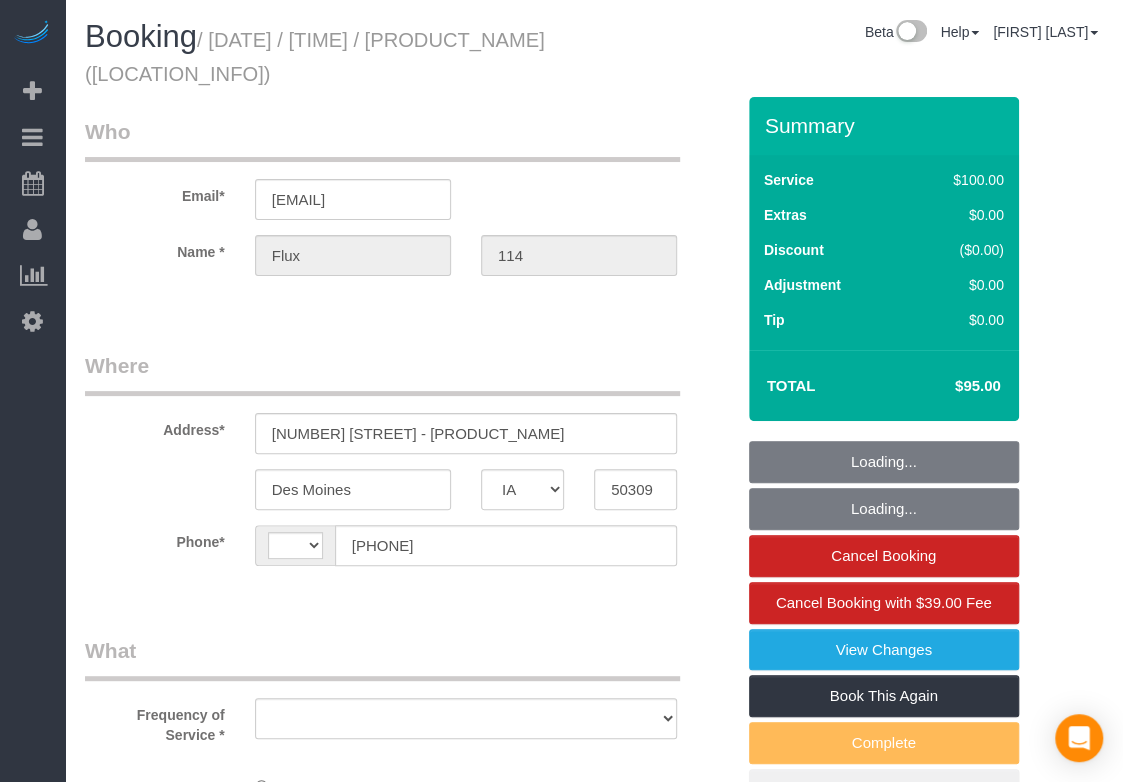 select on "string:US" 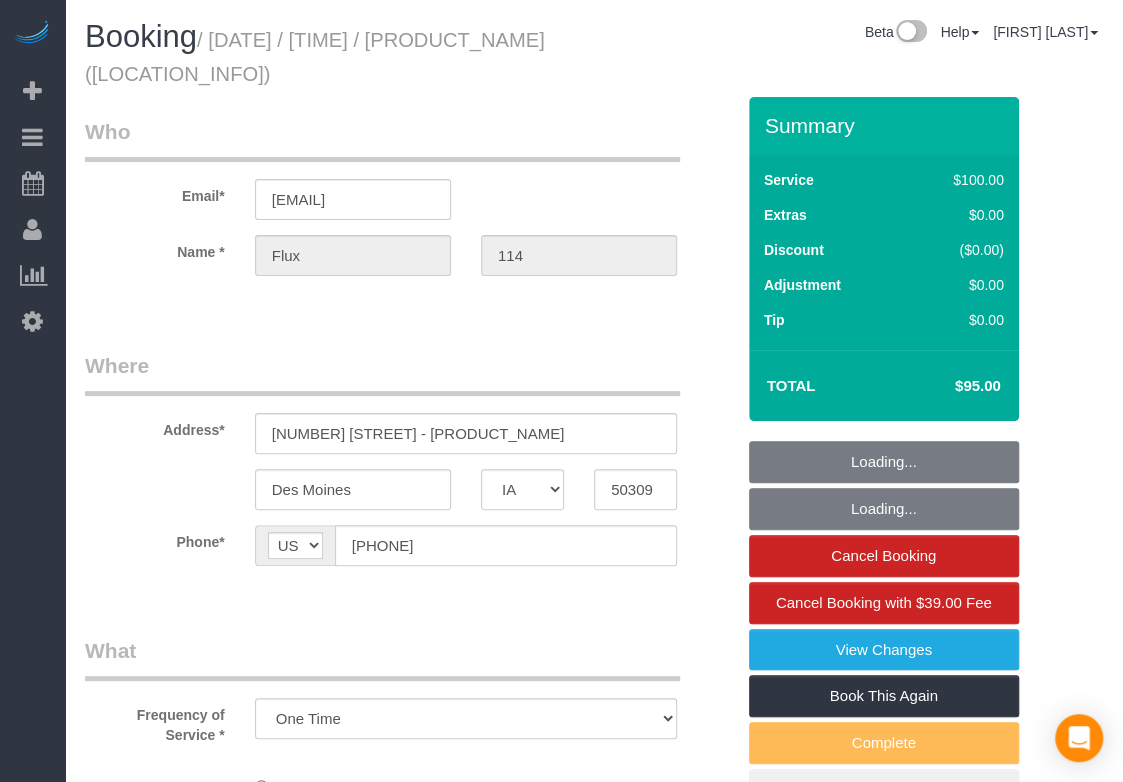 select on "object:663" 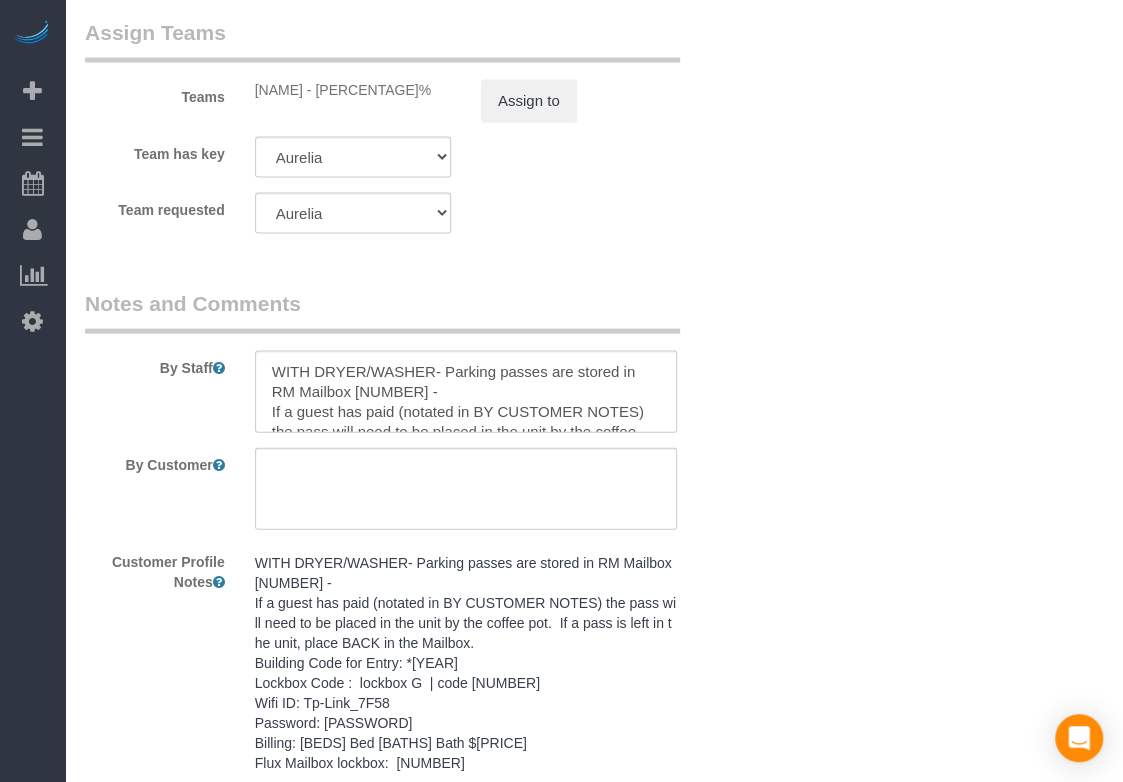 scroll, scrollTop: 2000, scrollLeft: 0, axis: vertical 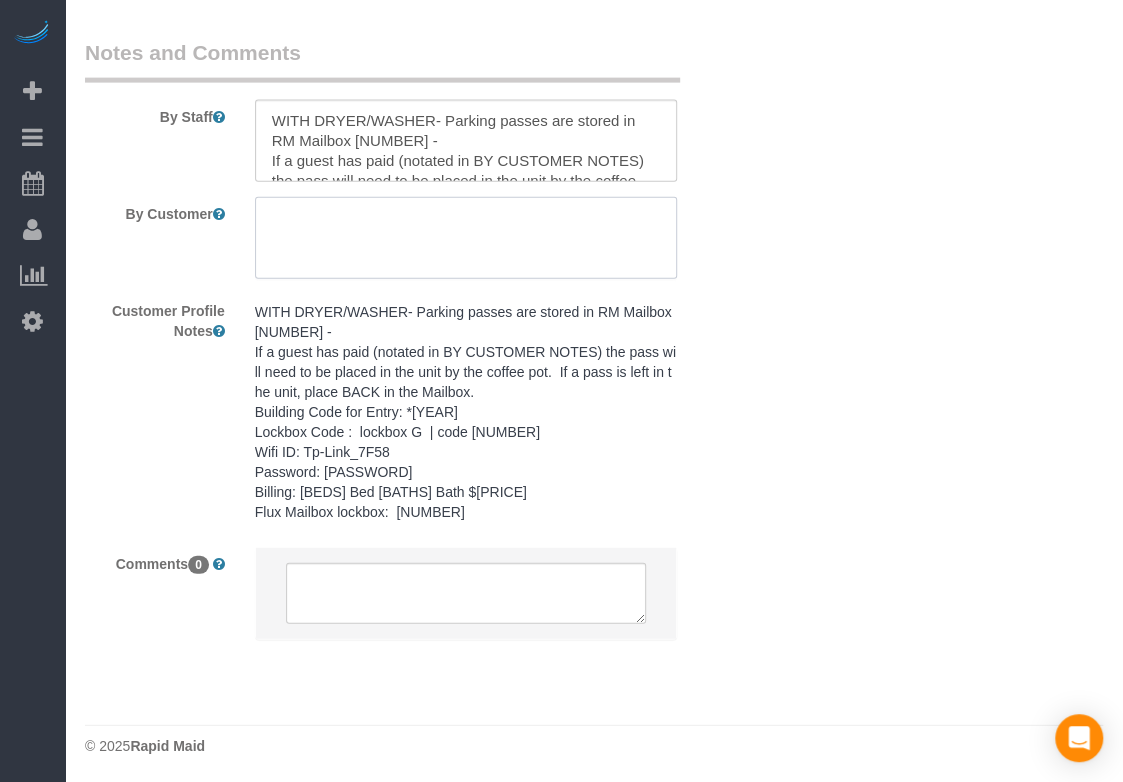click at bounding box center (466, 238) 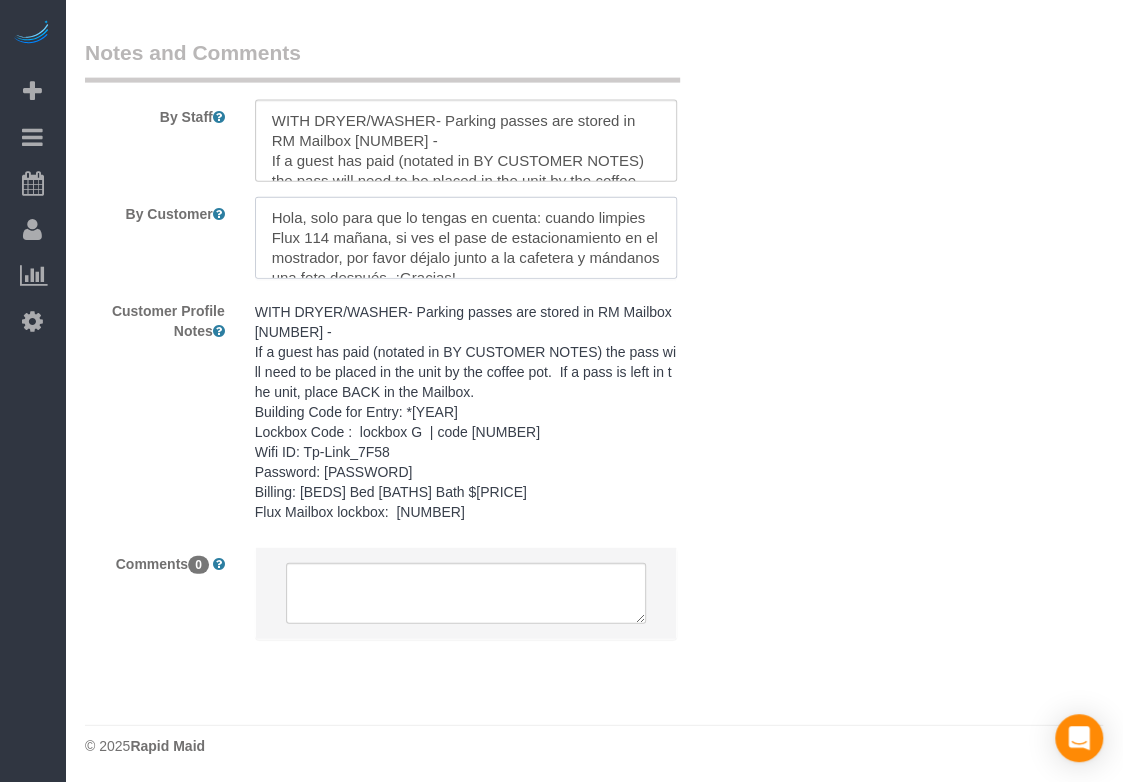scroll, scrollTop: 228, scrollLeft: 0, axis: vertical 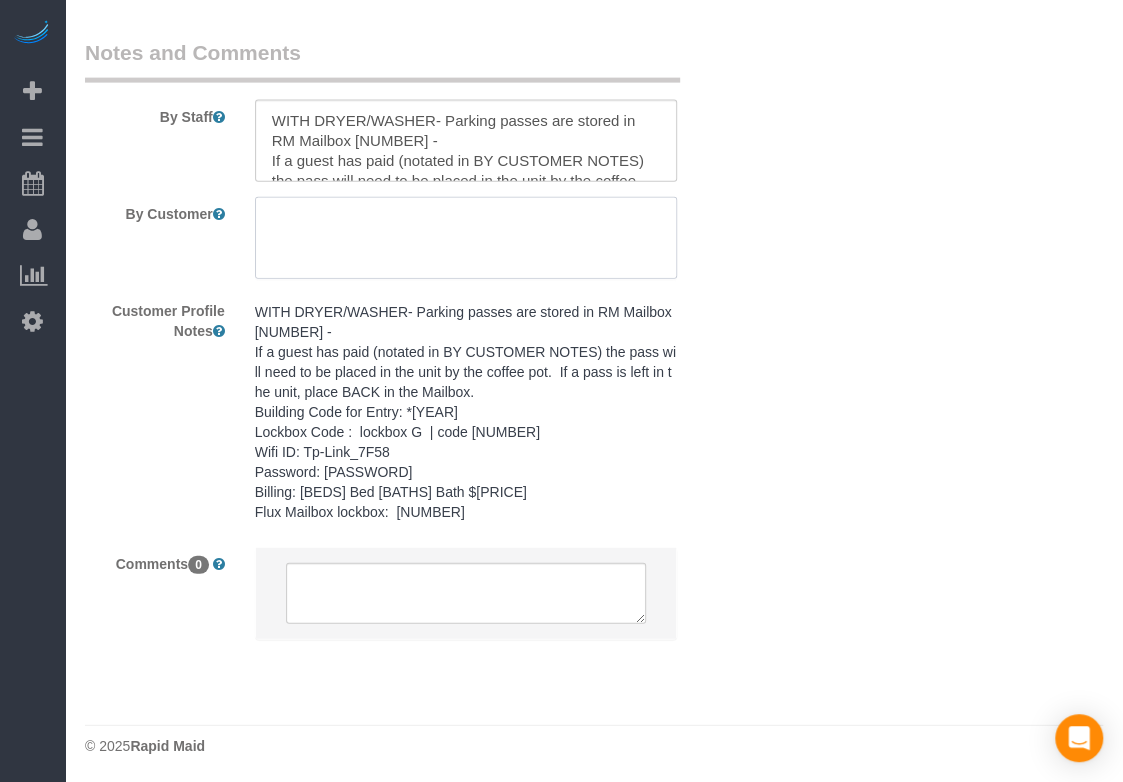 drag, startPoint x: 490, startPoint y: 233, endPoint x: 312, endPoint y: 216, distance: 178.80995 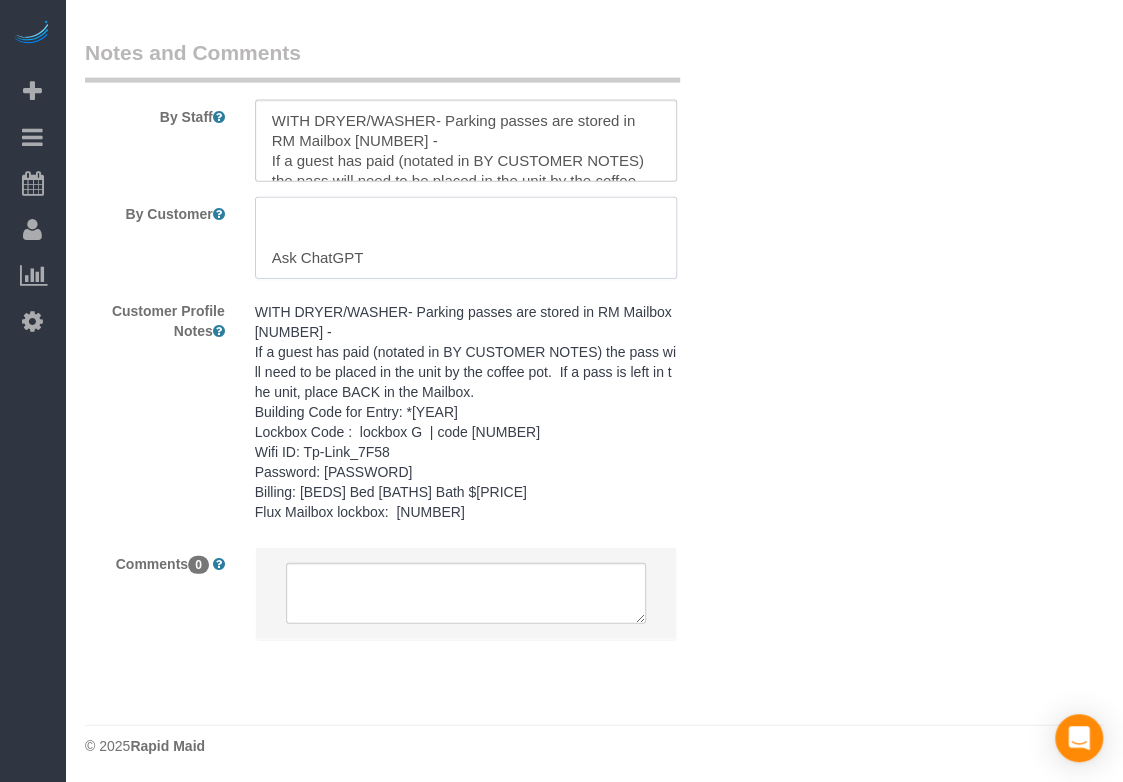 drag, startPoint x: 400, startPoint y: 220, endPoint x: 509, endPoint y: 347, distance: 167.36188 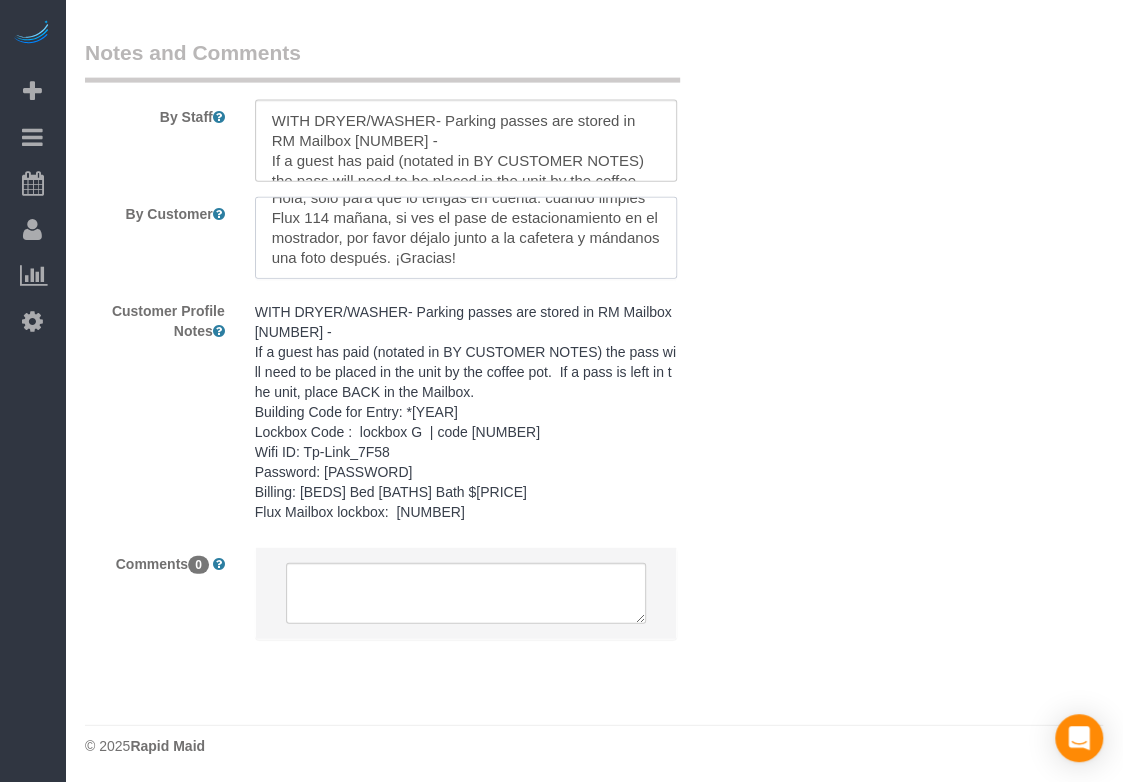 scroll, scrollTop: 19, scrollLeft: 0, axis: vertical 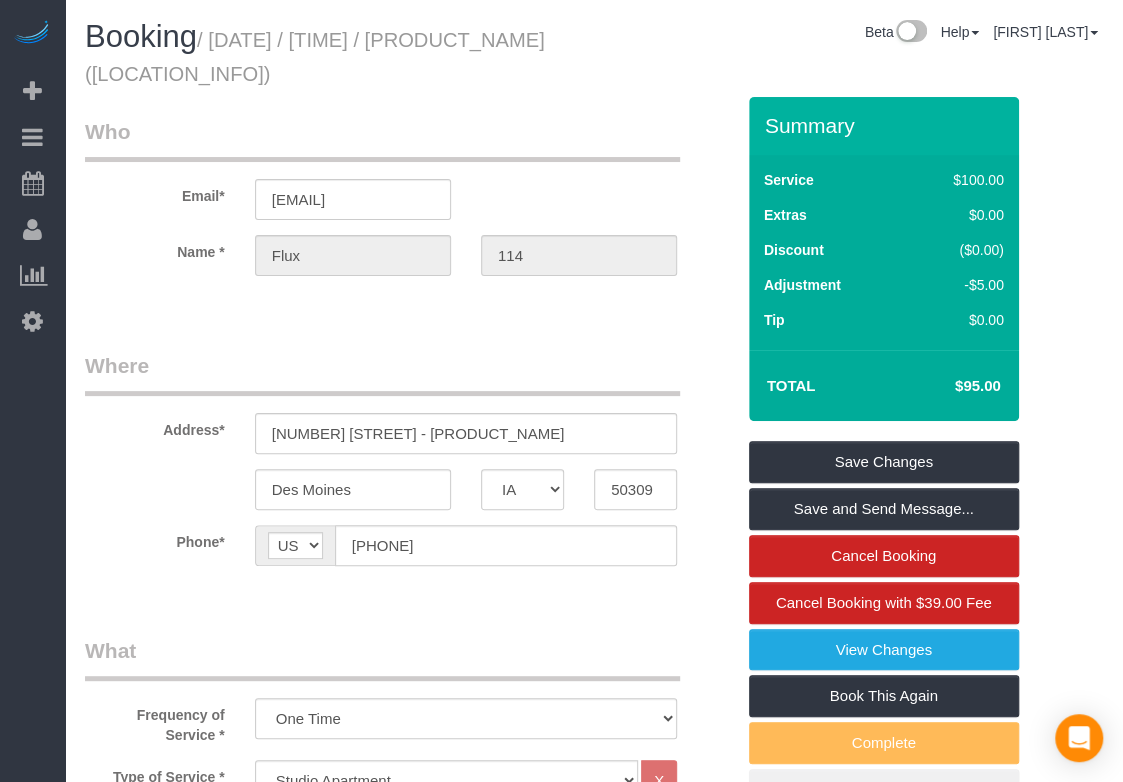 type on "Hola, solo para que lo tengas en cuenta: cuando limpies Flux 114 mañana, si ves el pase de estacionamiento en el mostrador, por favor déjalo junto a la cafetera y mándanos una foto después. ¡Gracias!" 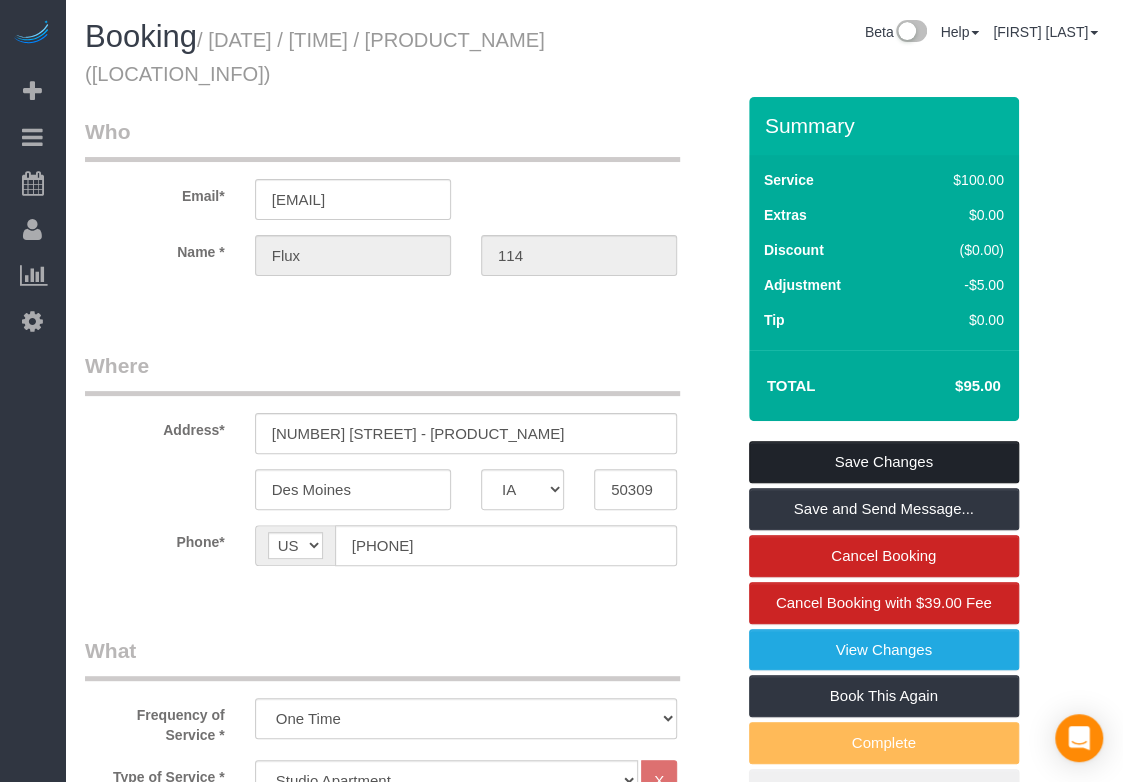 click on "Save Changes" at bounding box center [884, 462] 